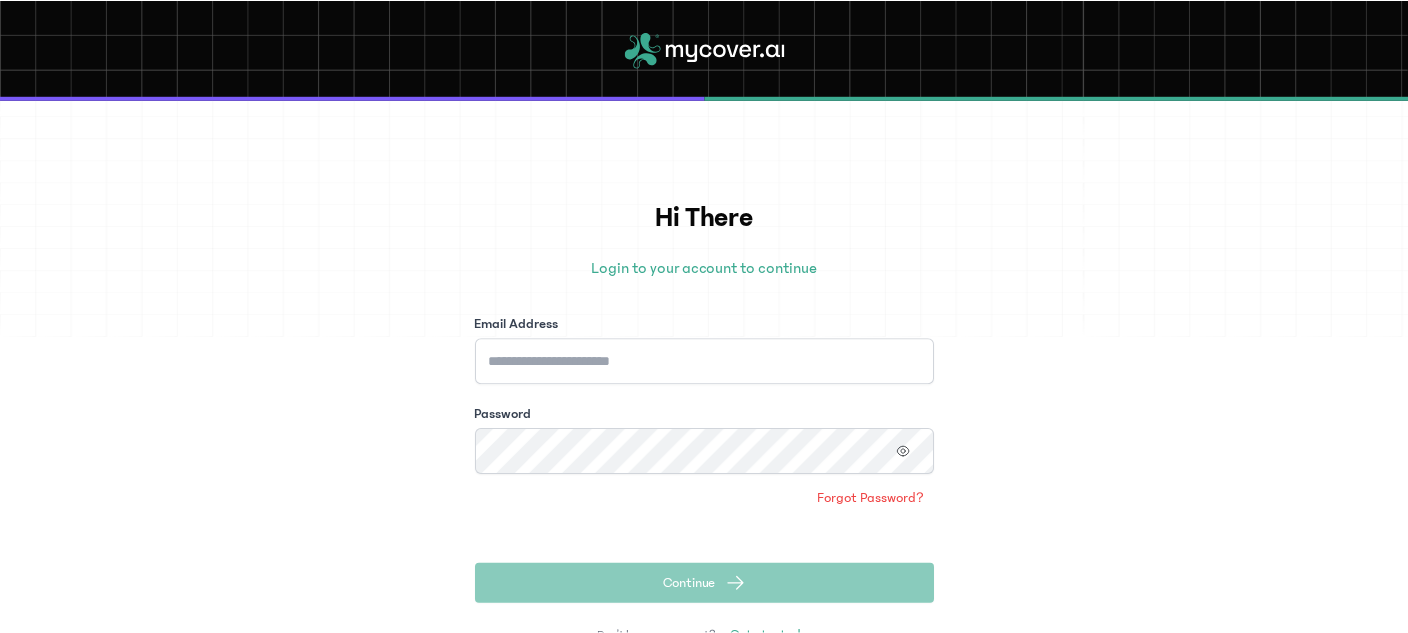 scroll, scrollTop: 0, scrollLeft: 0, axis: both 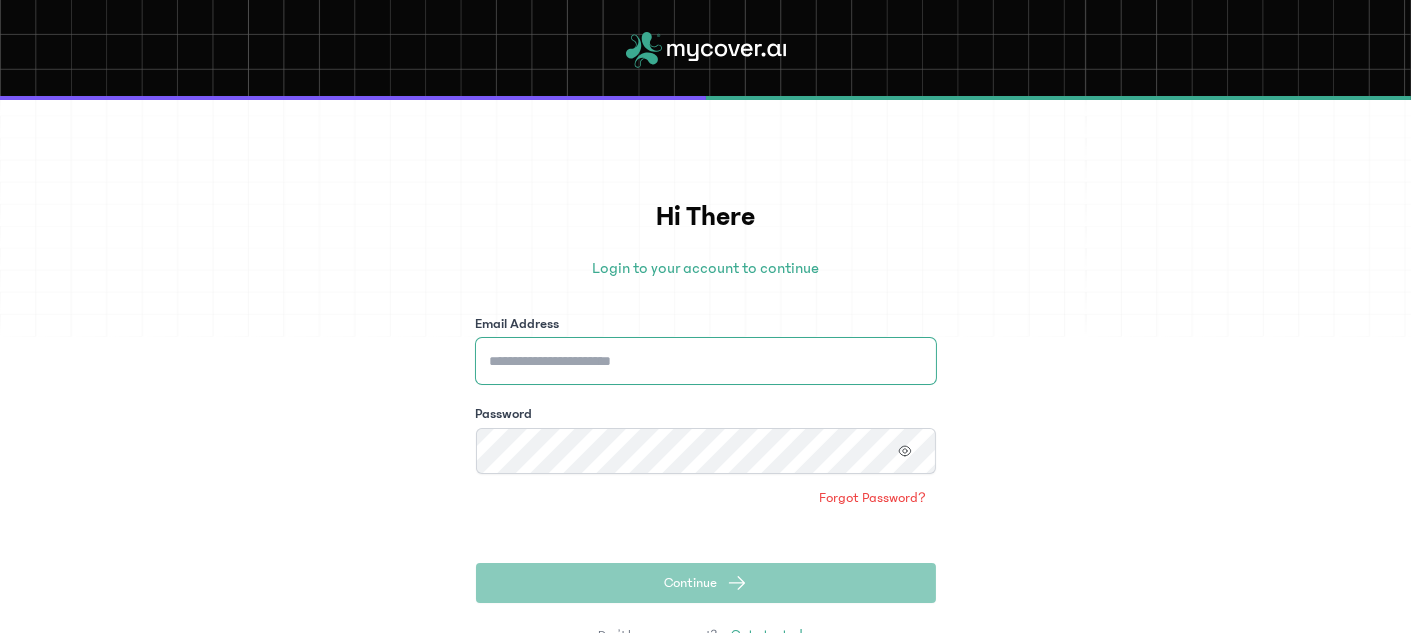 click on "Email Address" at bounding box center (706, 361) 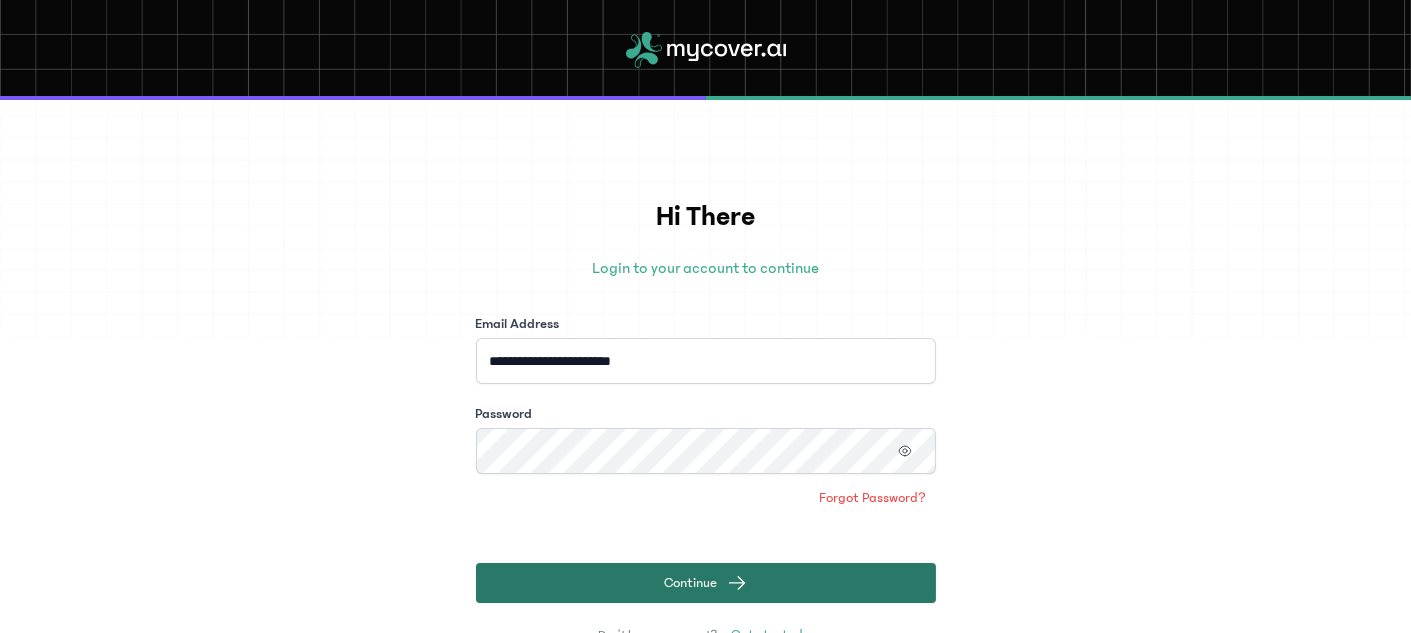 click on "Continue" 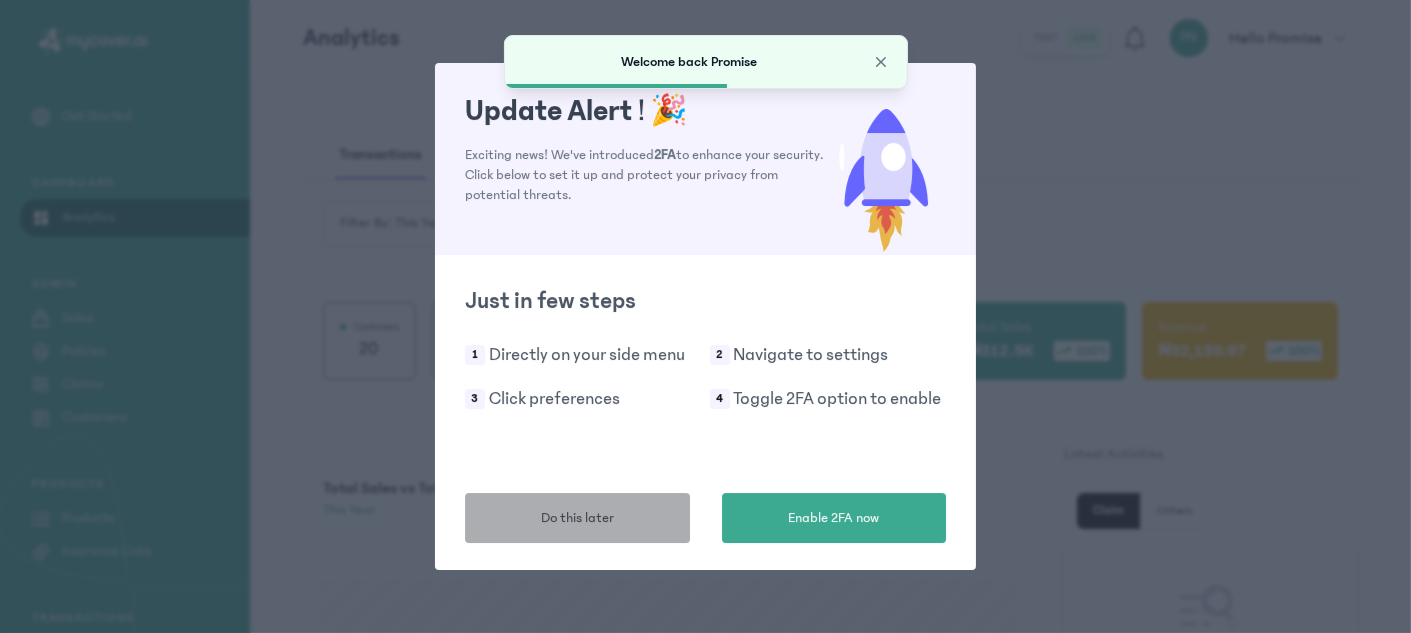 click on "Do this later" at bounding box center (577, 518) 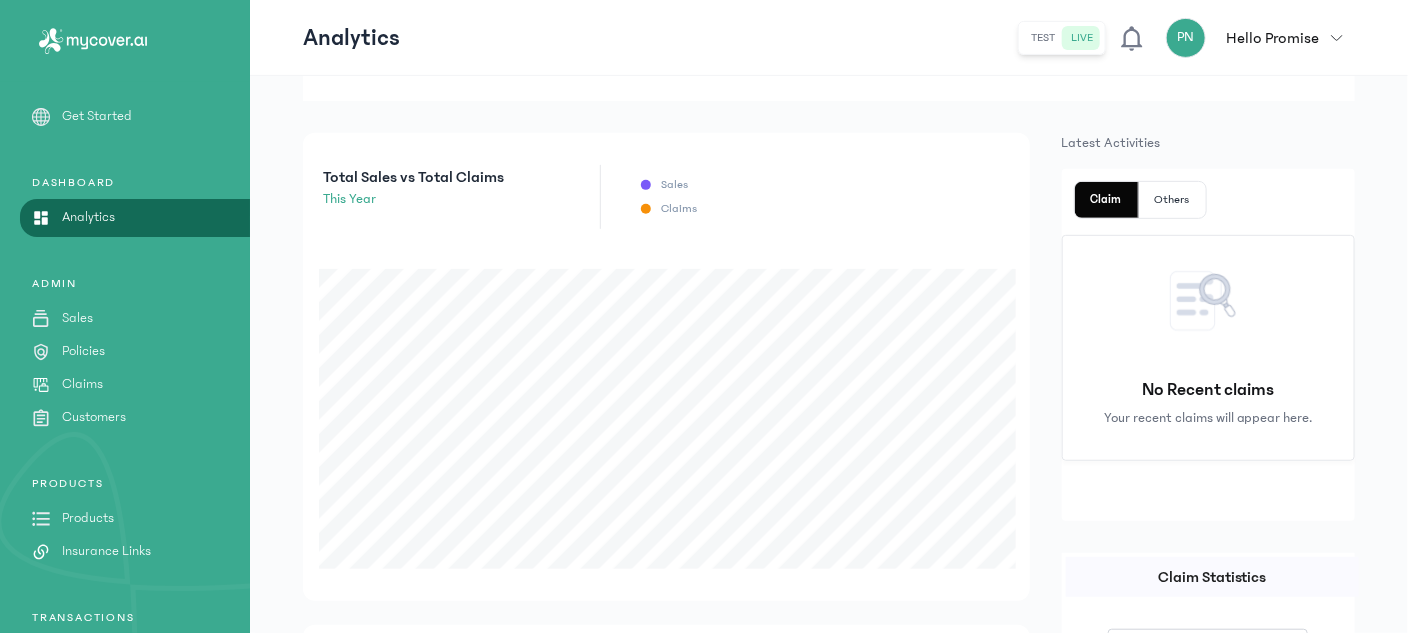 scroll, scrollTop: 304, scrollLeft: 0, axis: vertical 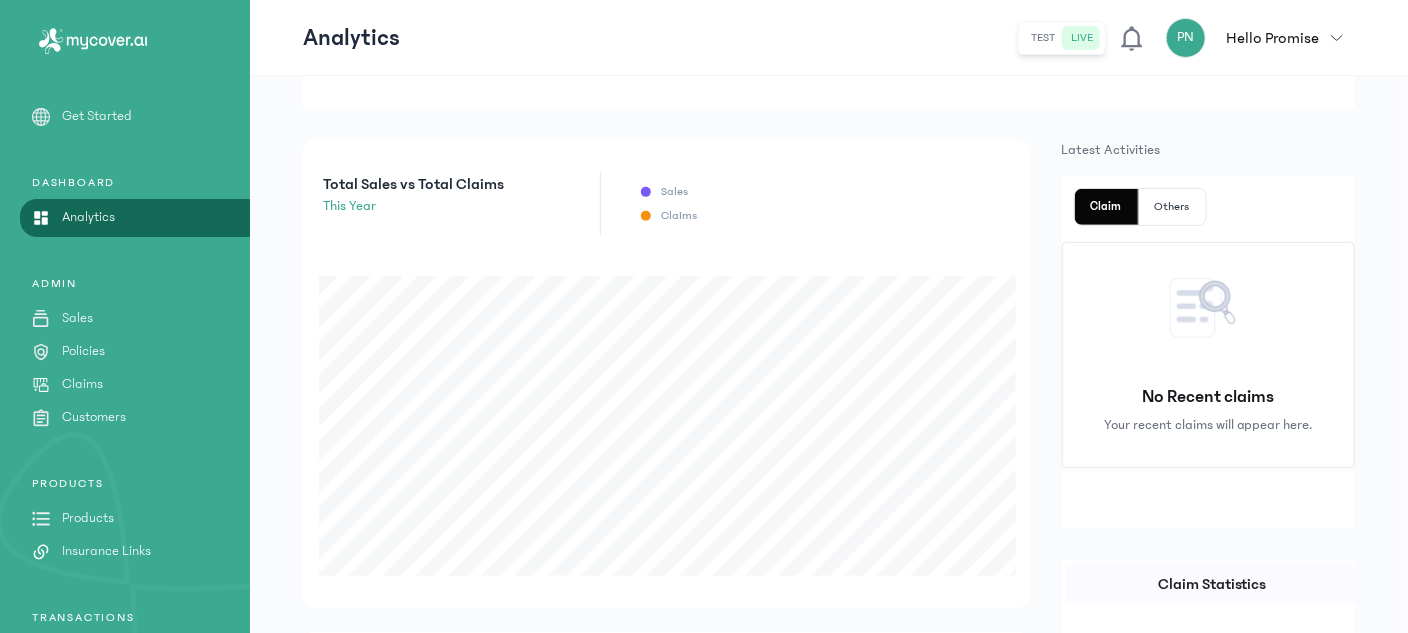 click on "Sales" 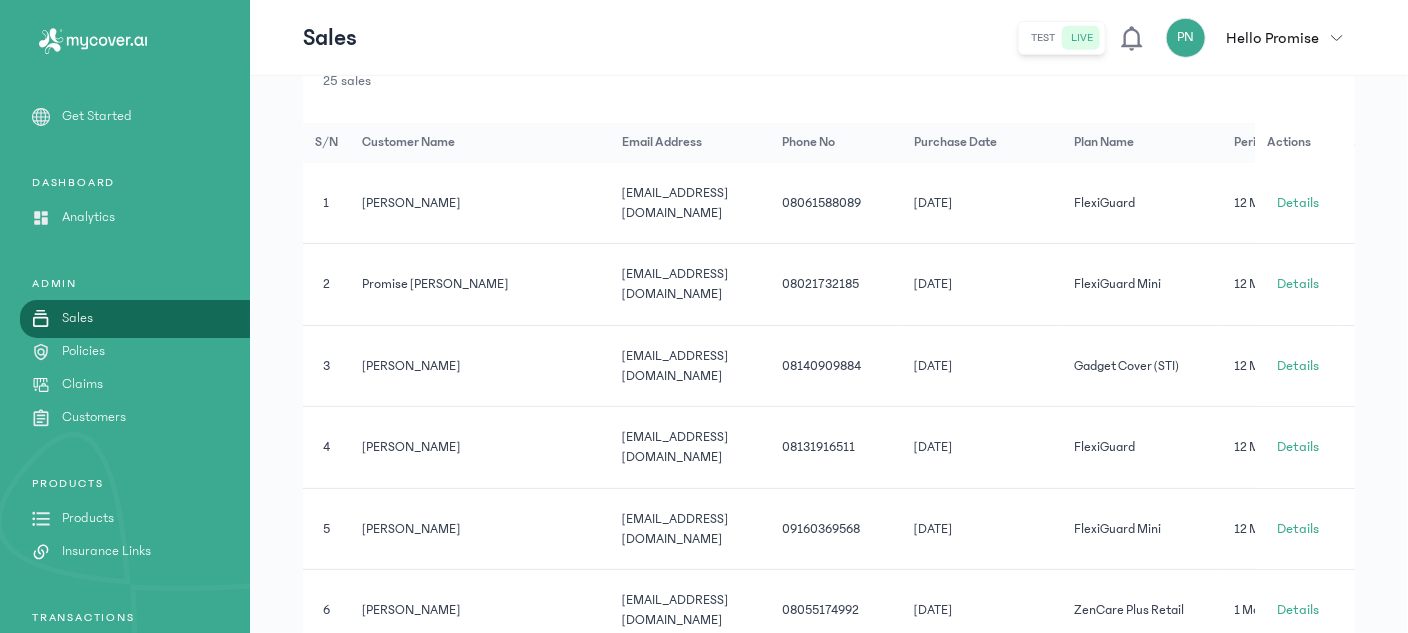 scroll, scrollTop: 430, scrollLeft: 0, axis: vertical 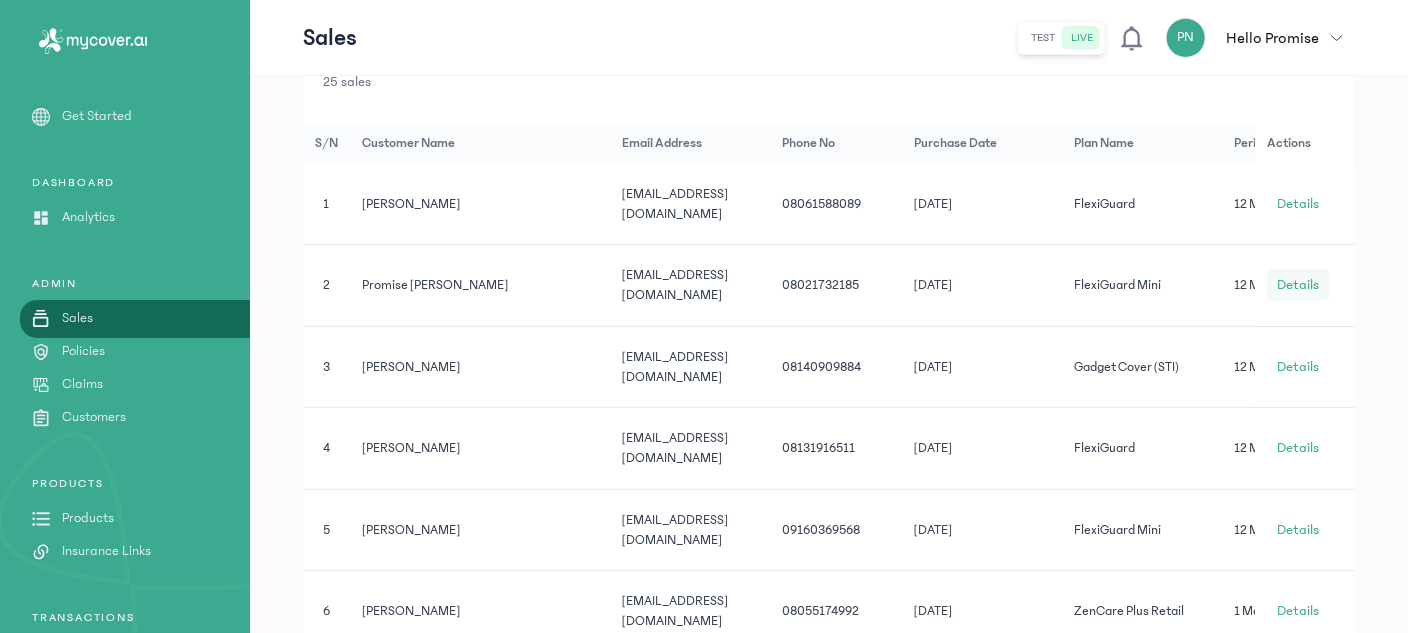 click on "Details" 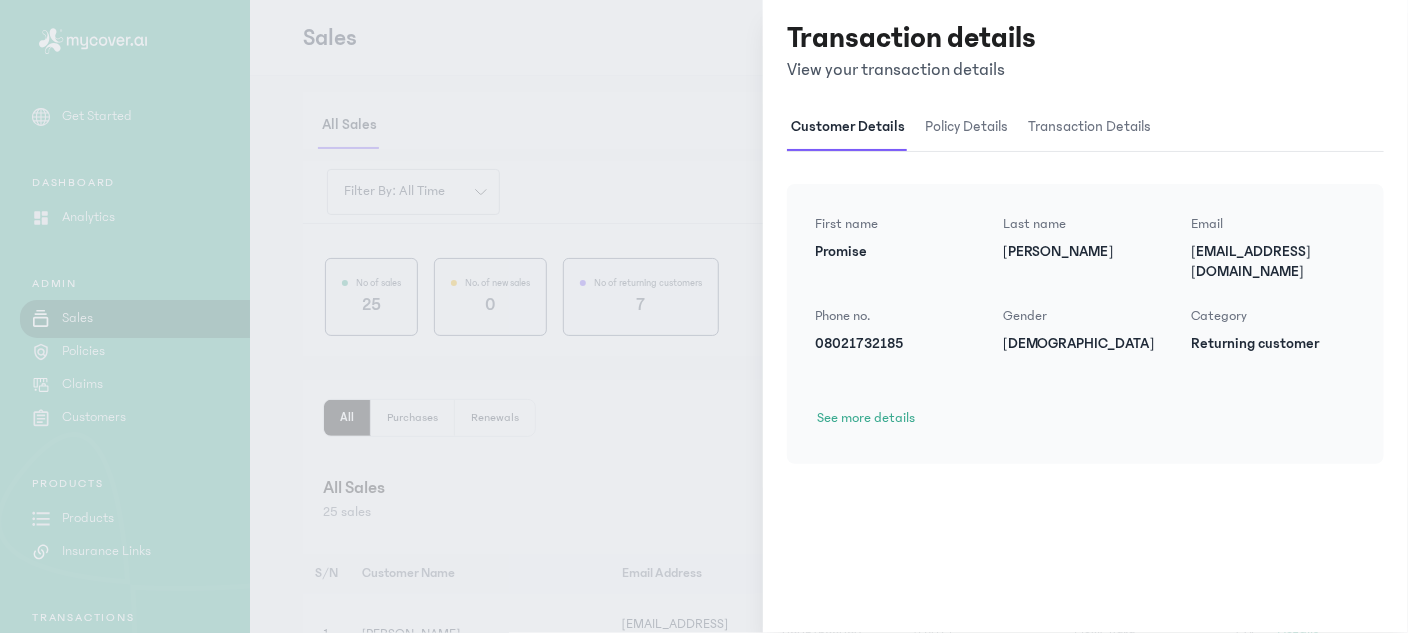 scroll, scrollTop: 0, scrollLeft: 0, axis: both 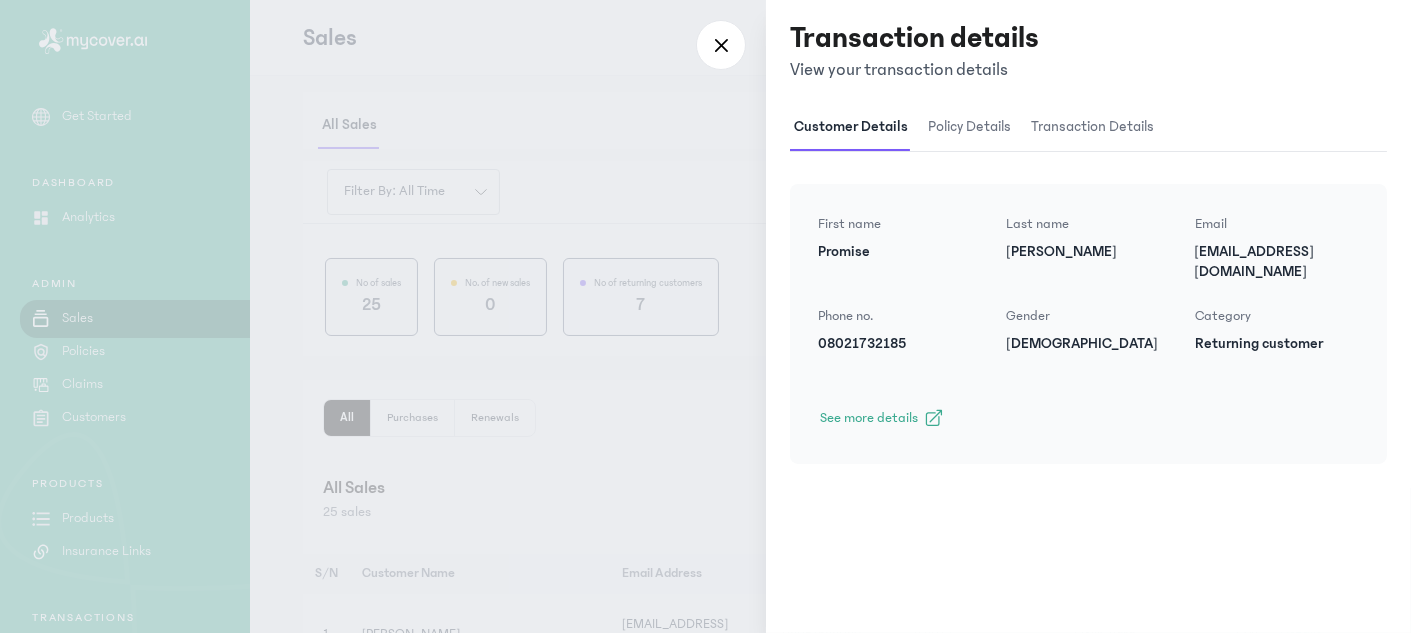 click on "policy details" at bounding box center (969, 127) 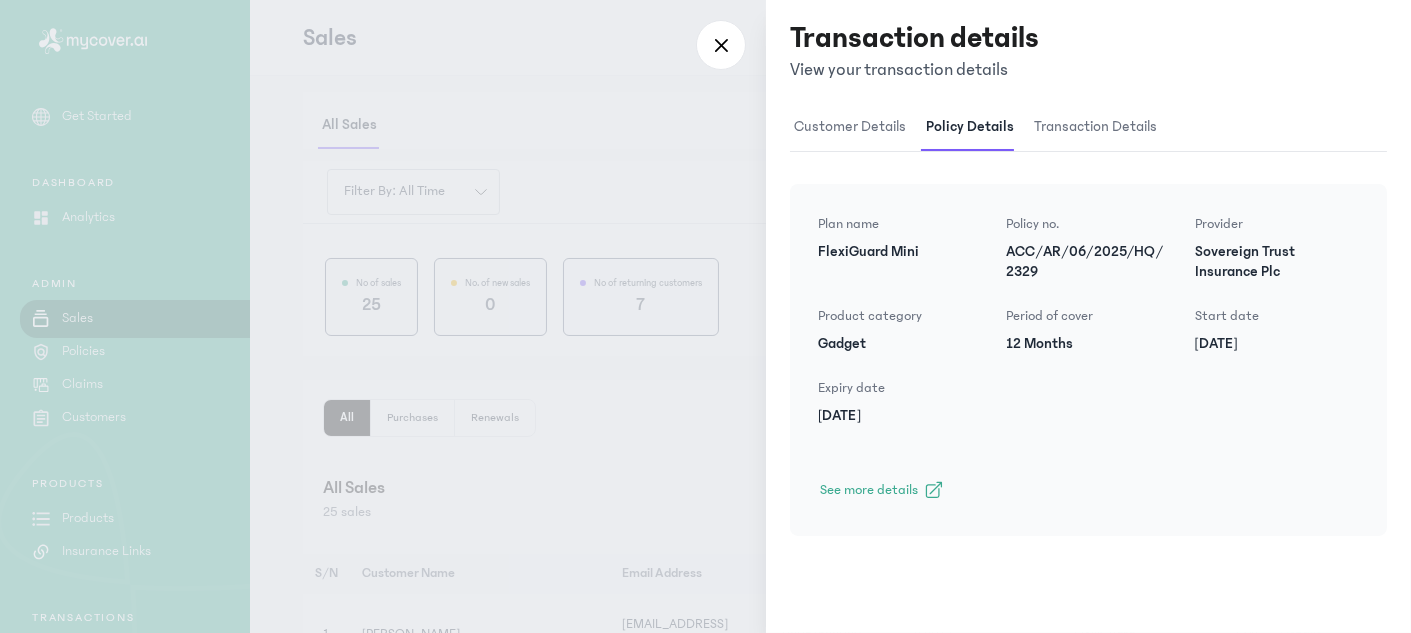 click on "customer details" at bounding box center [850, 127] 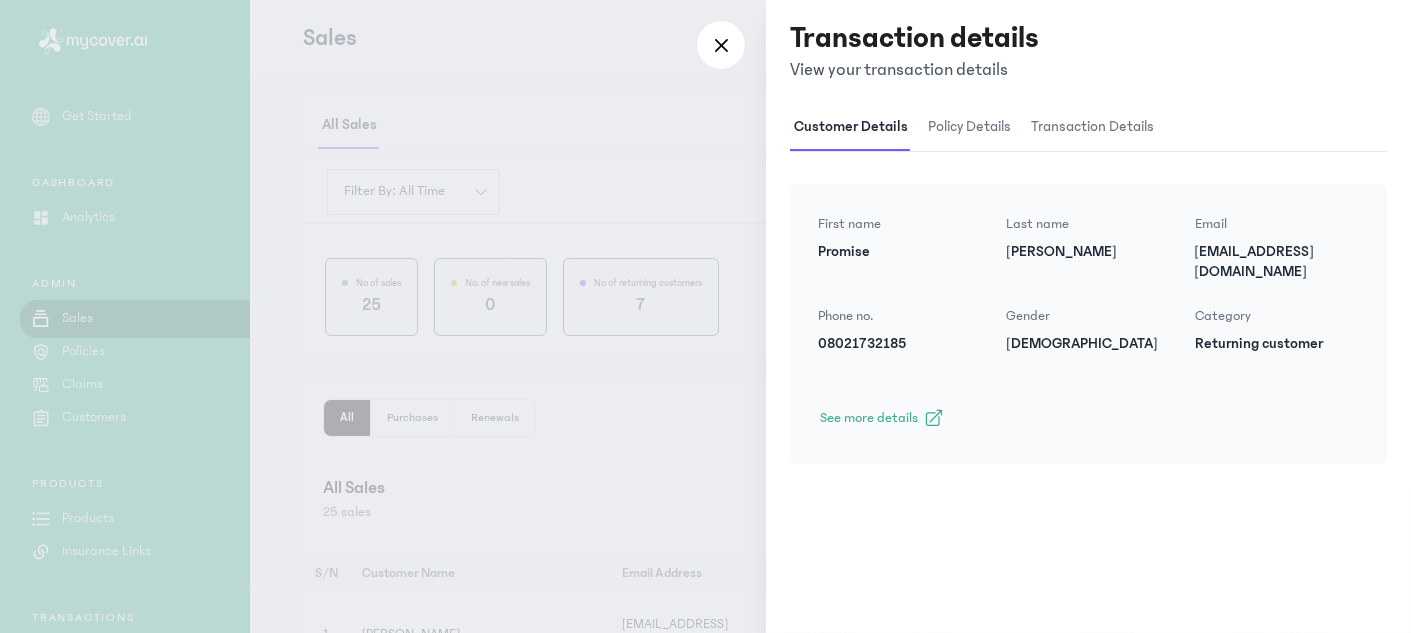 click on "transaction details" at bounding box center (1092, 127) 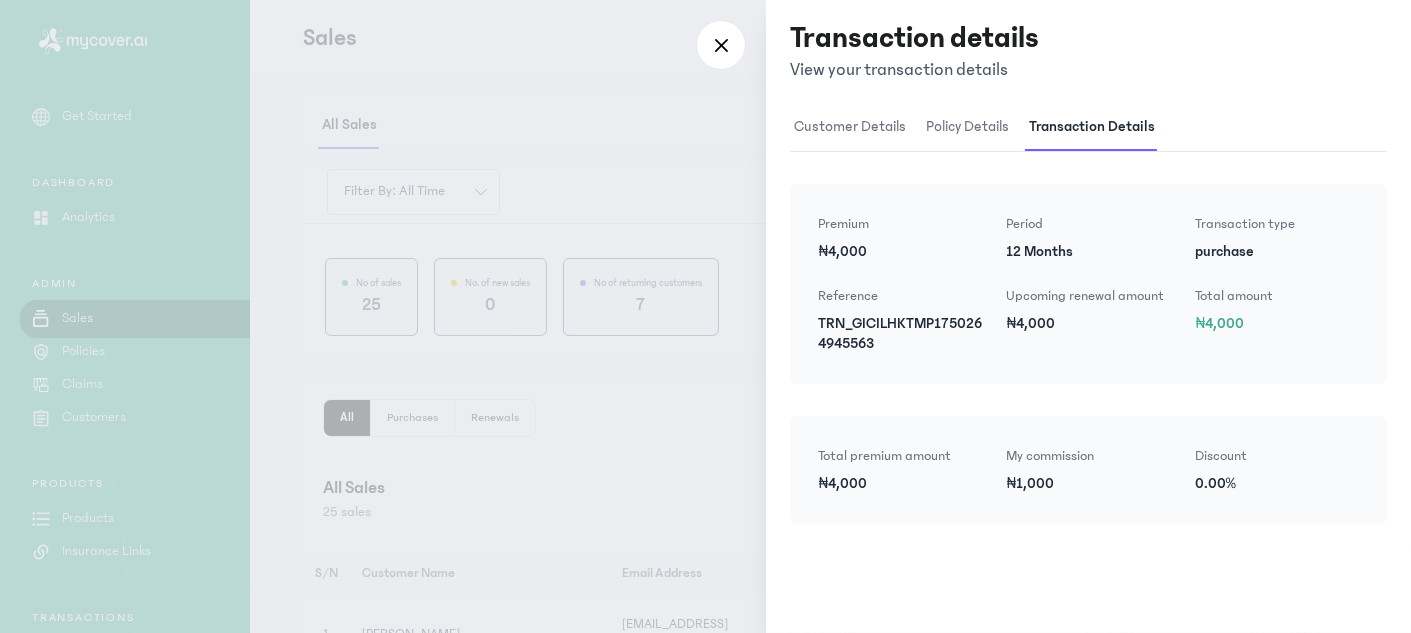 click on "₦4,000" at bounding box center [1088, 324] 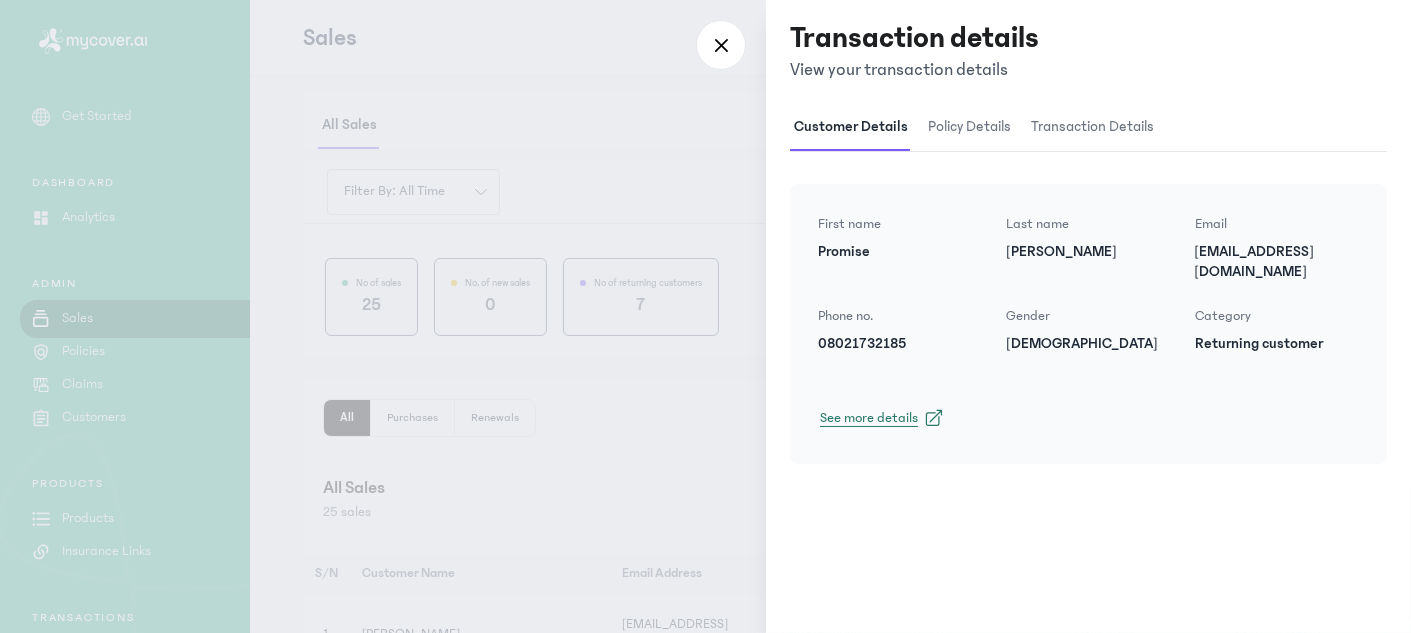 click on "See more details" 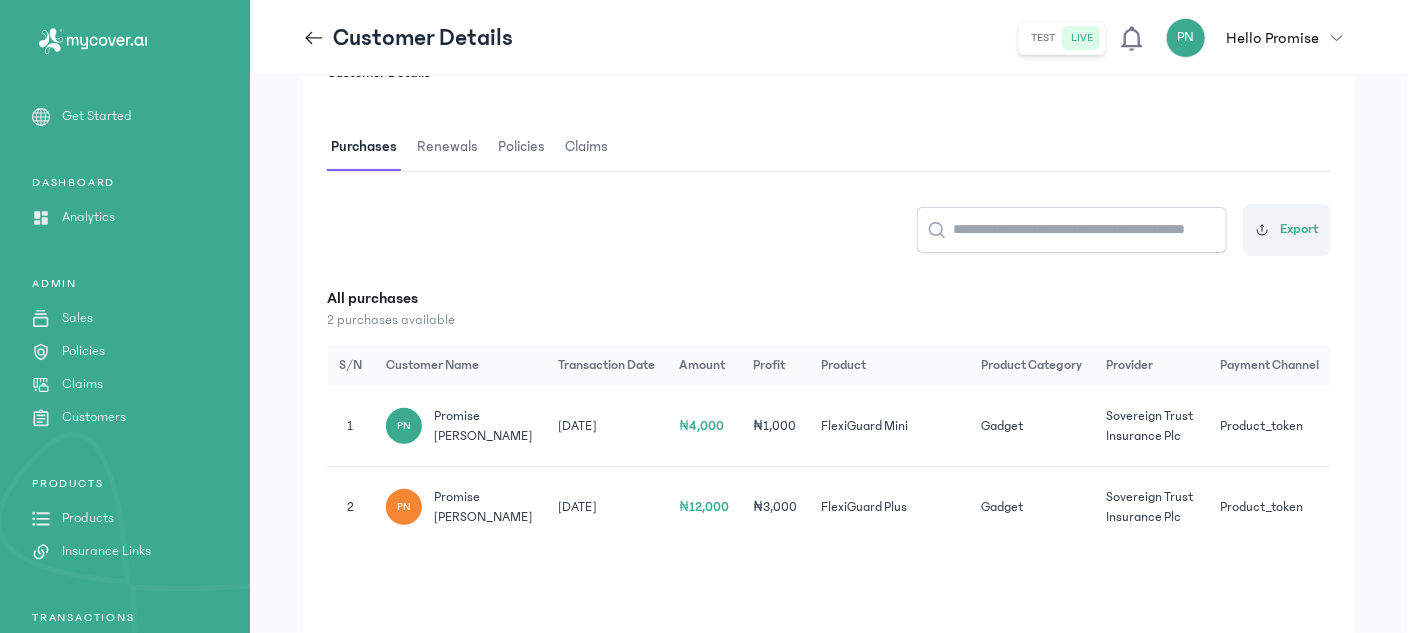 scroll, scrollTop: 291, scrollLeft: 0, axis: vertical 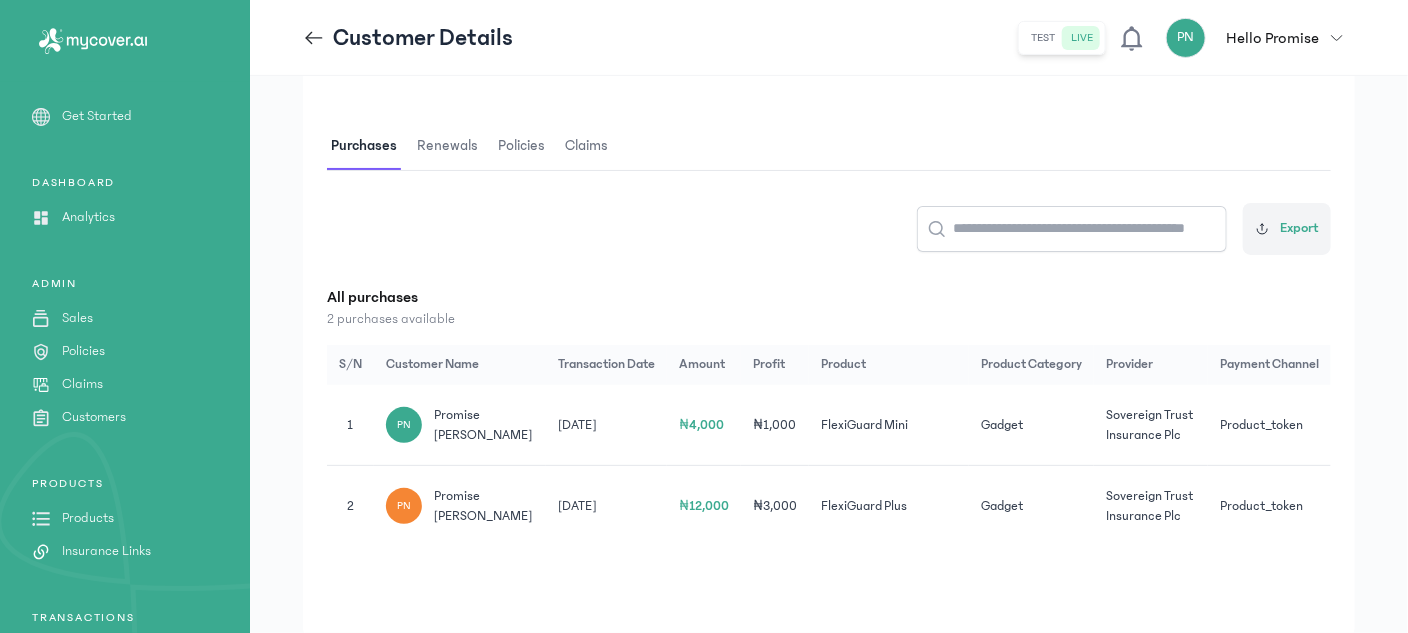 click on "PN" at bounding box center [404, 506] 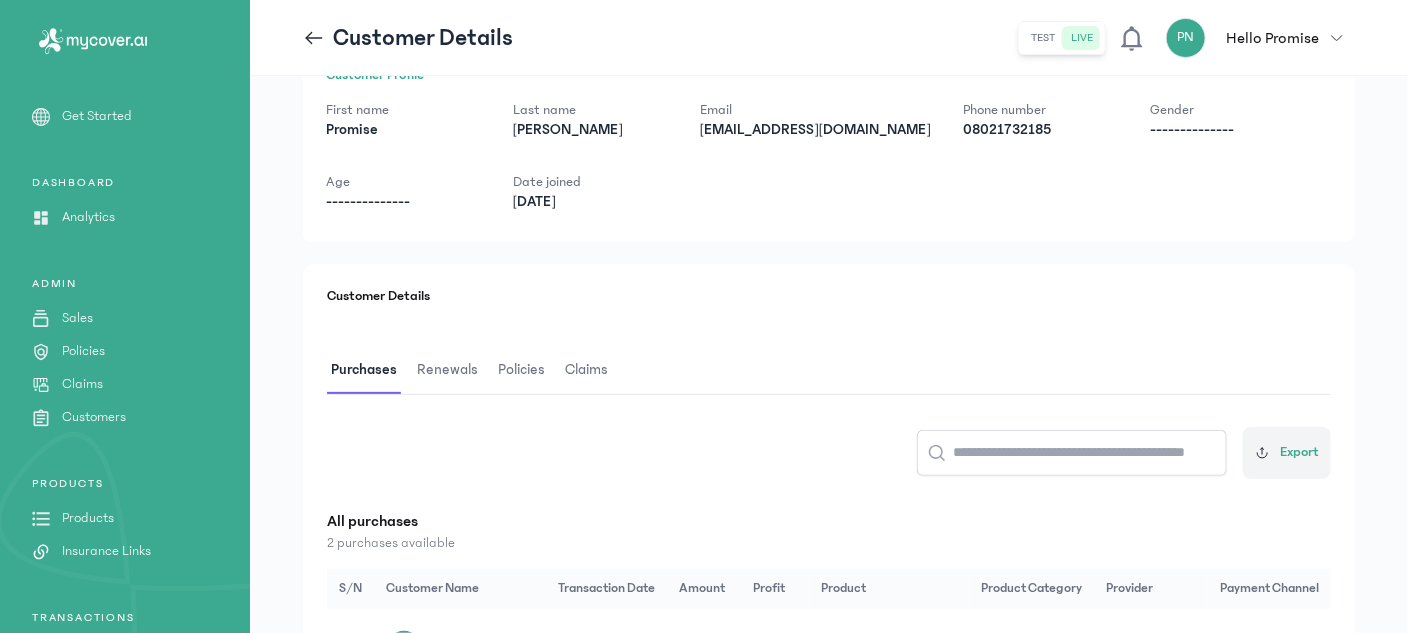 scroll, scrollTop: 52, scrollLeft: 0, axis: vertical 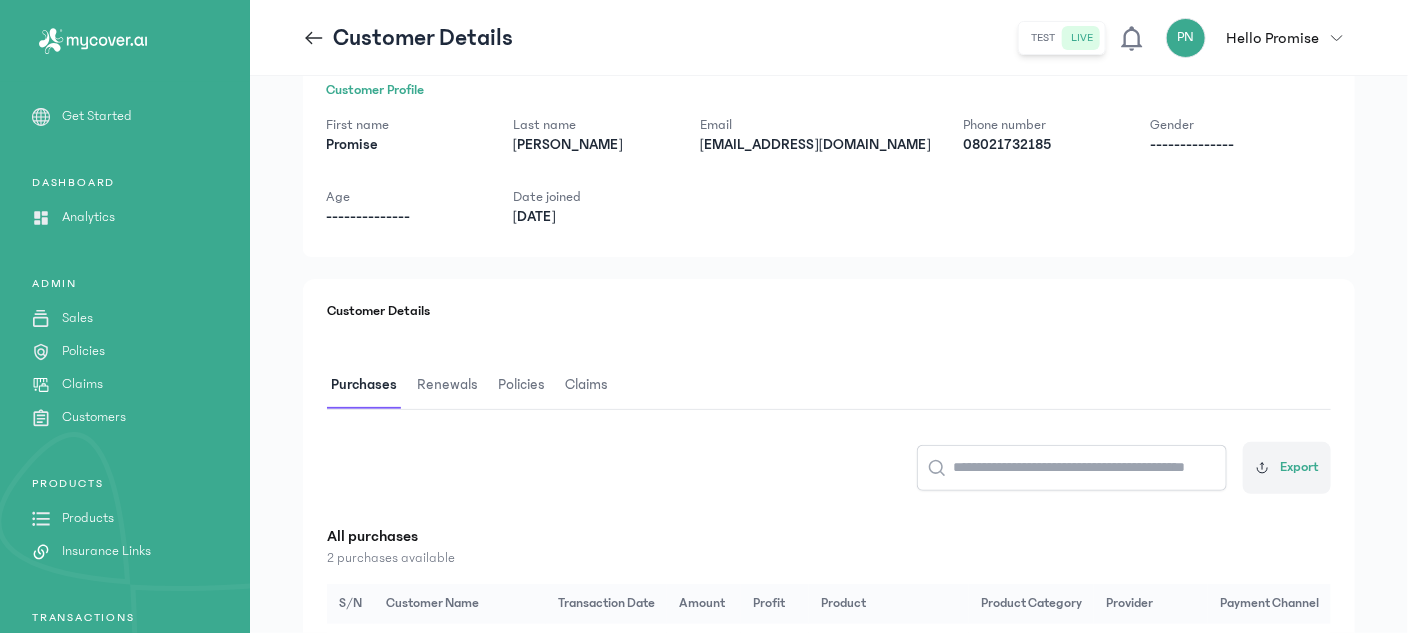 click on "Renewals" at bounding box center (447, 385) 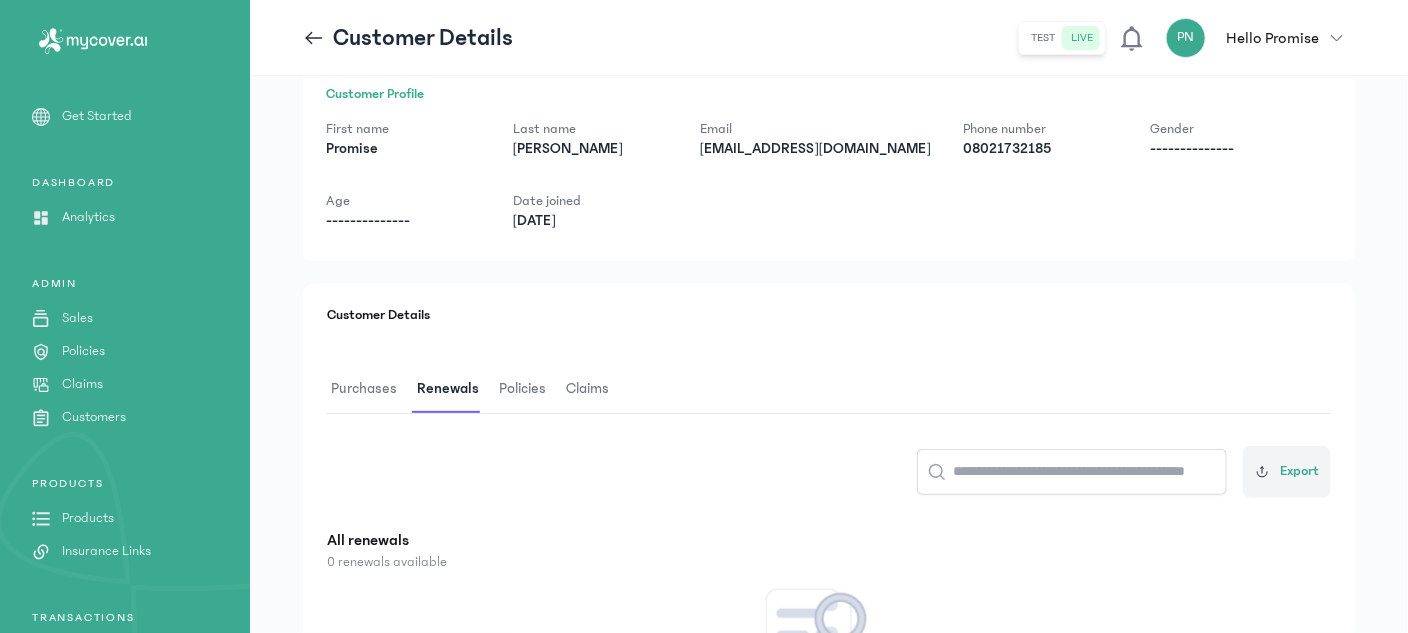 scroll, scrollTop: 0, scrollLeft: 0, axis: both 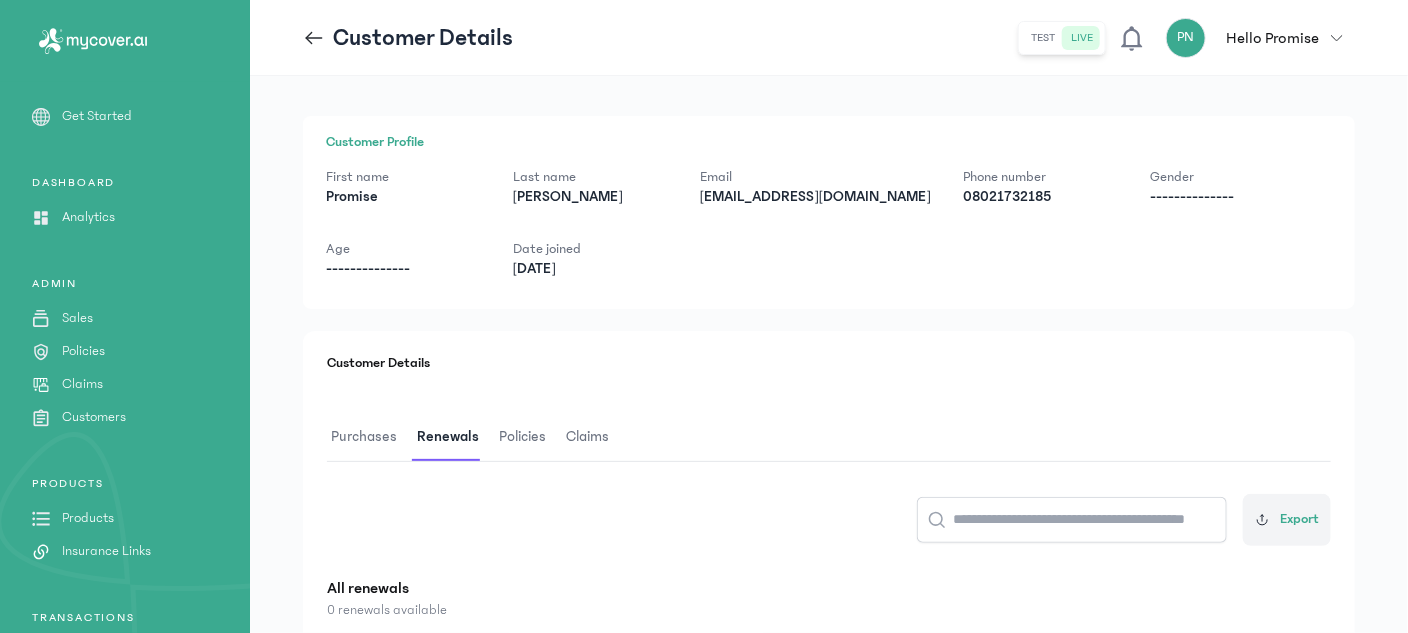 click on "Customer Details" at bounding box center [408, 38] 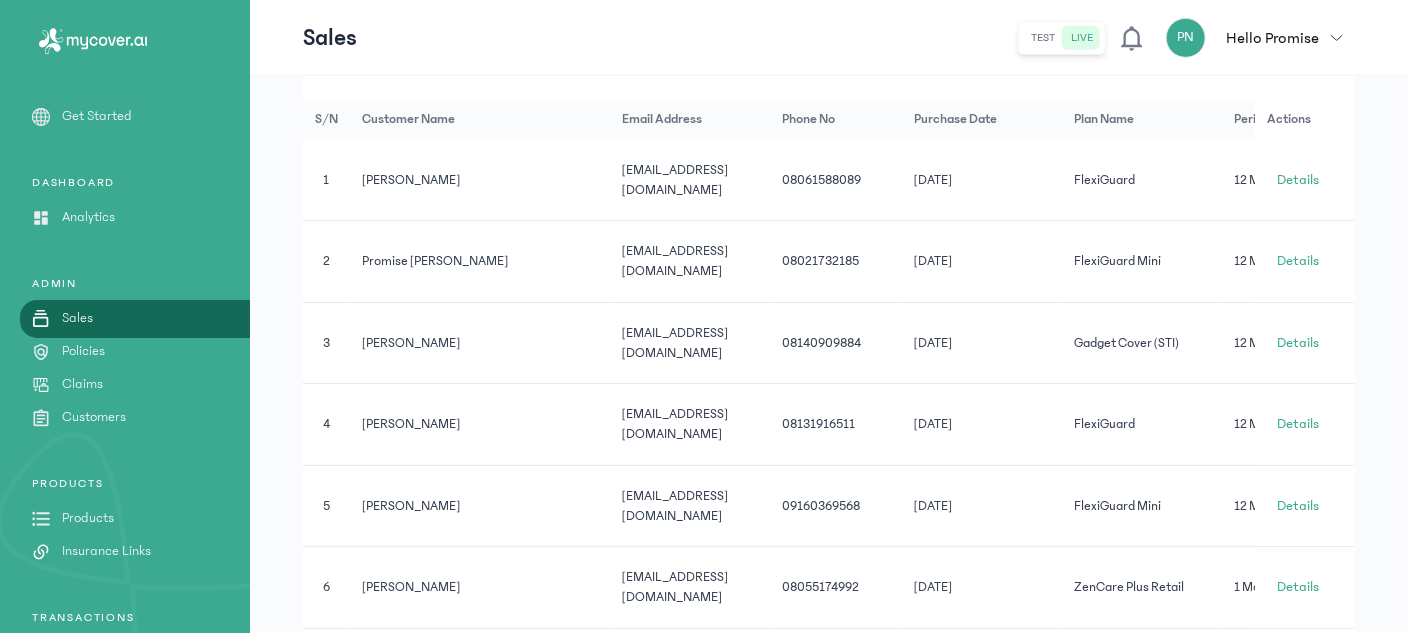 scroll, scrollTop: 458, scrollLeft: 0, axis: vertical 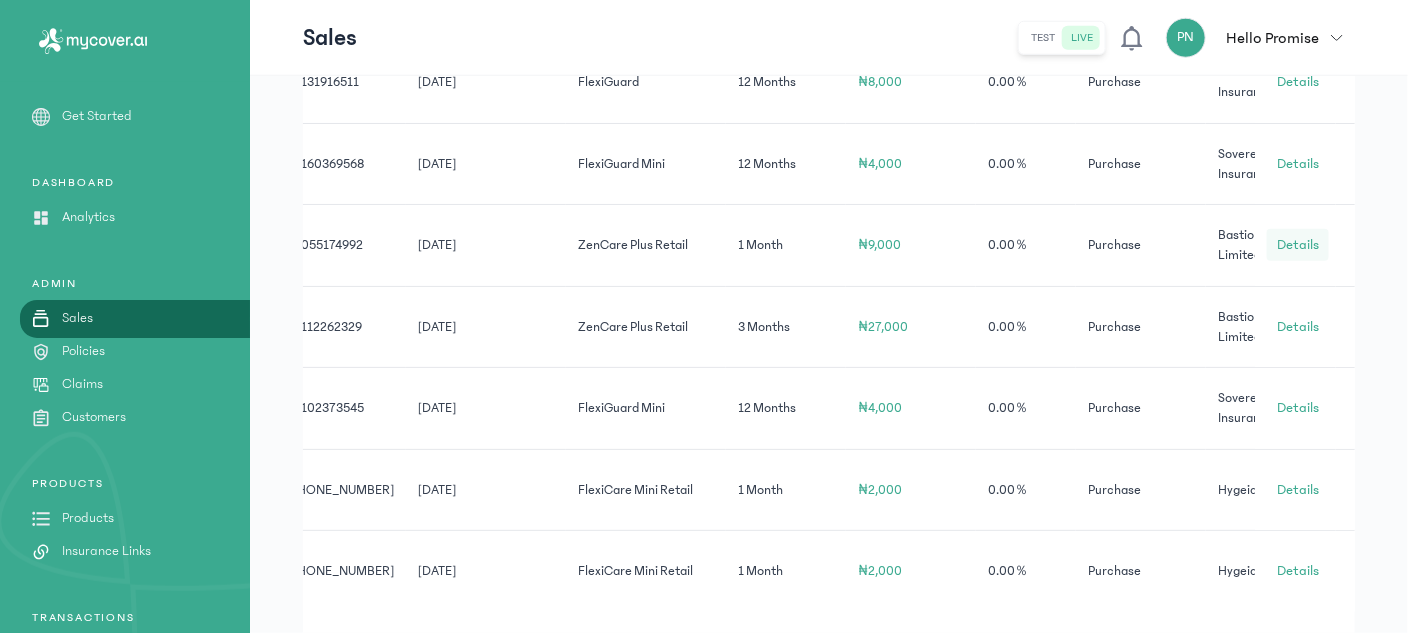 click on "Details" 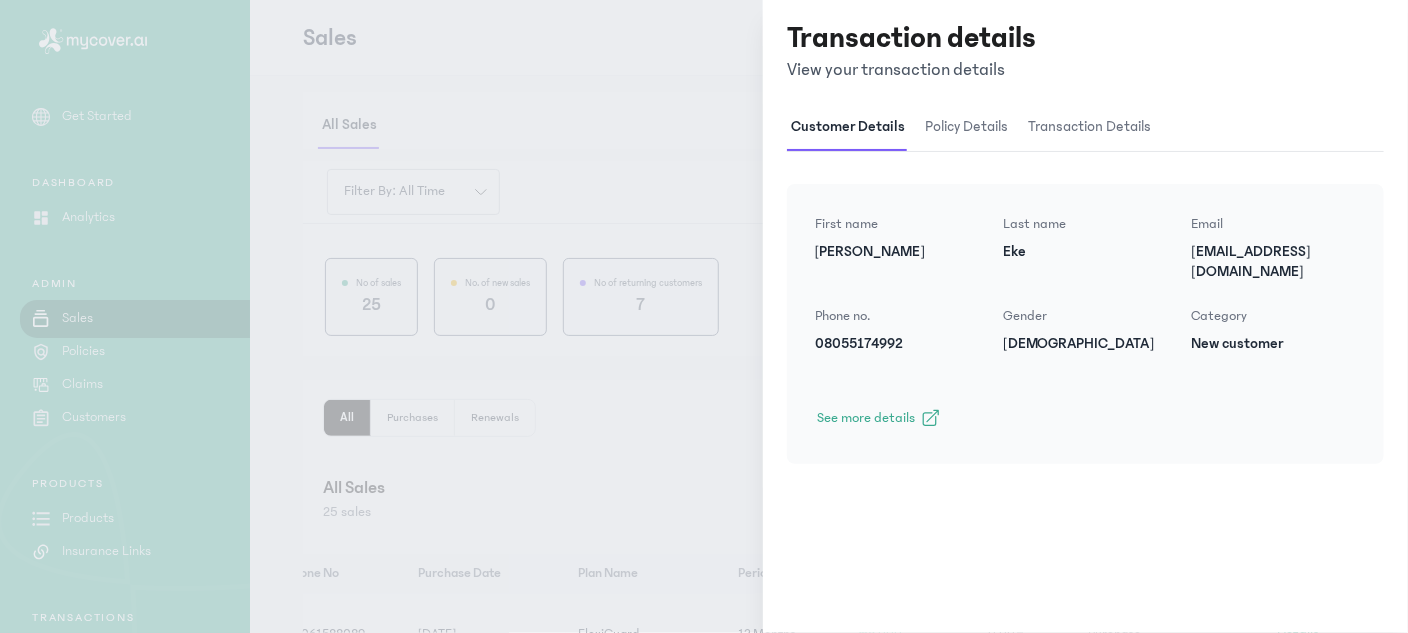 scroll, scrollTop: 0, scrollLeft: 0, axis: both 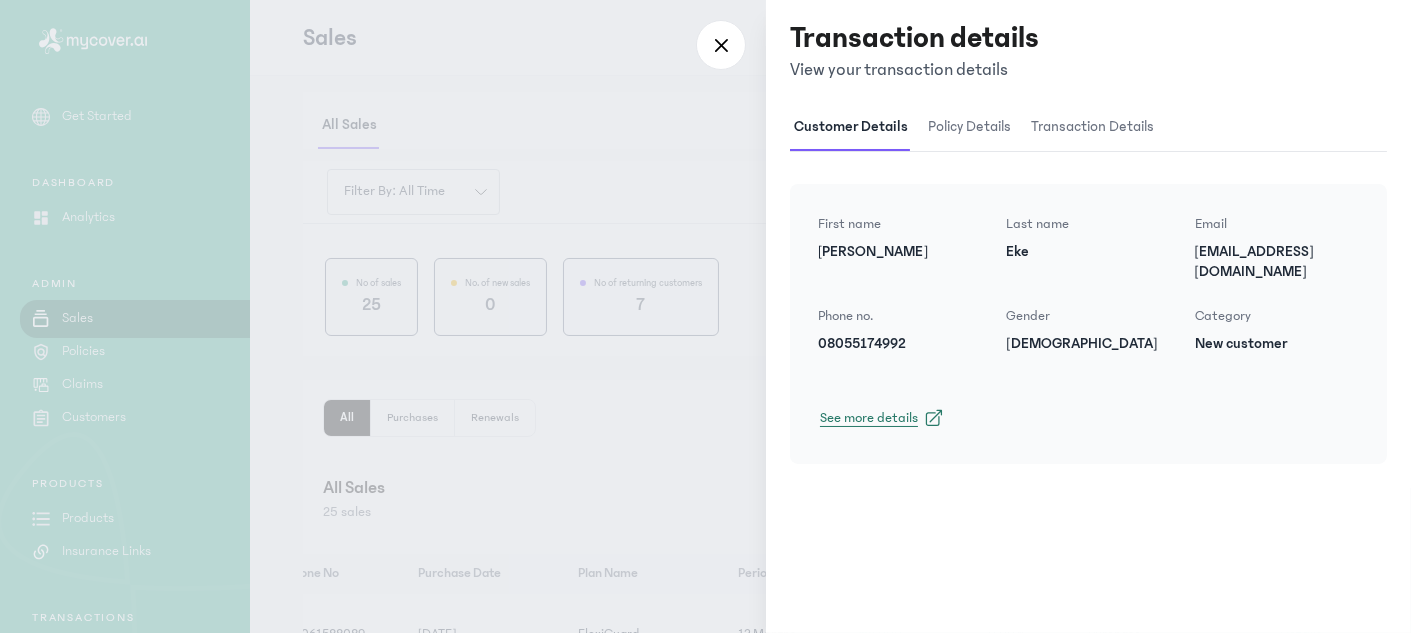 click on "See more details" 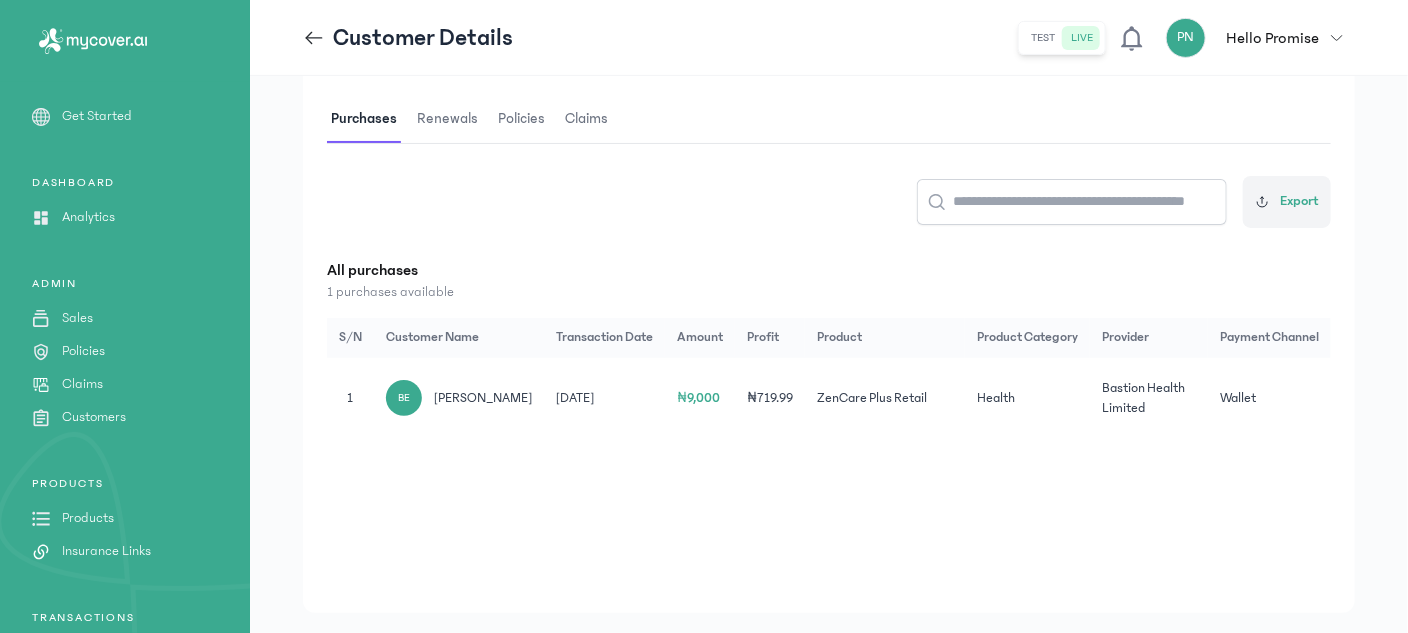 scroll, scrollTop: 276, scrollLeft: 0, axis: vertical 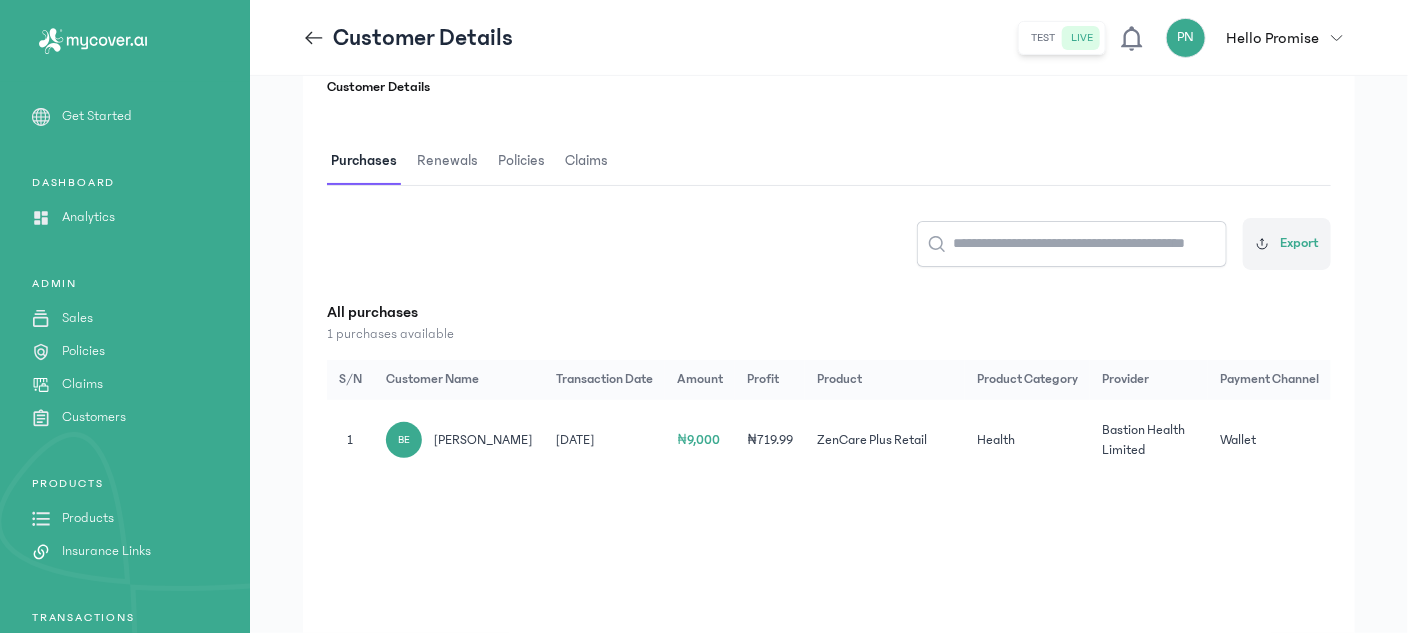 click on "BE" at bounding box center (404, 440) 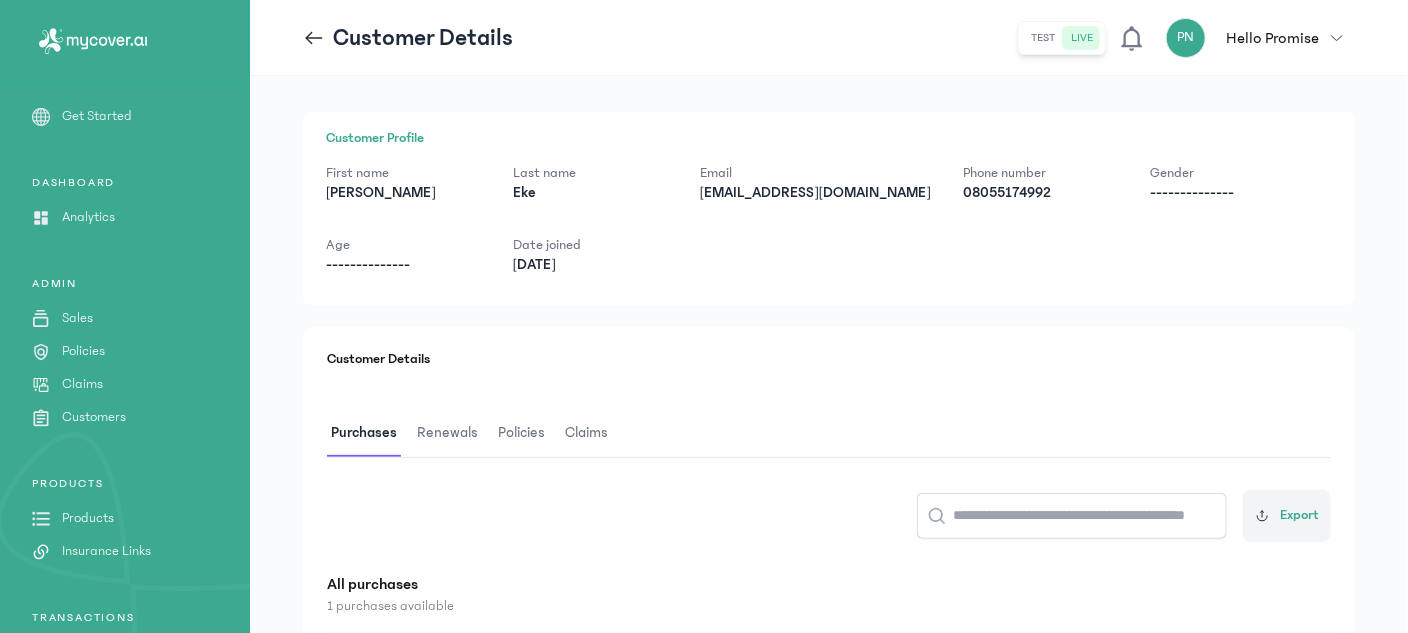 scroll, scrollTop: 0, scrollLeft: 0, axis: both 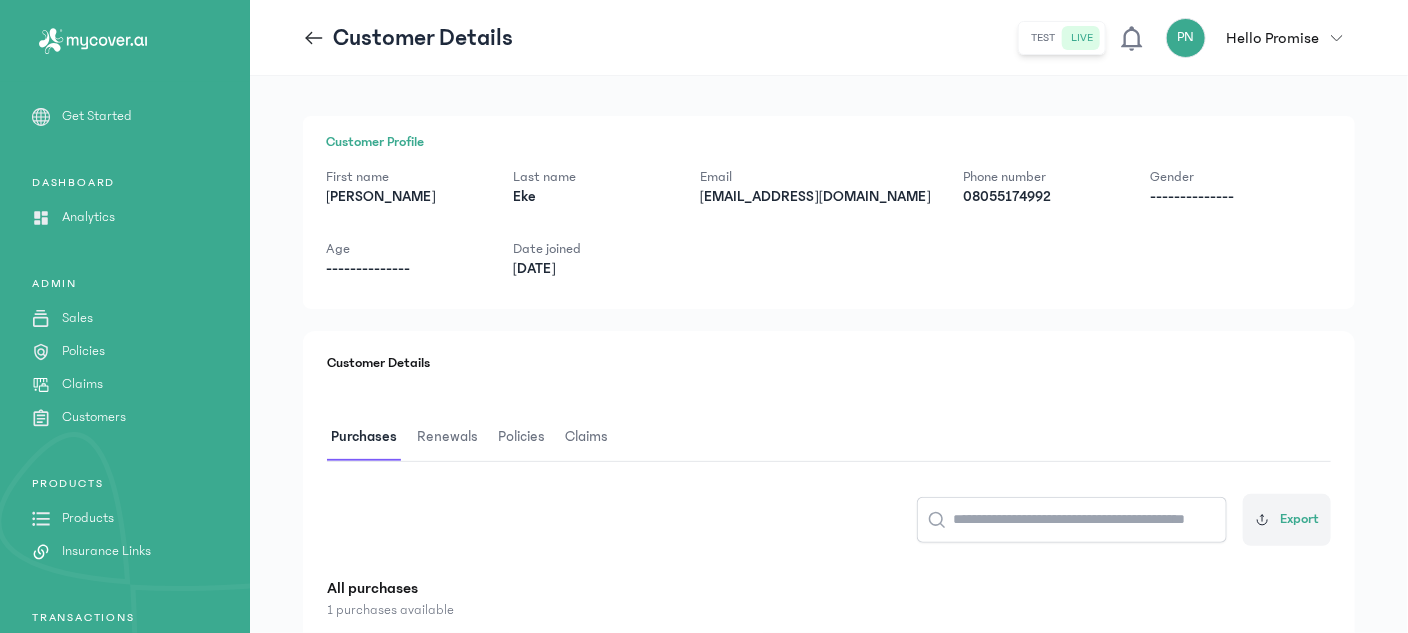 click on "Renewals" at bounding box center [447, 437] 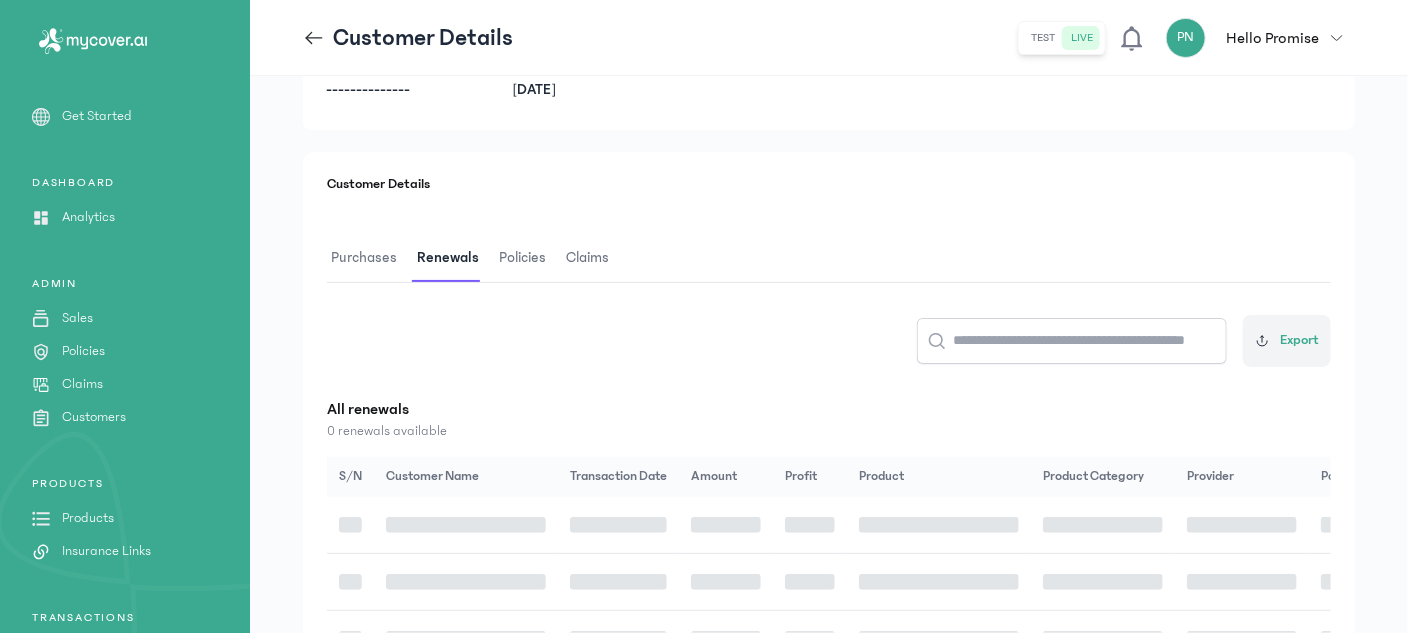 scroll, scrollTop: 207, scrollLeft: 0, axis: vertical 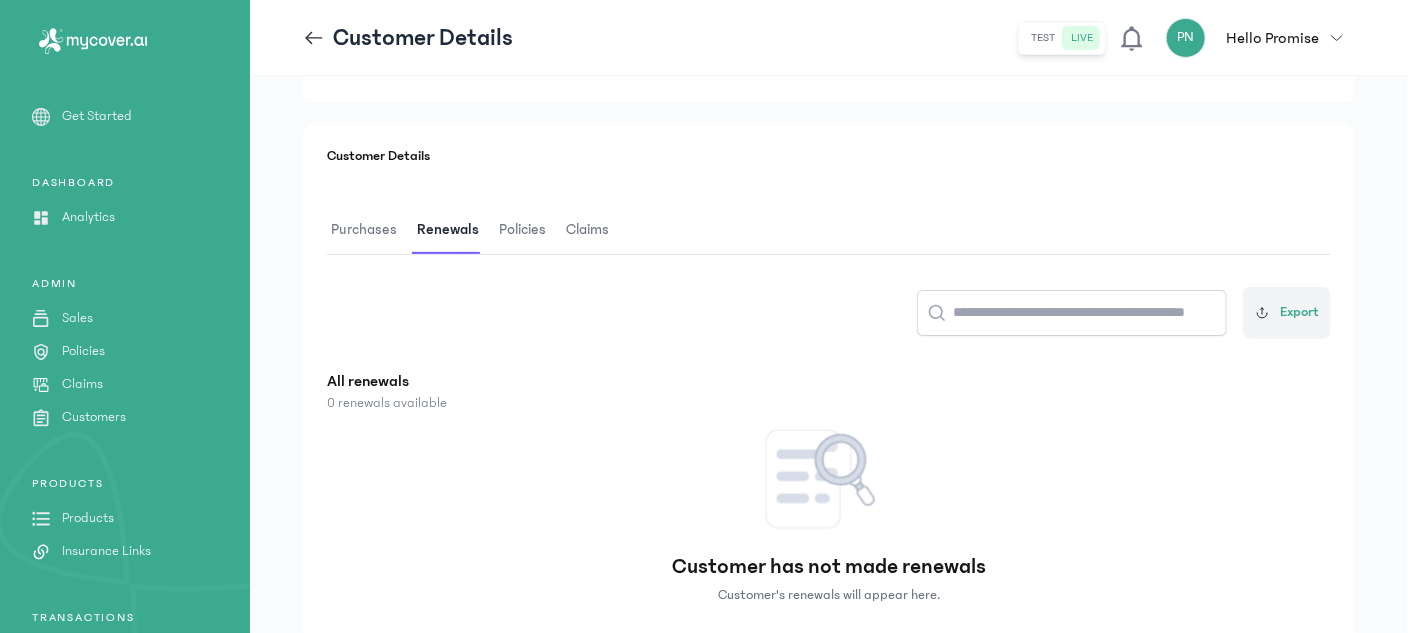 click on "Policies" at bounding box center [522, 230] 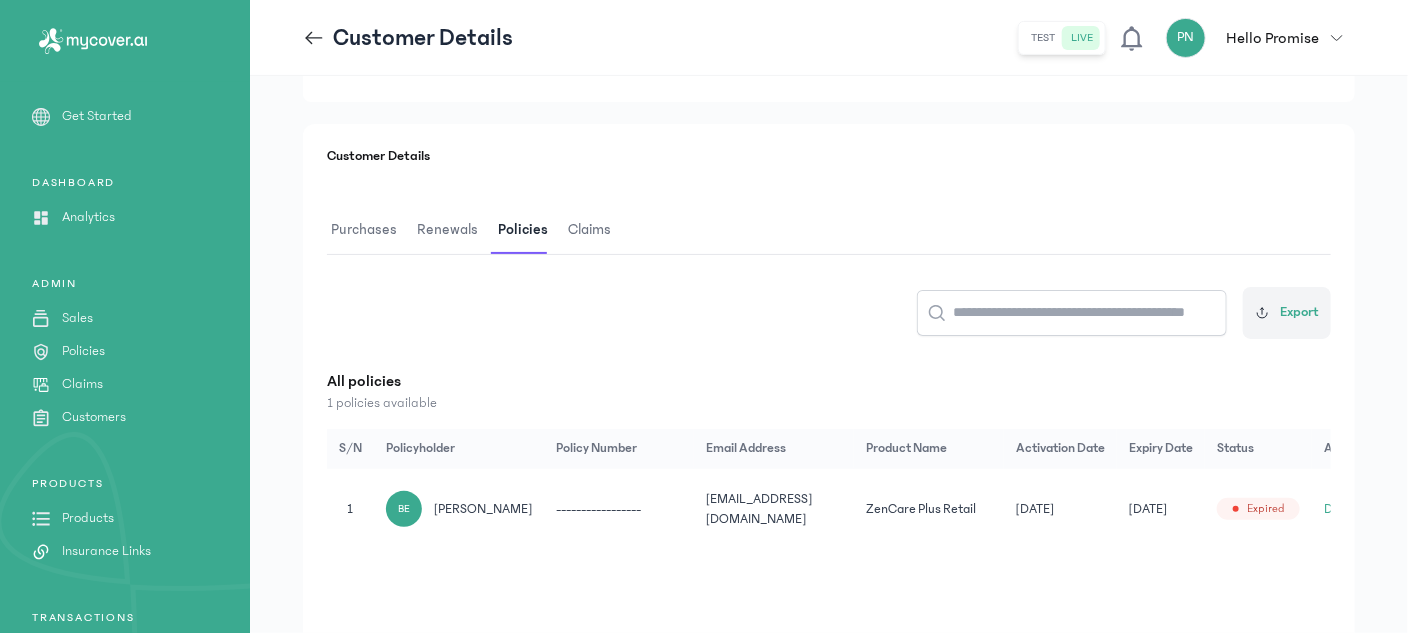 scroll, scrollTop: 0, scrollLeft: 38, axis: horizontal 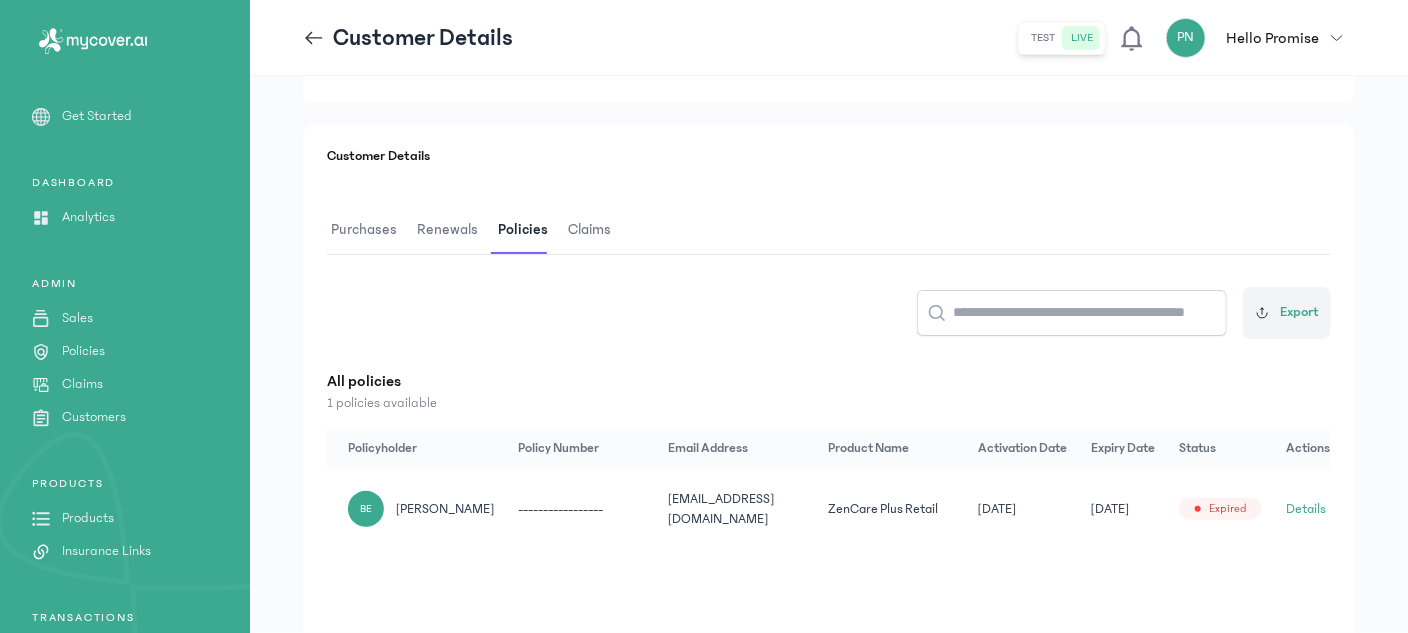 click on "Details" 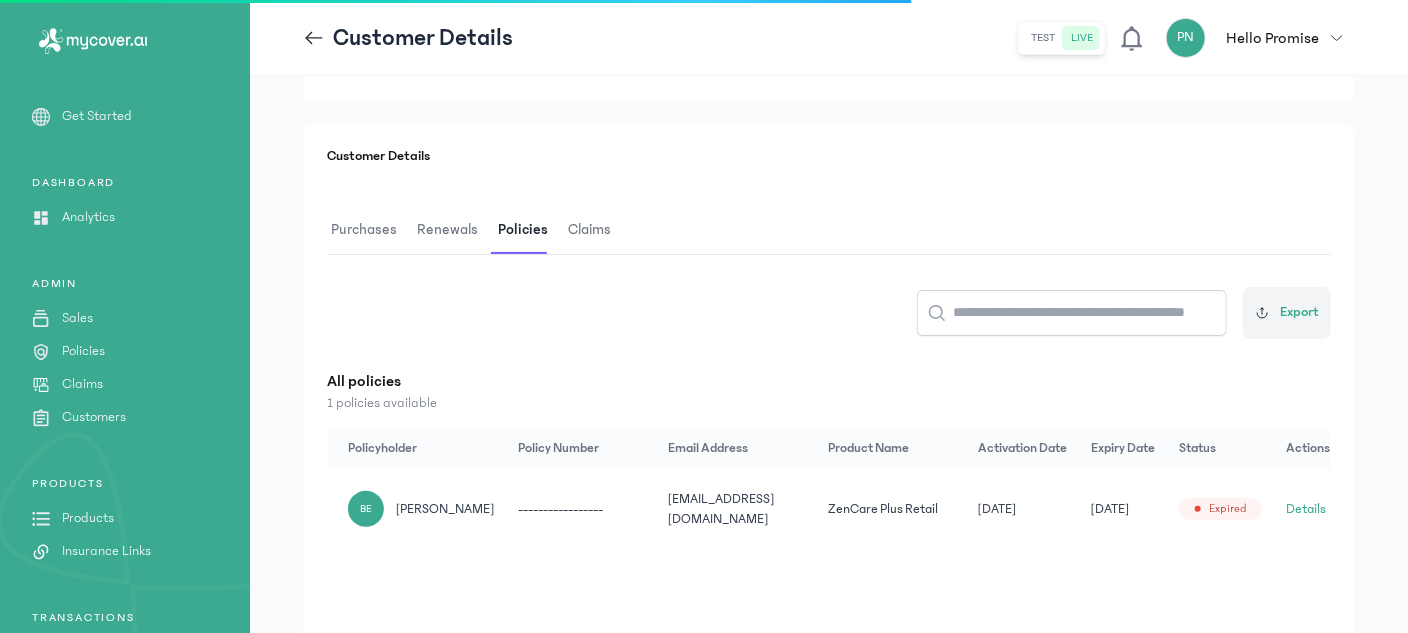 click on "Details" 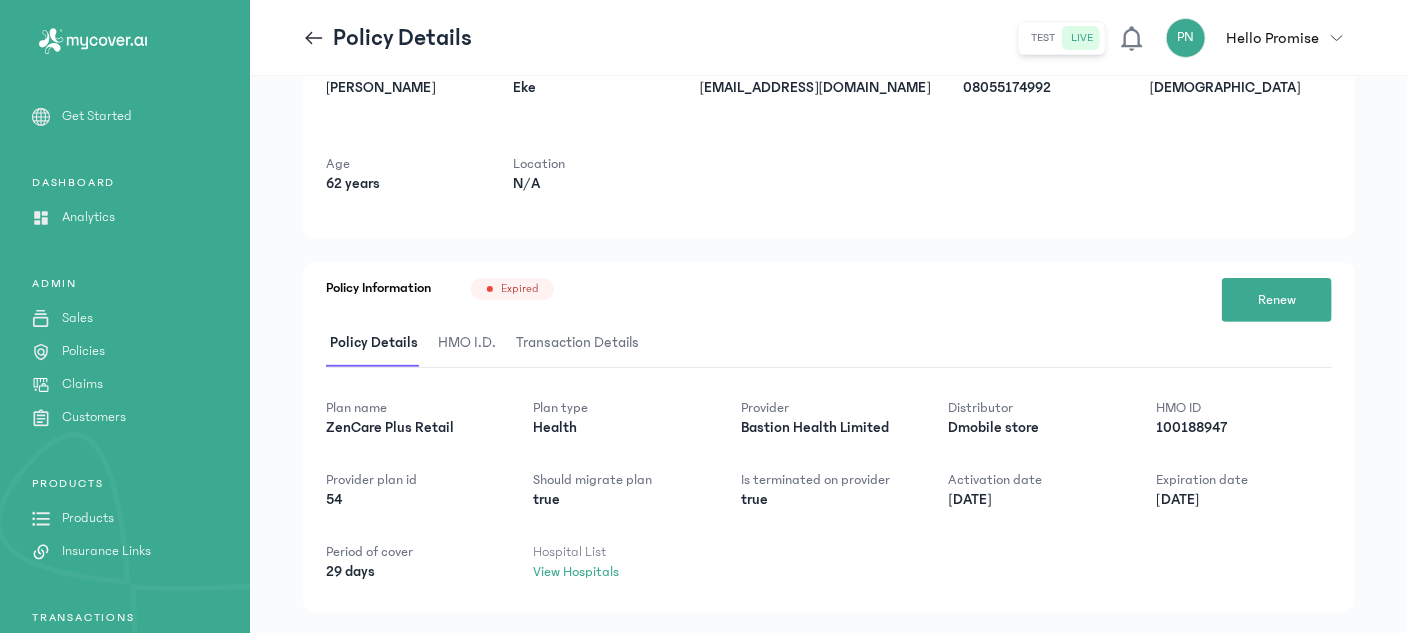 scroll, scrollTop: 148, scrollLeft: 0, axis: vertical 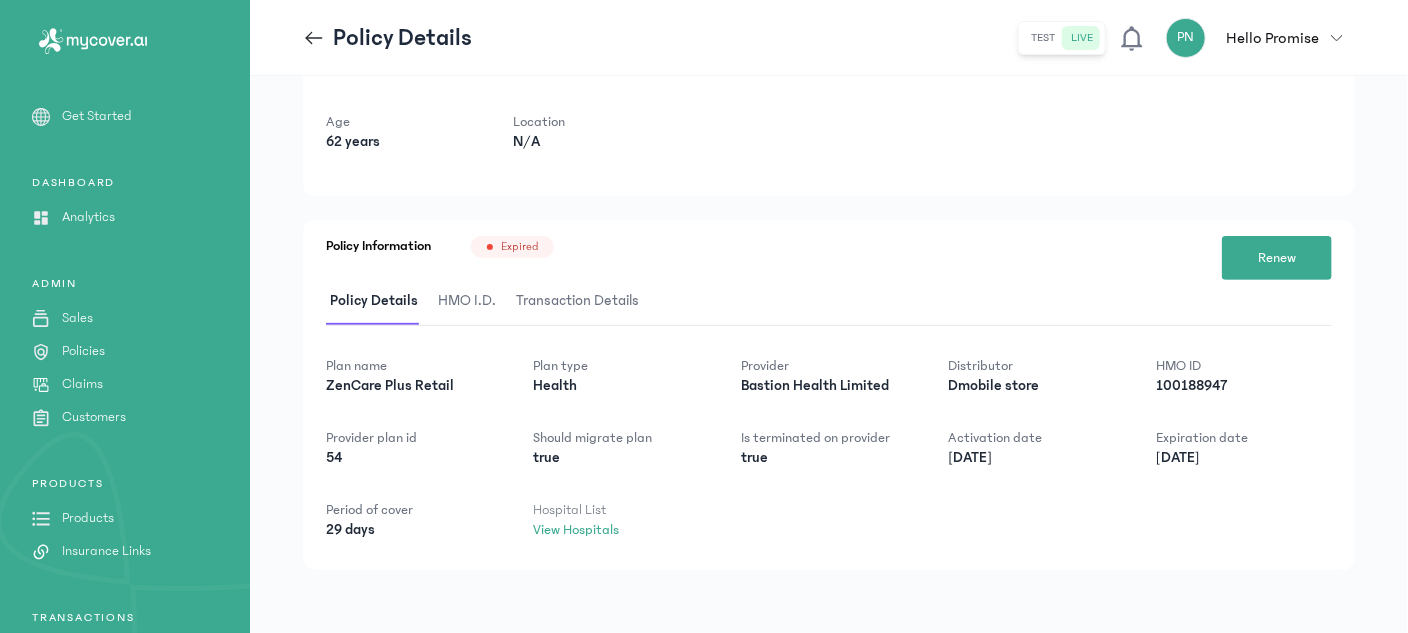 click on "HMO I.D." at bounding box center (467, 301) 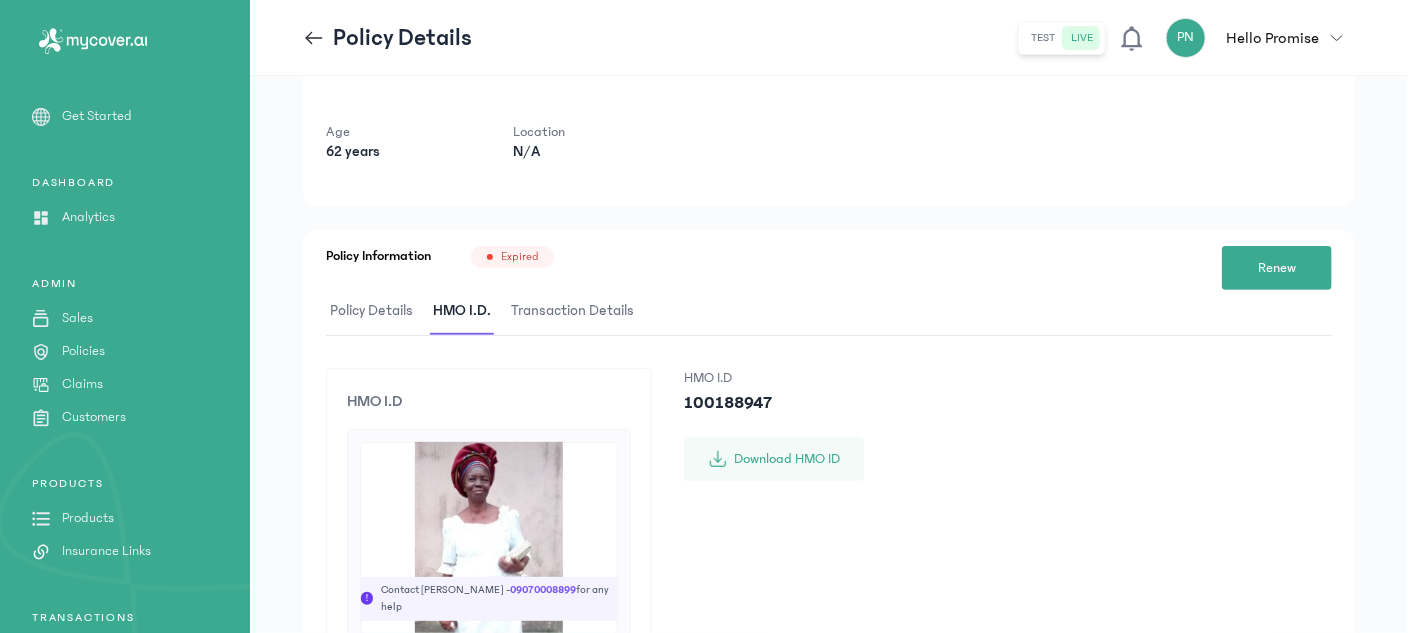 scroll, scrollTop: 136, scrollLeft: 0, axis: vertical 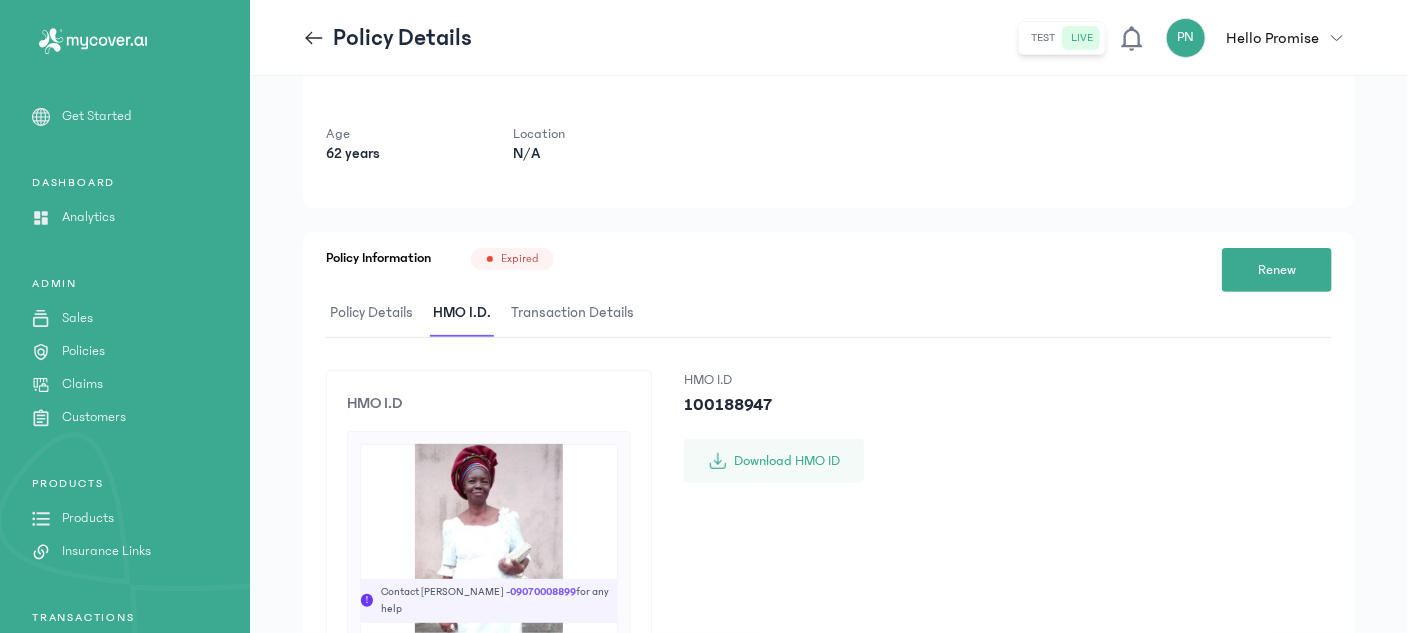 click 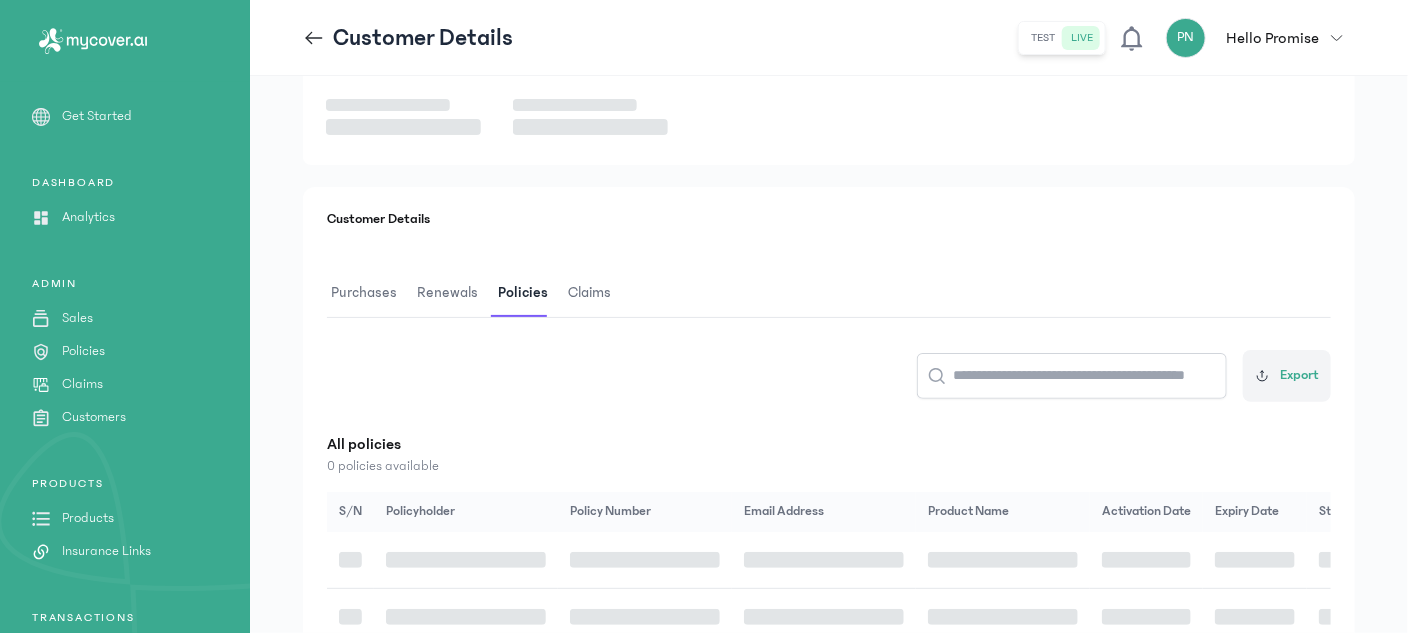 scroll, scrollTop: 207, scrollLeft: 0, axis: vertical 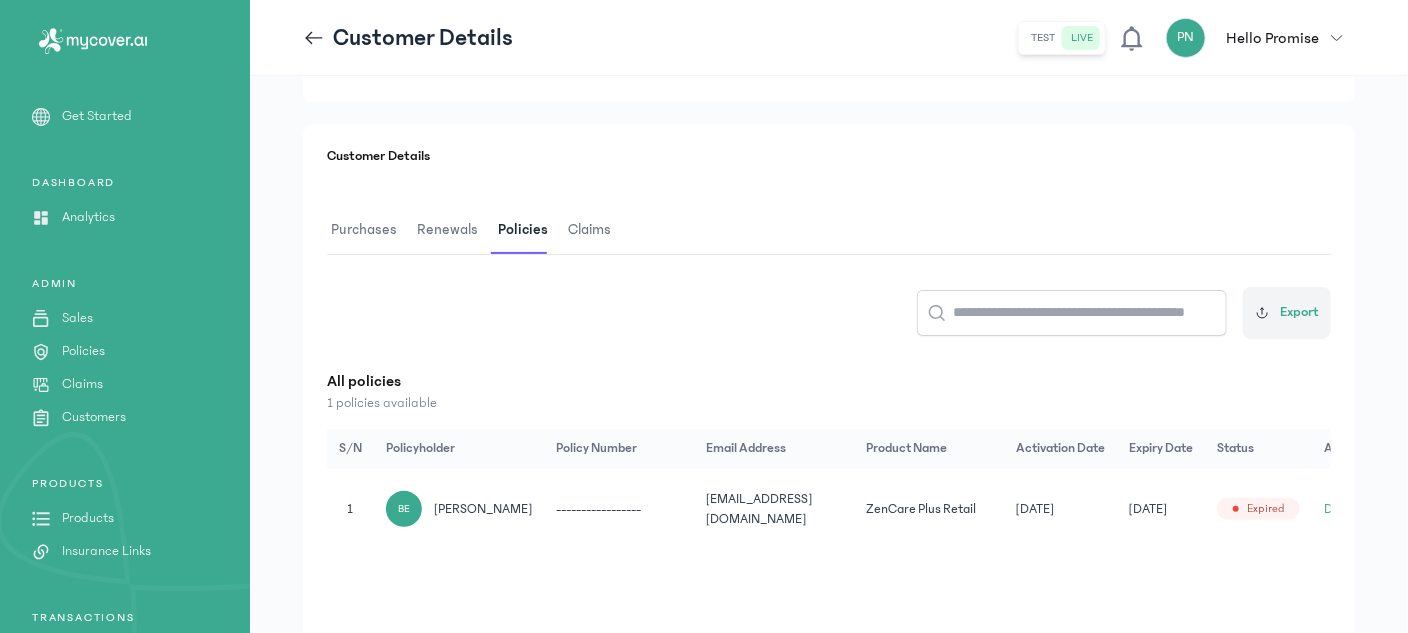 click 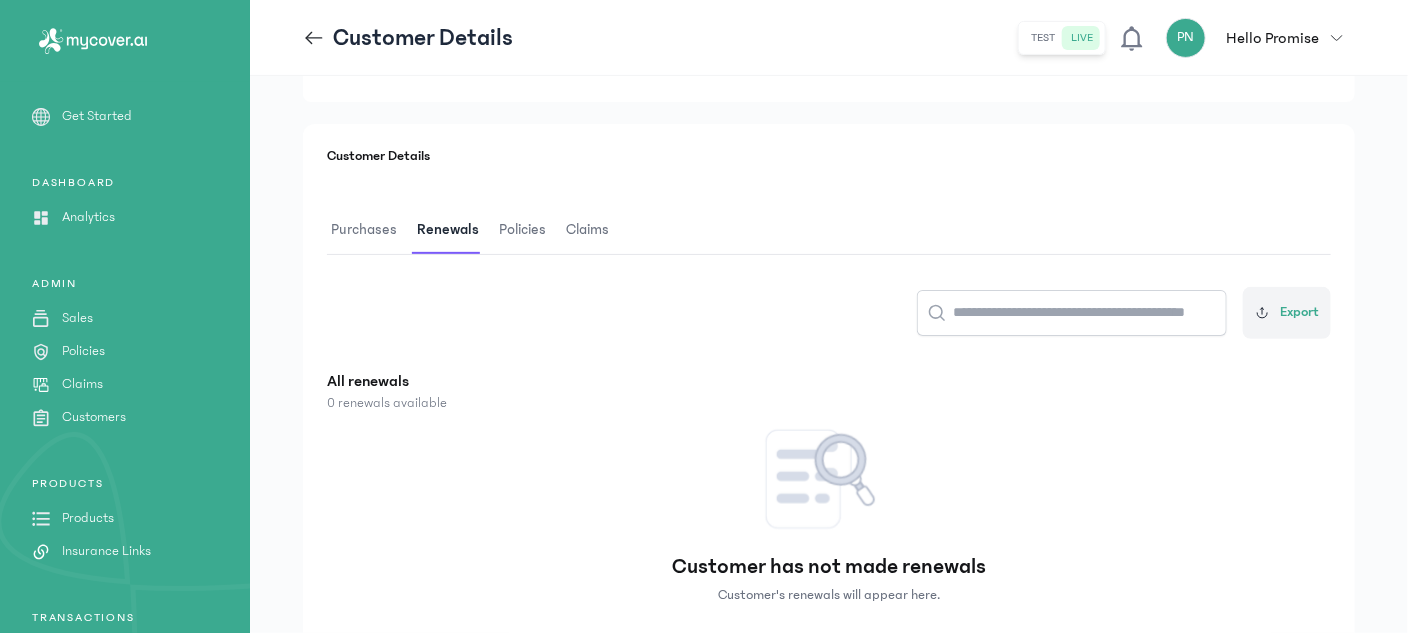 click 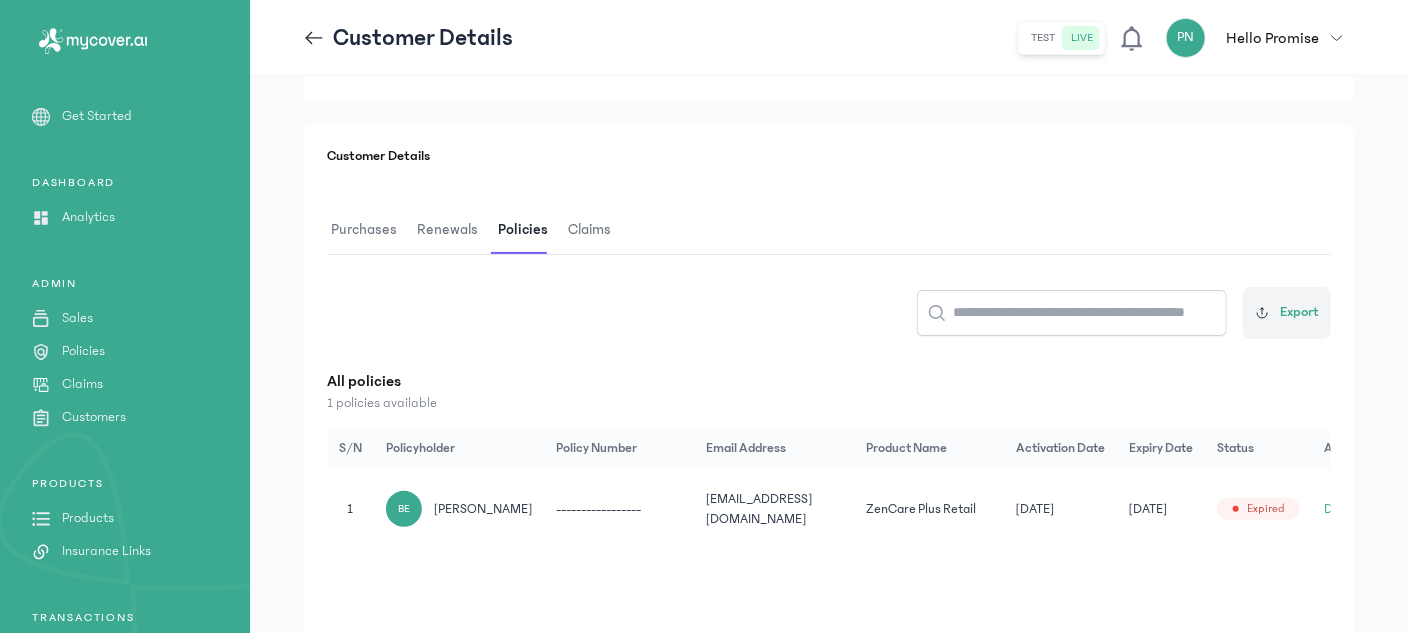 click 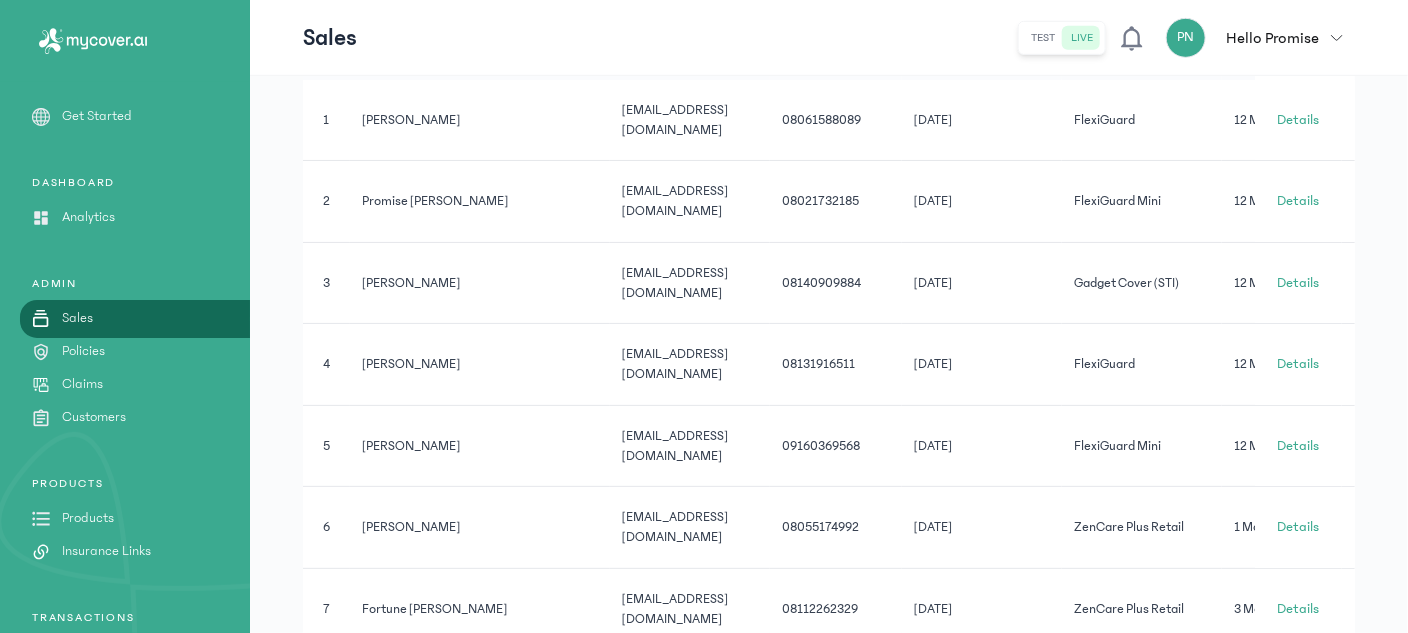 scroll, scrollTop: 527, scrollLeft: 0, axis: vertical 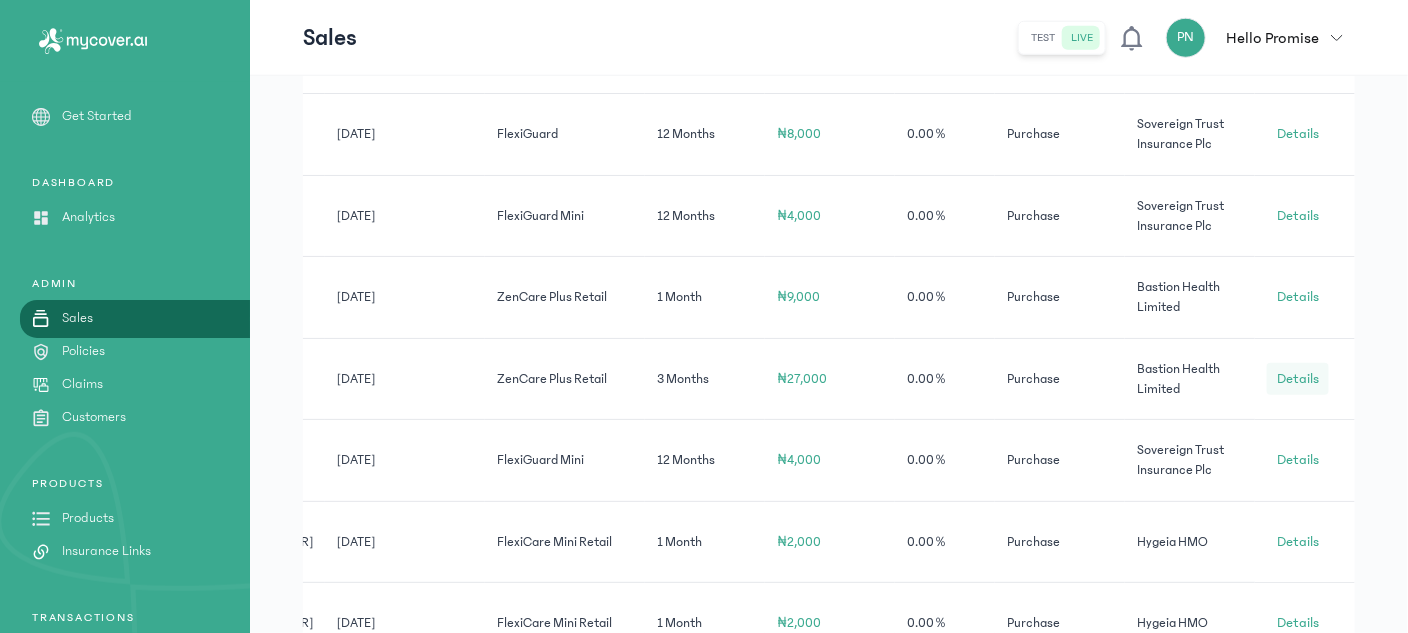 click on "Details" 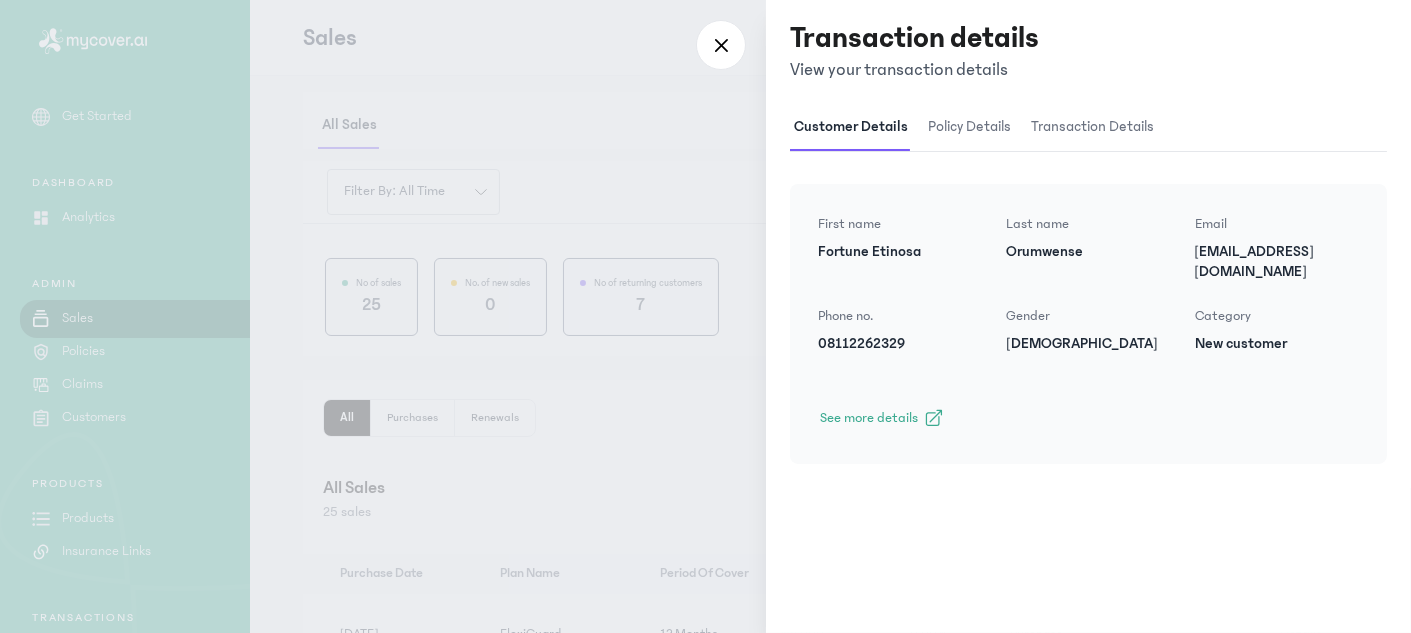 click on "policy details" at bounding box center (969, 127) 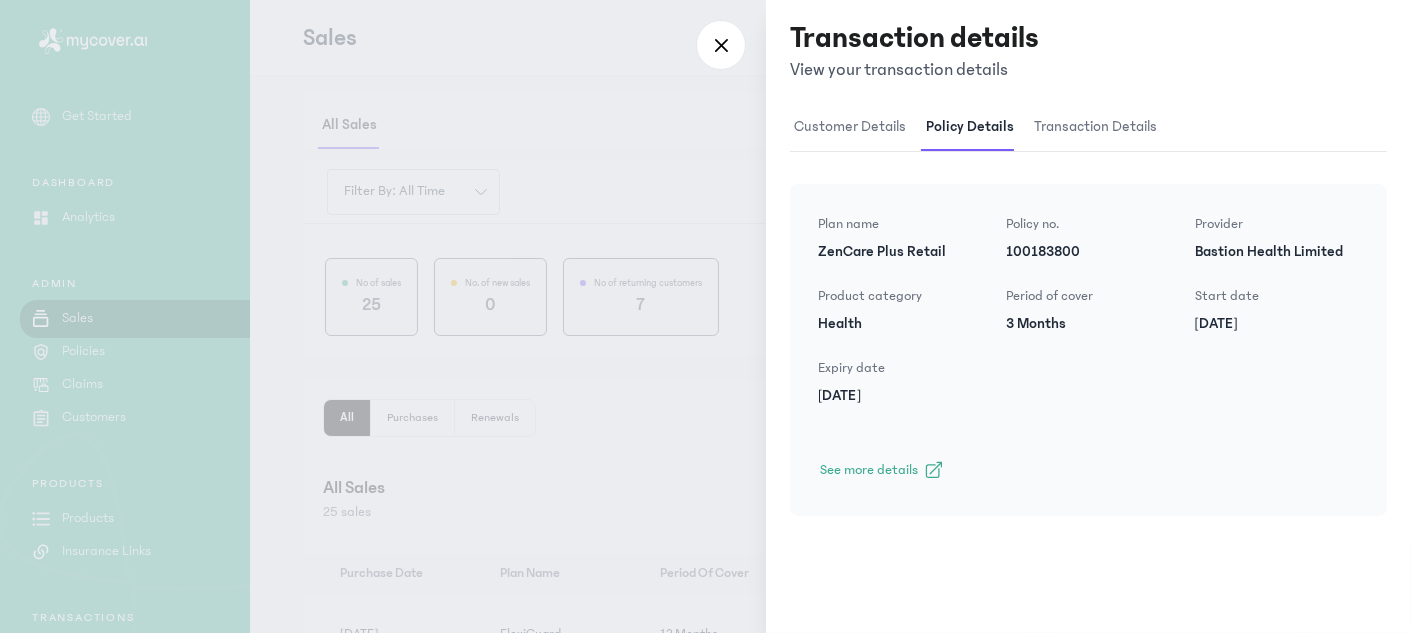 click on "transaction details" at bounding box center [1095, 127] 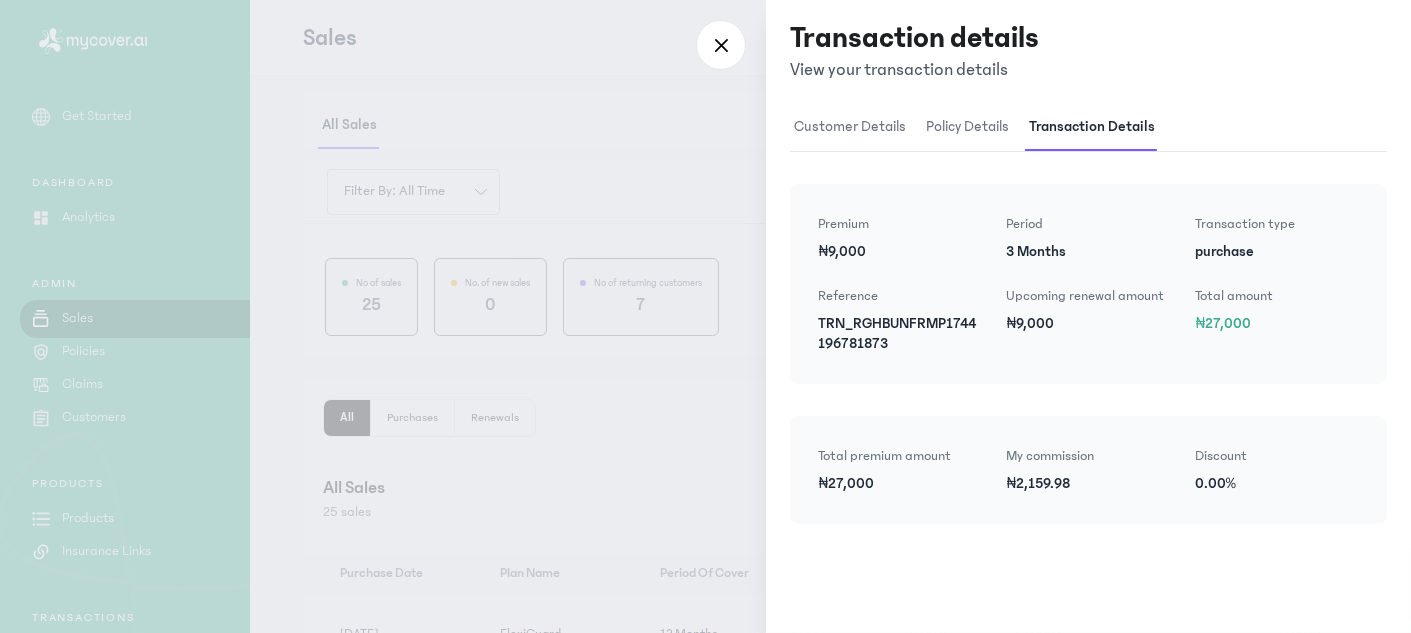 click on "customer details" at bounding box center [850, 127] 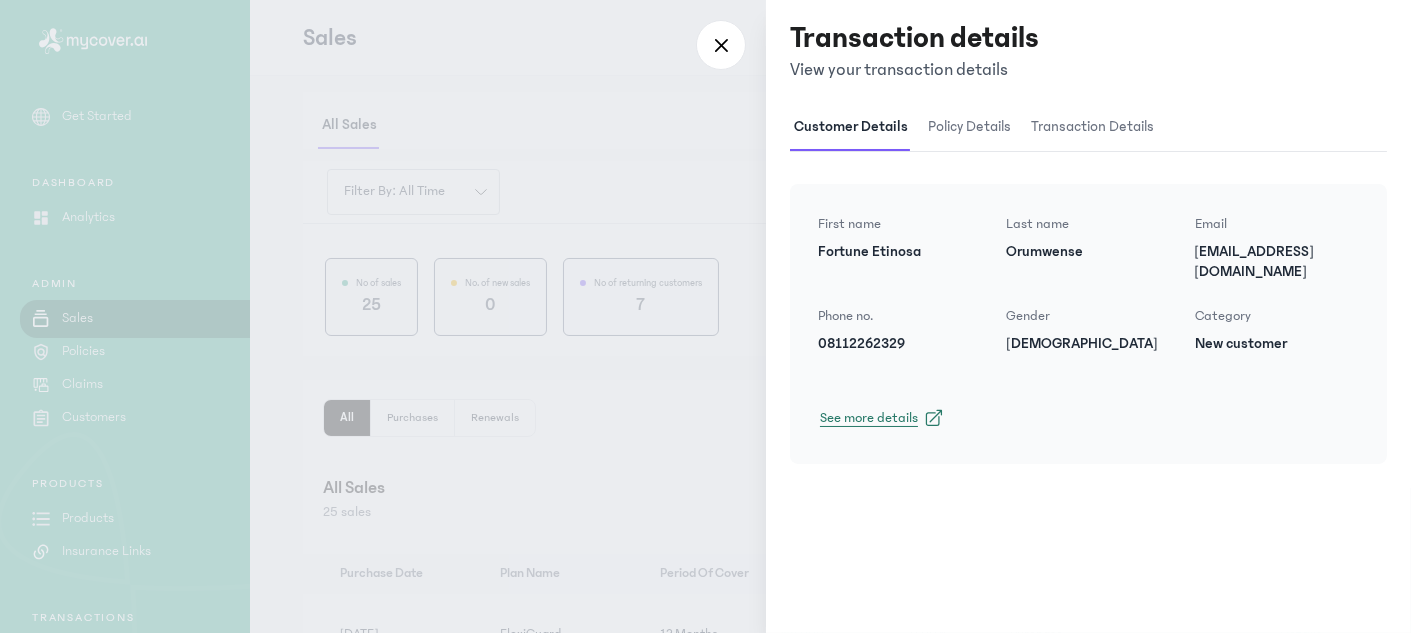 click on "See more details" 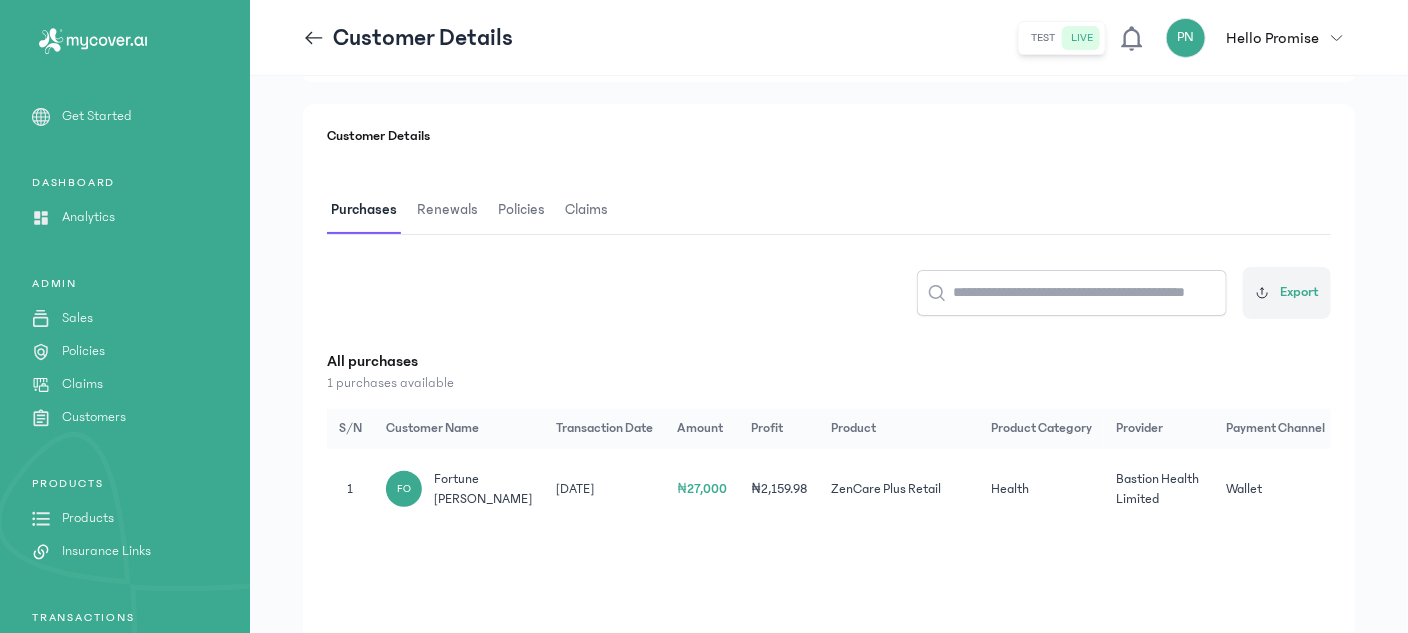 scroll, scrollTop: 222, scrollLeft: 0, axis: vertical 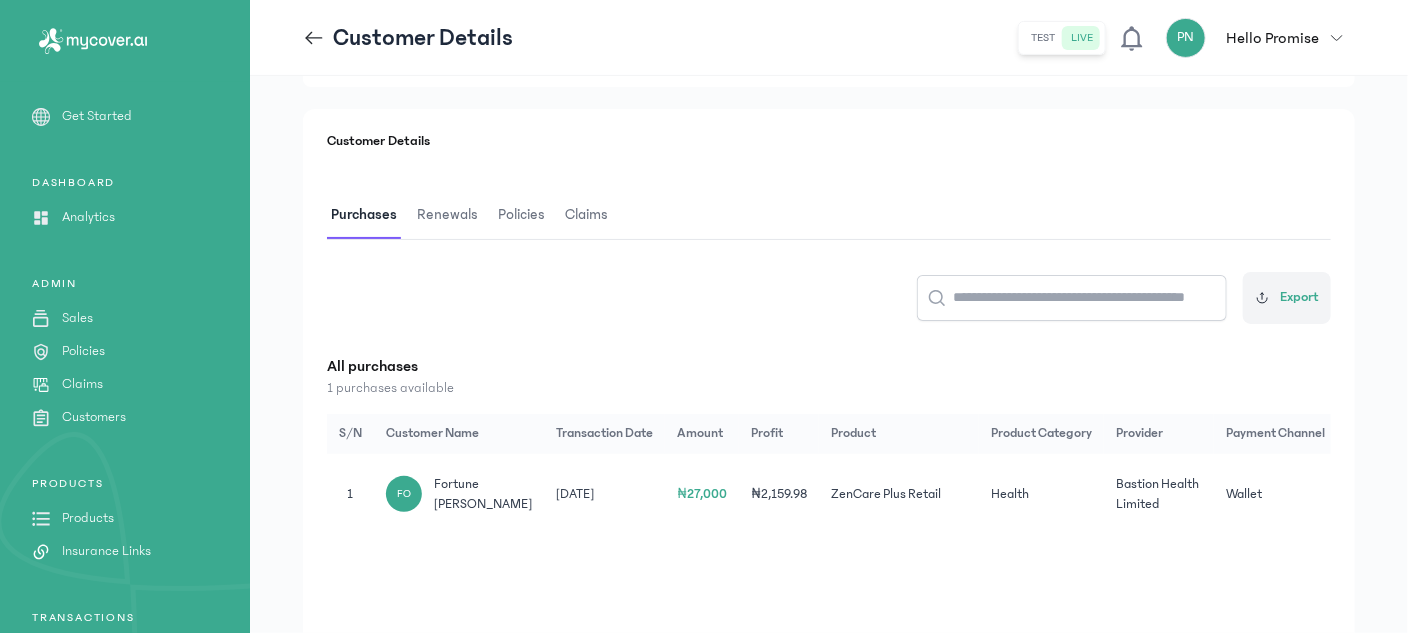 click on "Renewals" at bounding box center [447, 215] 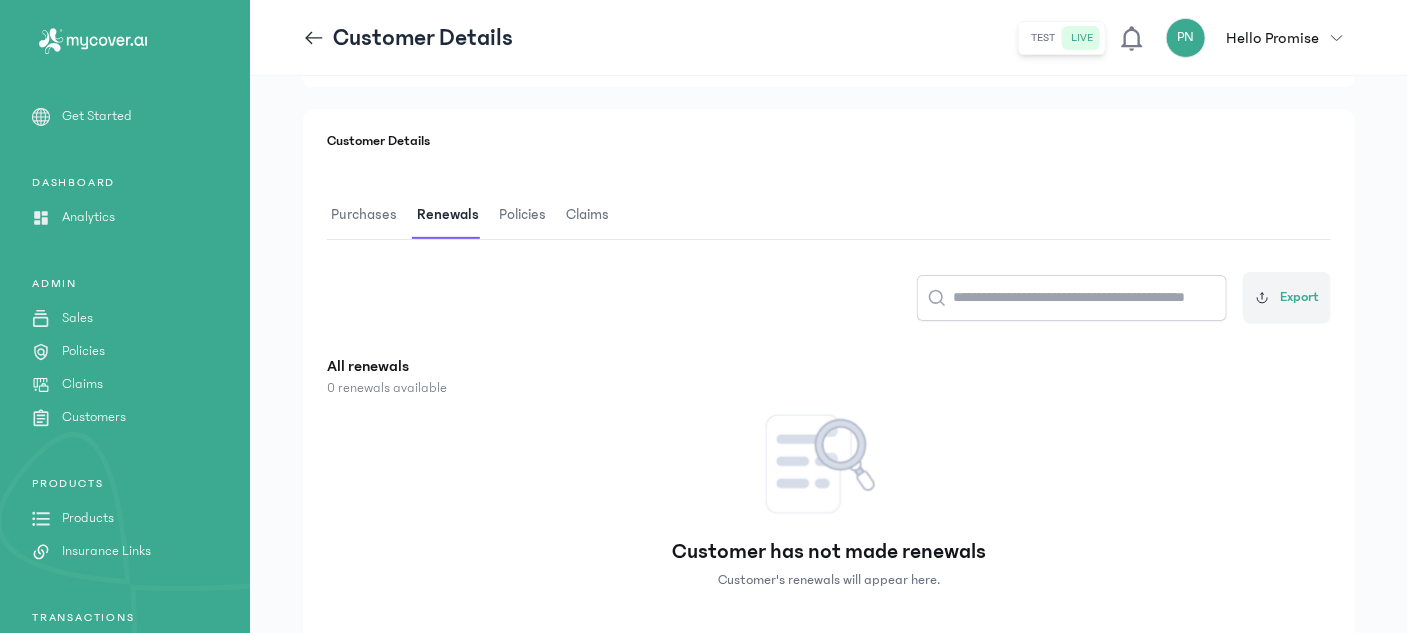 click on "Policies" at bounding box center (522, 215) 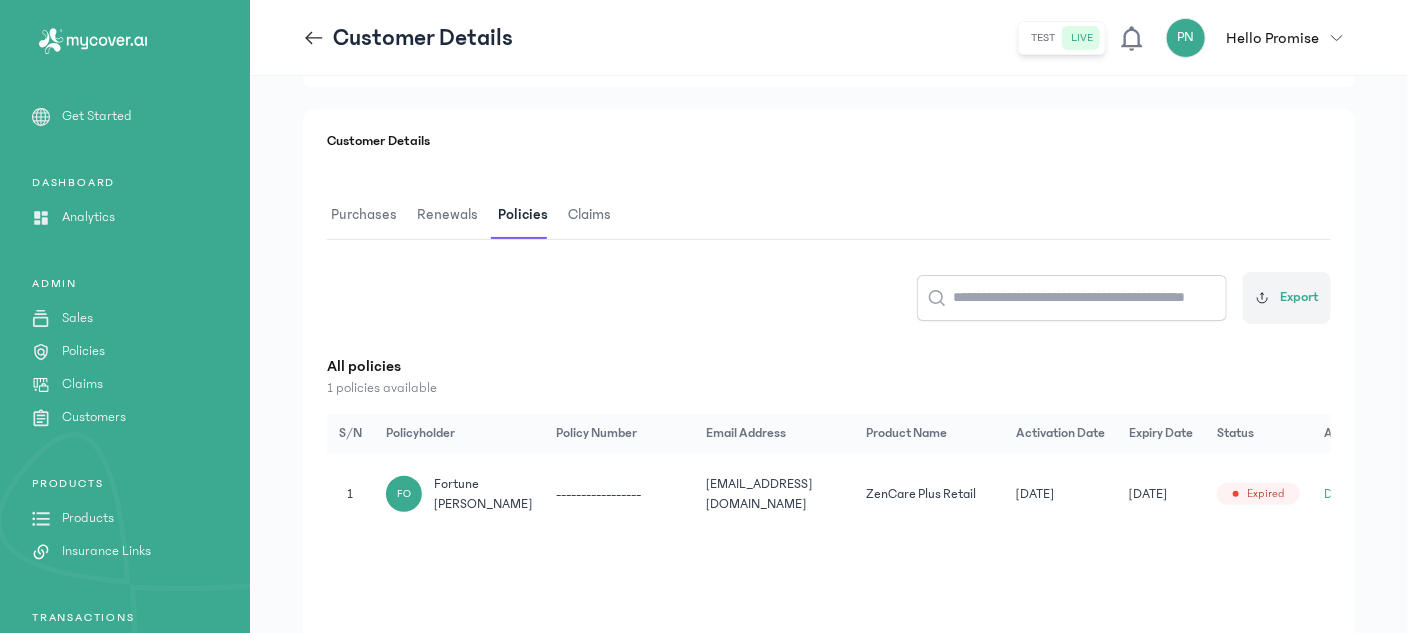 scroll, scrollTop: 0, scrollLeft: 38, axis: horizontal 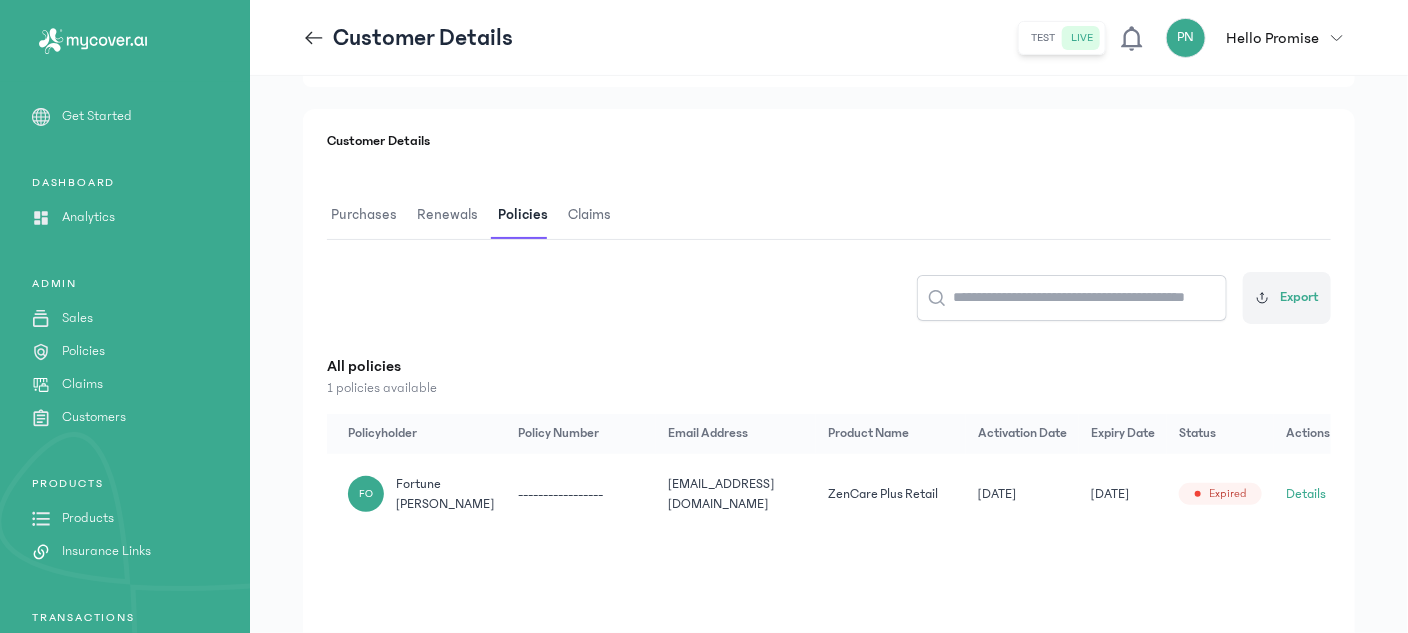 click on "Details" 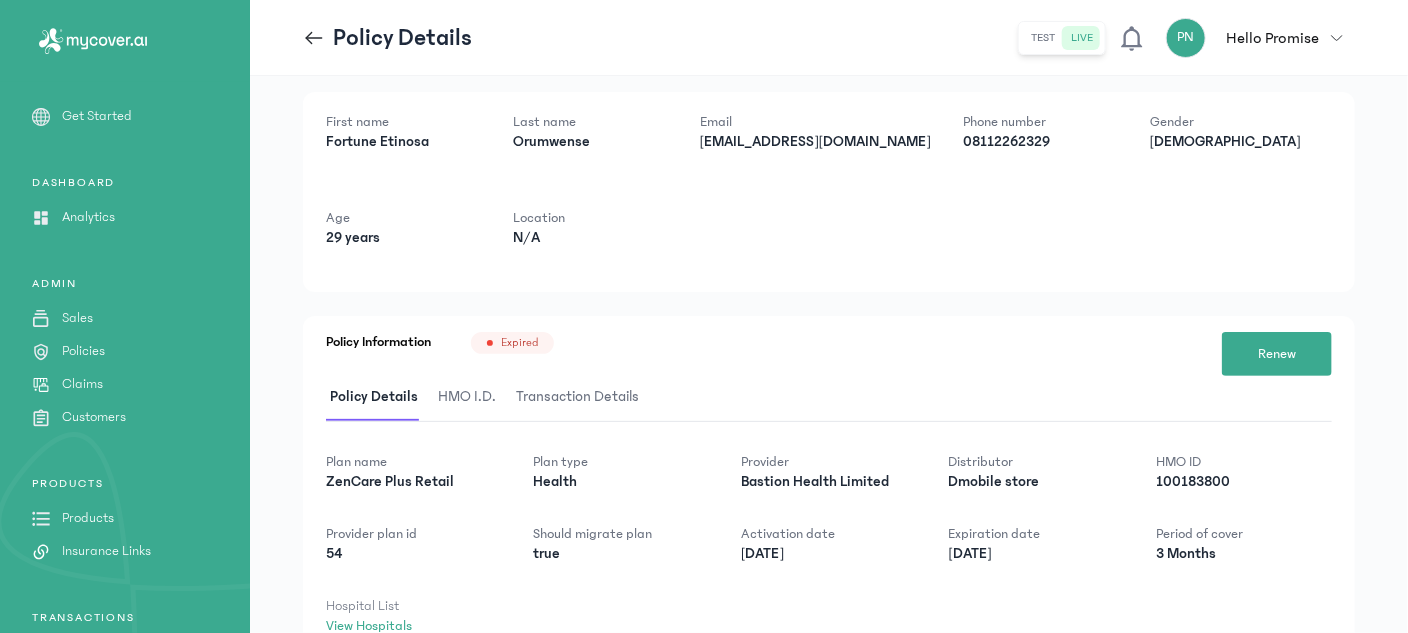 scroll, scrollTop: 0, scrollLeft: 0, axis: both 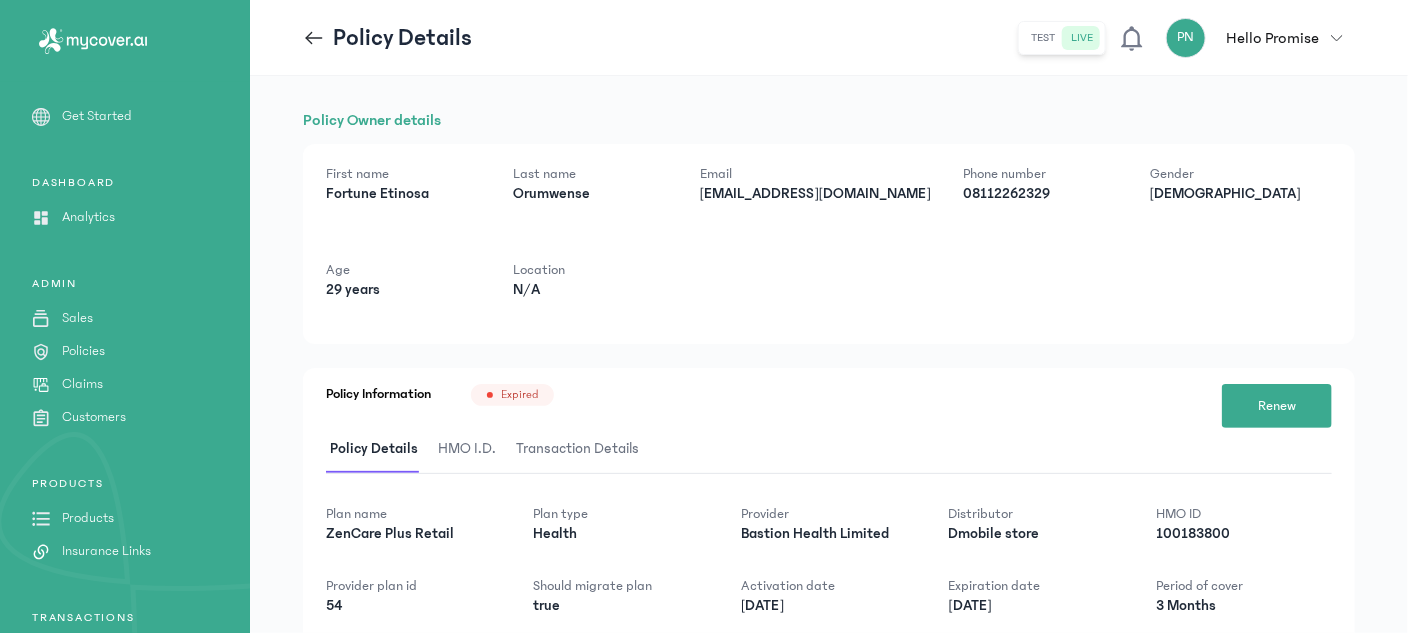 click on "HMO I.D." at bounding box center [467, 449] 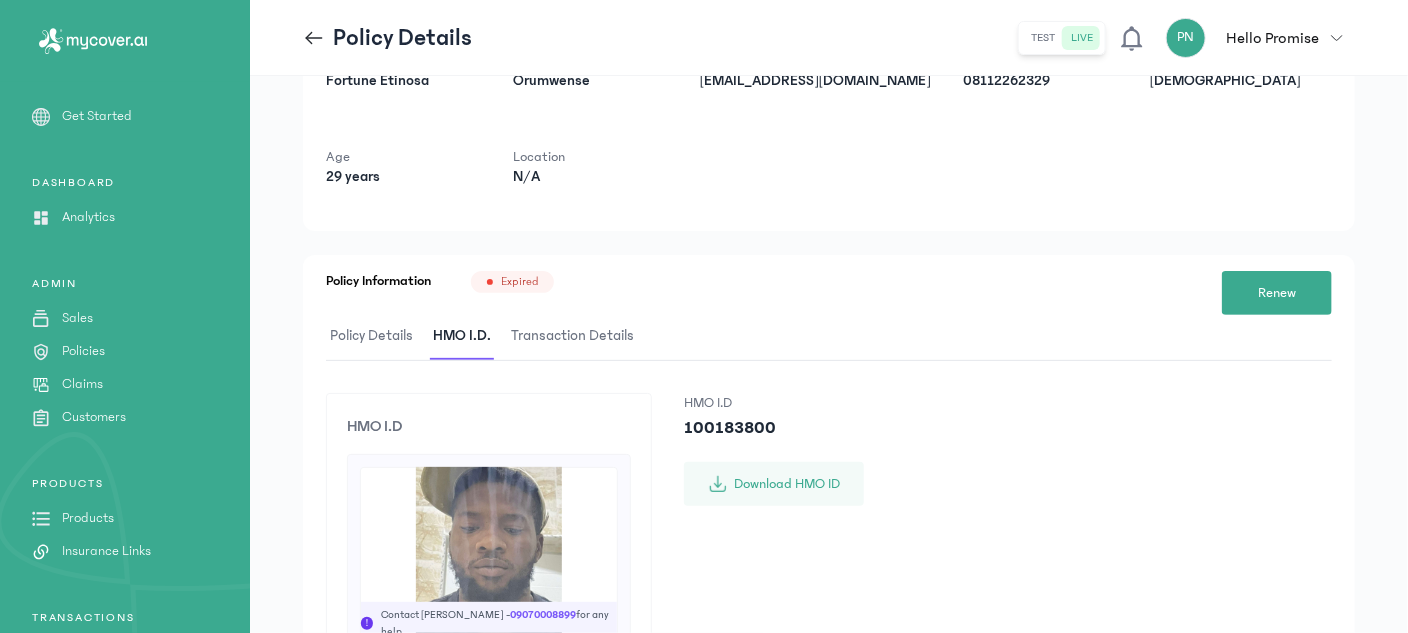 scroll, scrollTop: 84, scrollLeft: 0, axis: vertical 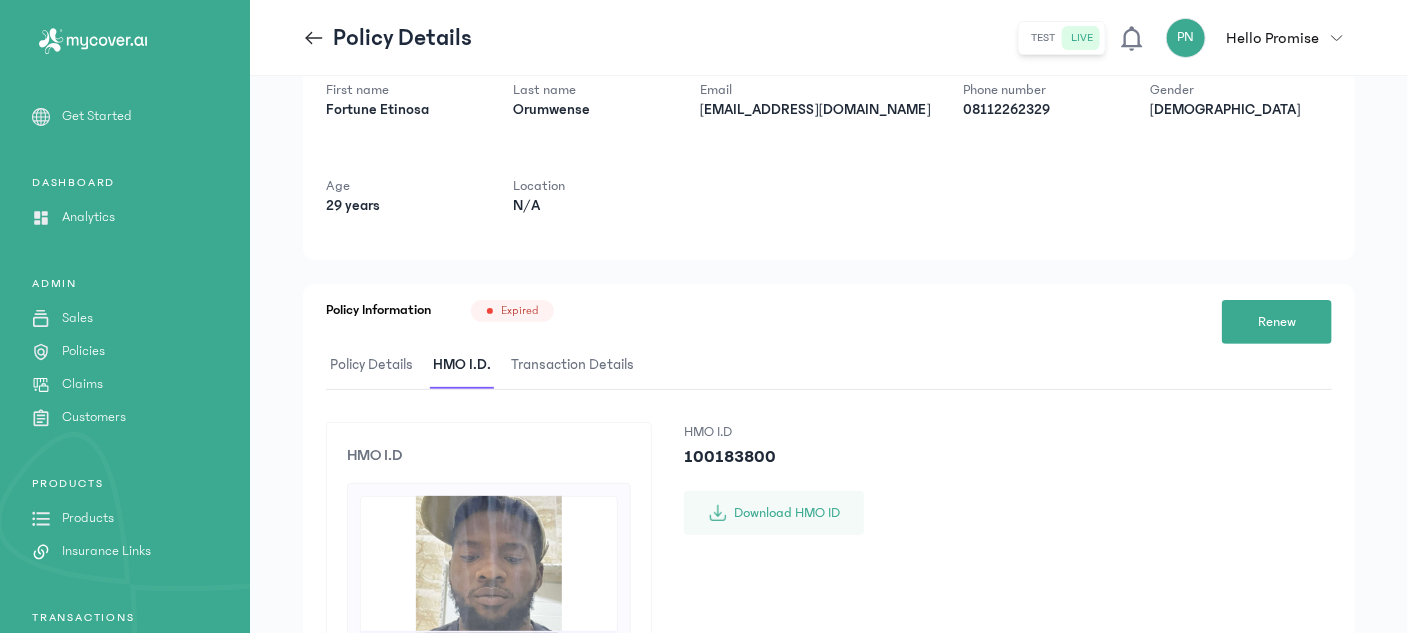 click on "Transaction Details" at bounding box center [572, 365] 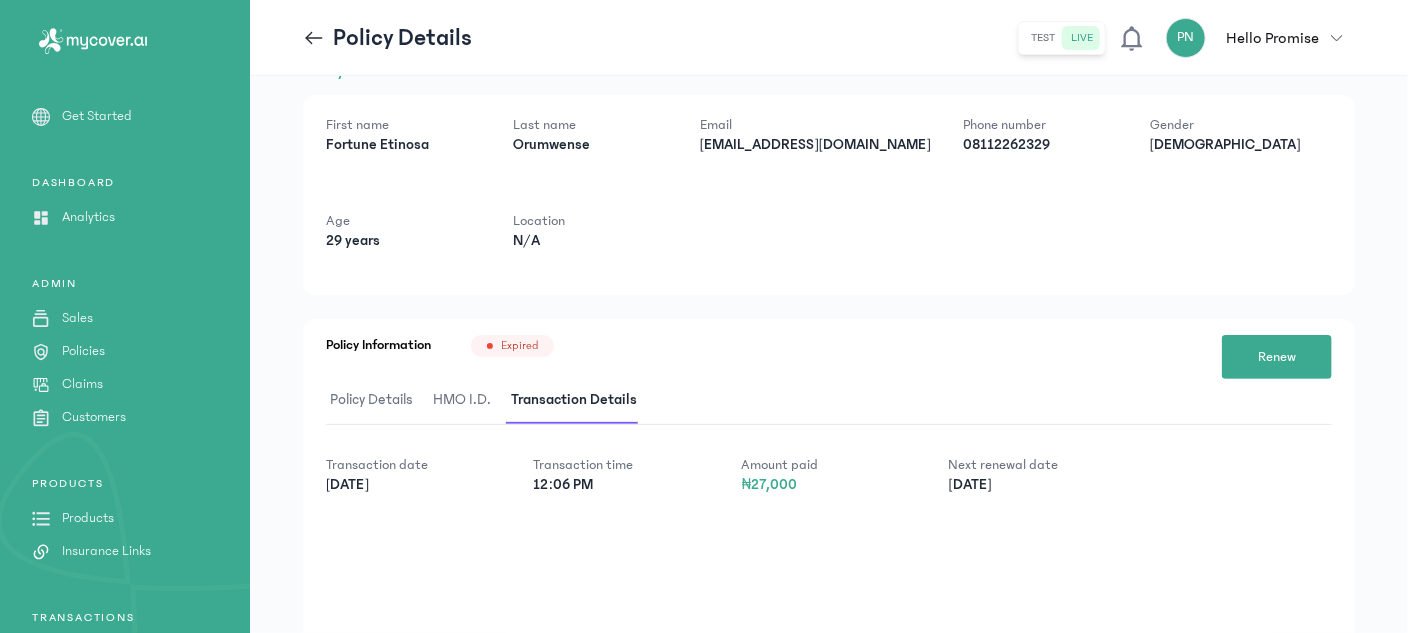 scroll, scrollTop: 48, scrollLeft: 0, axis: vertical 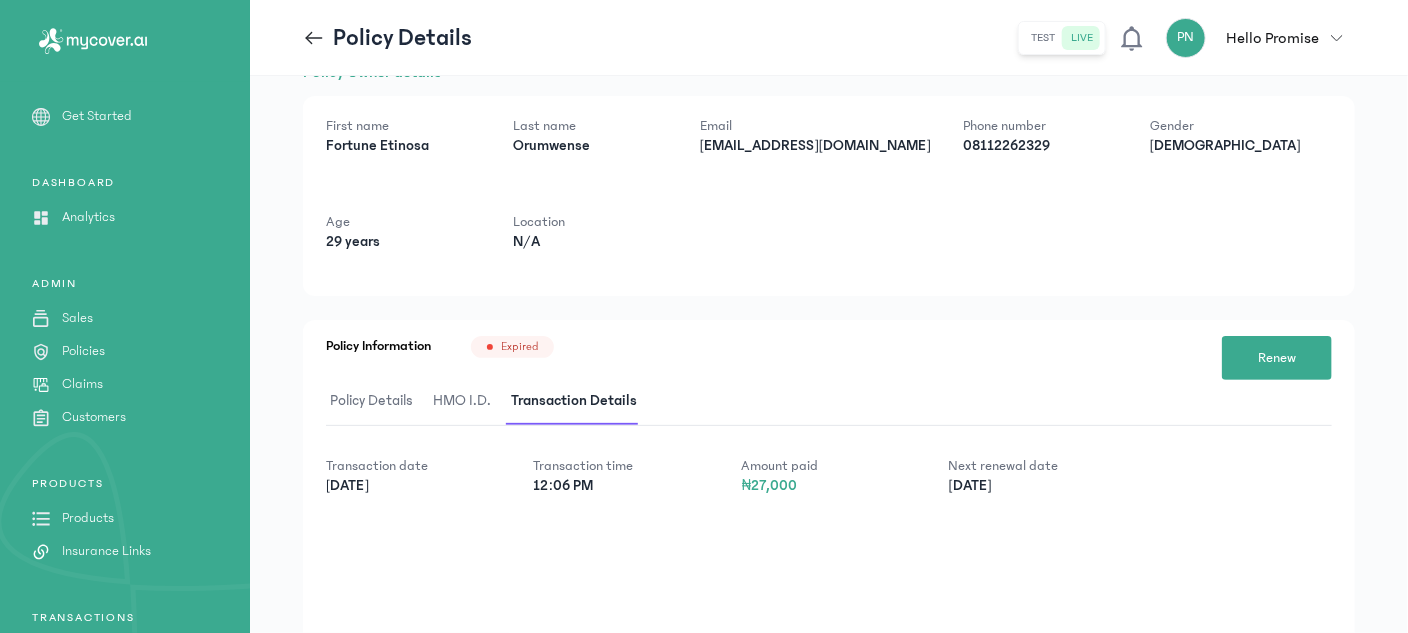click on "Policy Details" at bounding box center [371, 401] 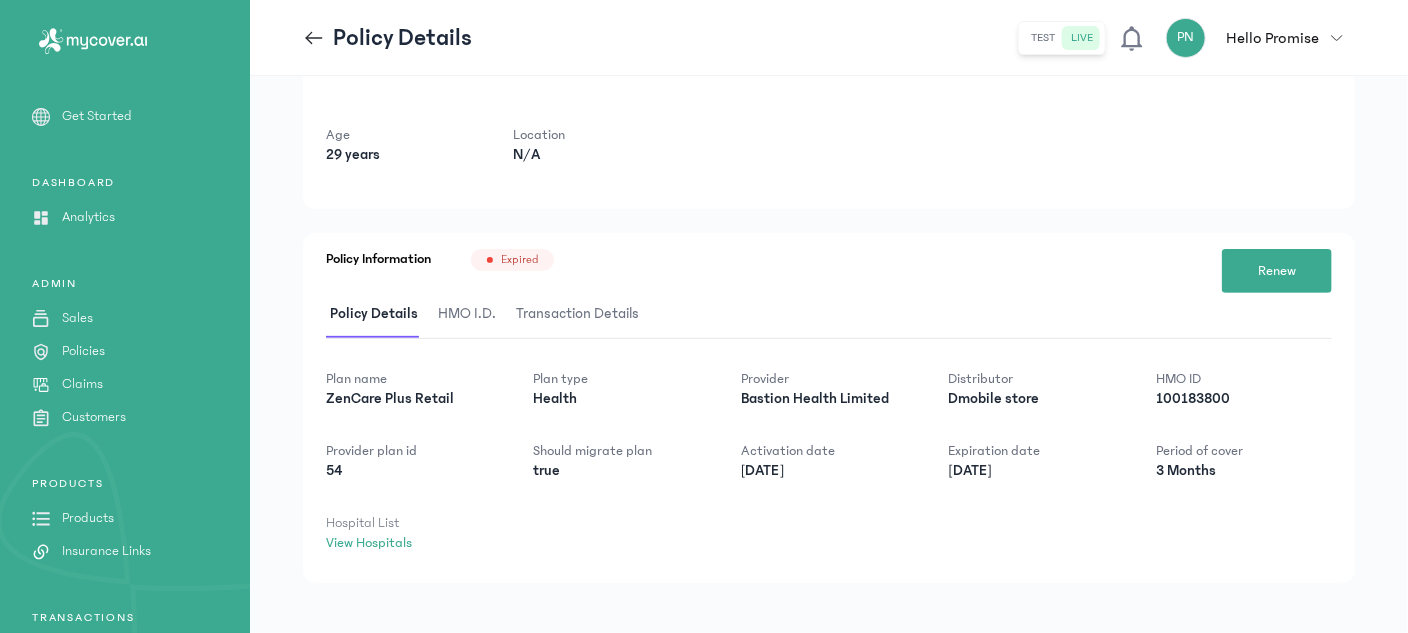 scroll, scrollTop: 136, scrollLeft: 0, axis: vertical 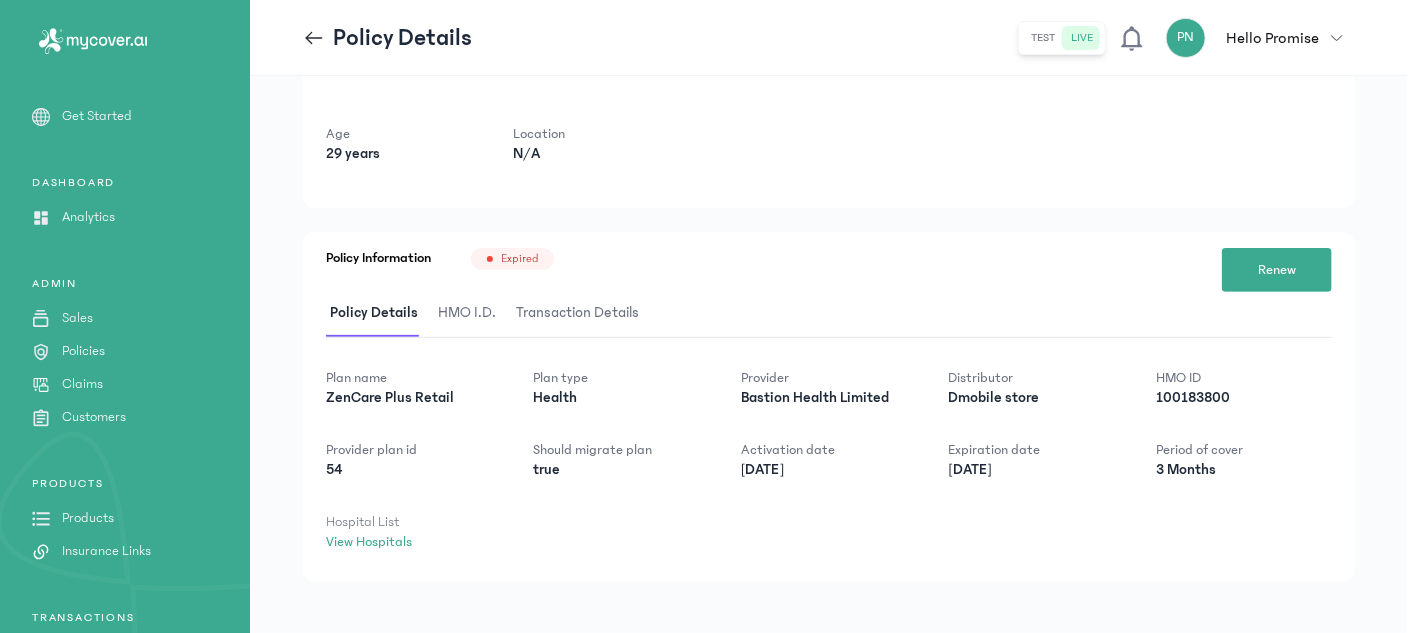 click on "Transaction Details" at bounding box center [577, 313] 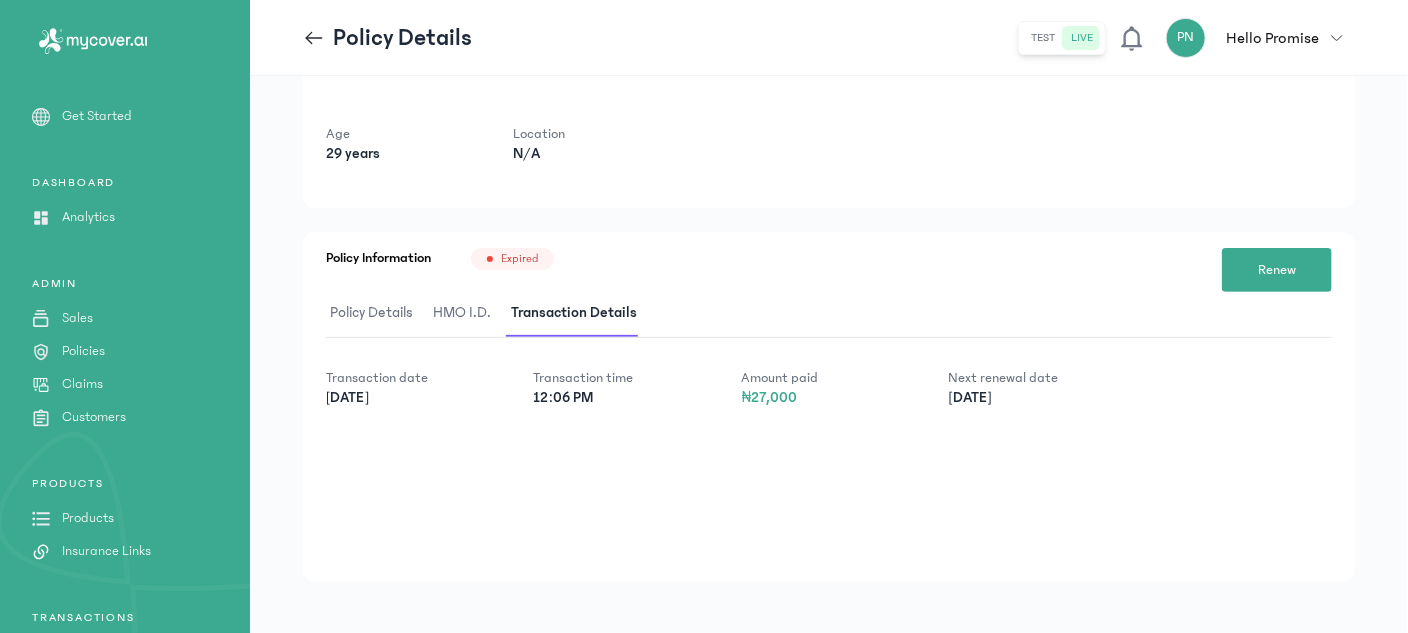 scroll, scrollTop: 0, scrollLeft: 0, axis: both 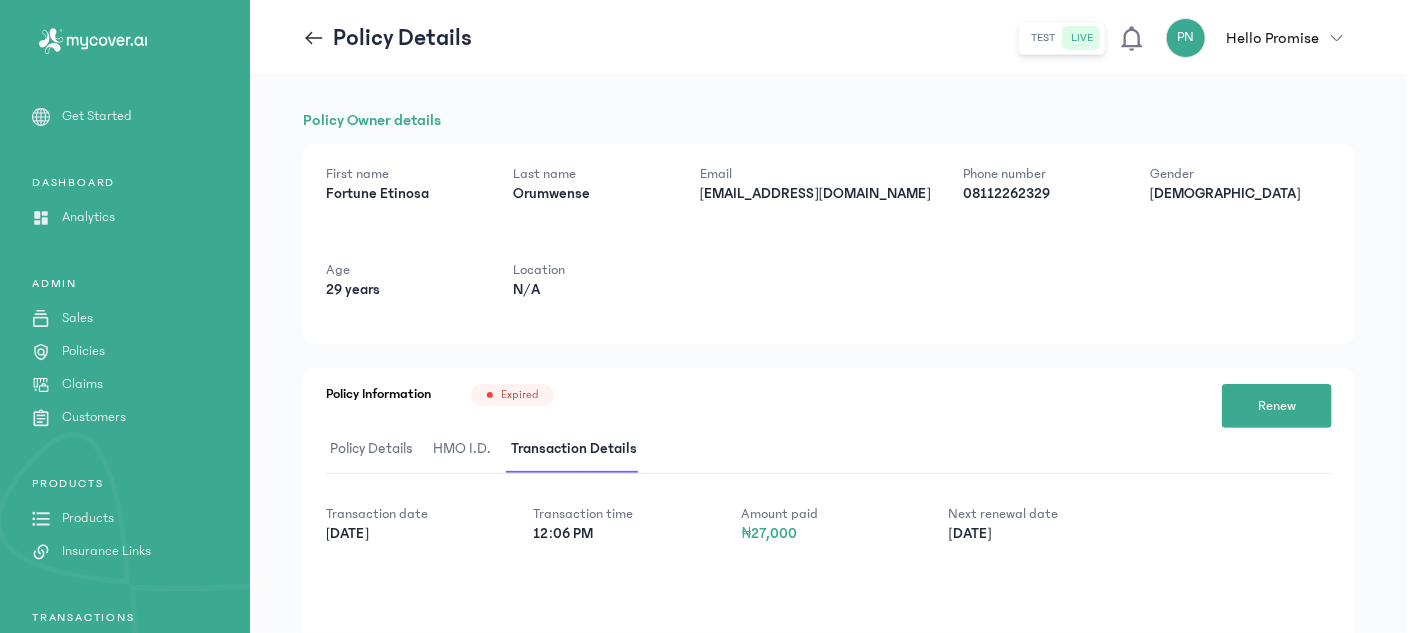 click 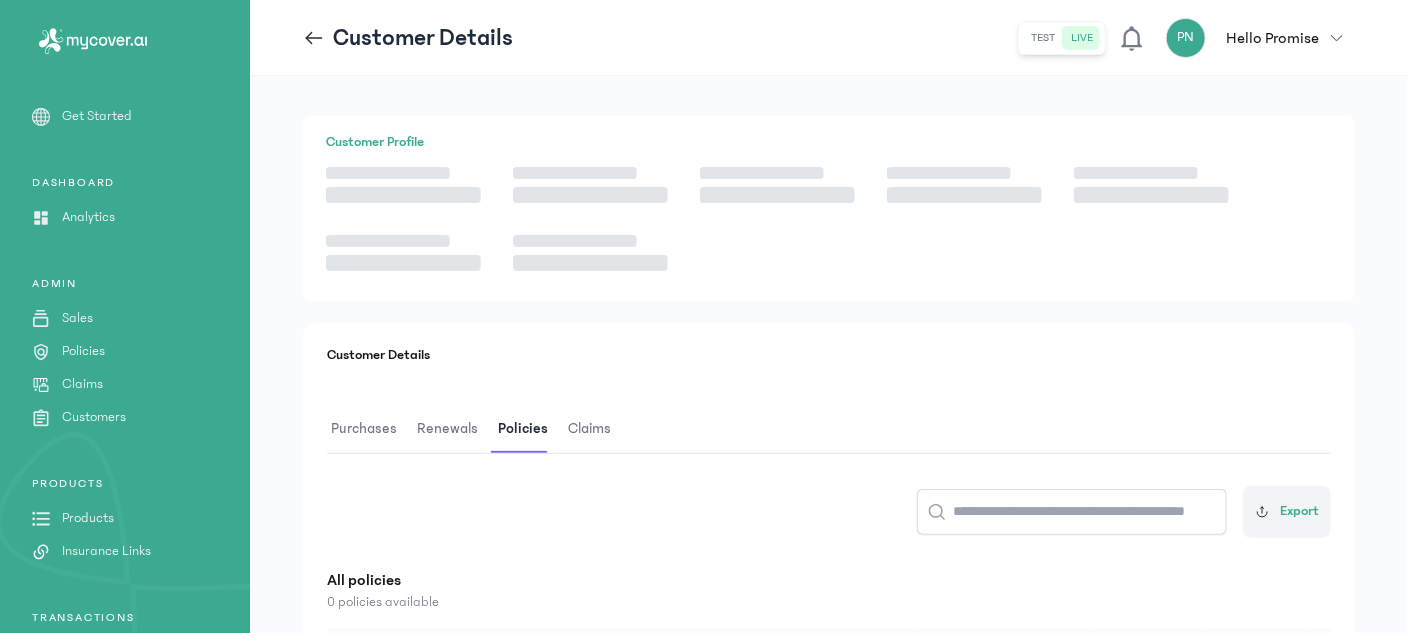 scroll, scrollTop: 222, scrollLeft: 0, axis: vertical 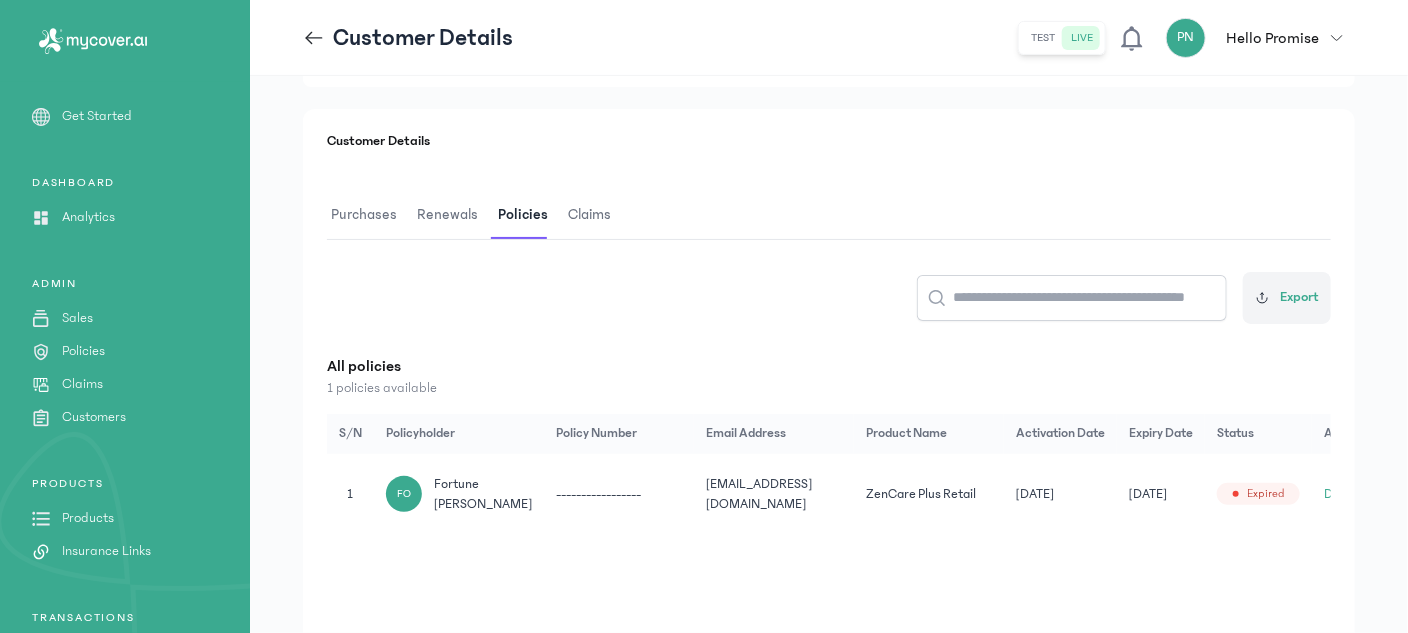 click 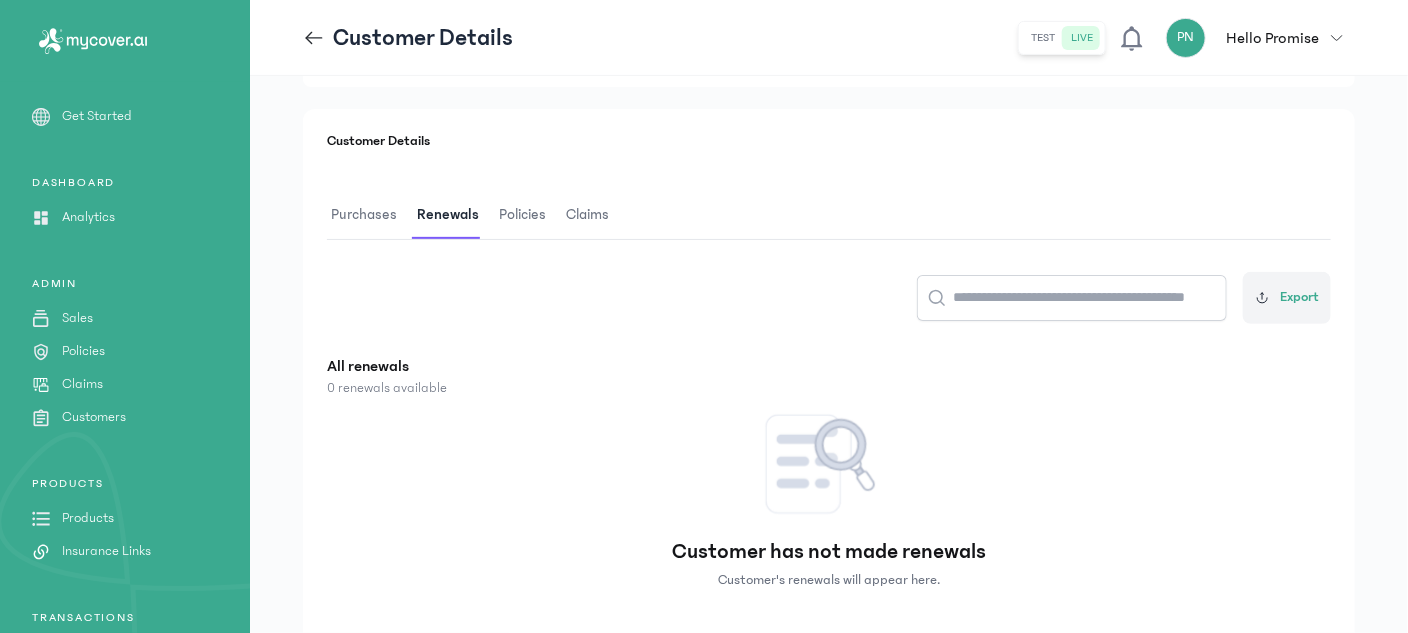 click on "Products" at bounding box center [88, 518] 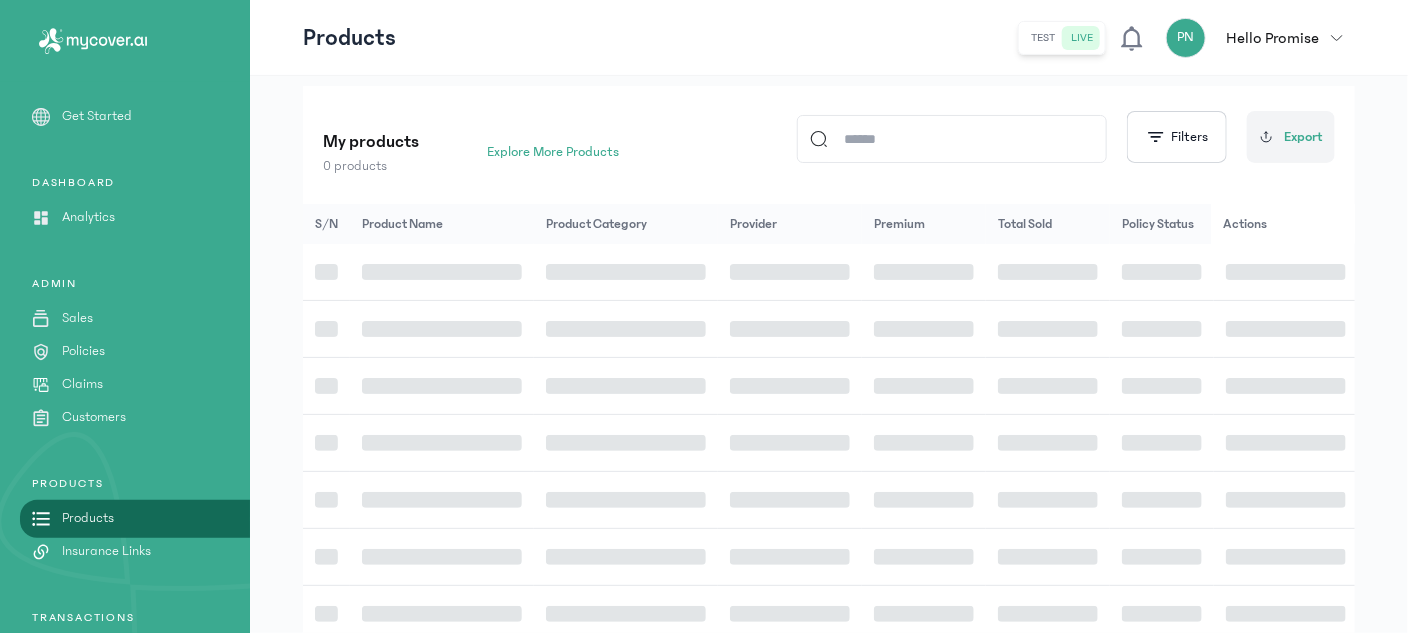 scroll, scrollTop: 0, scrollLeft: 0, axis: both 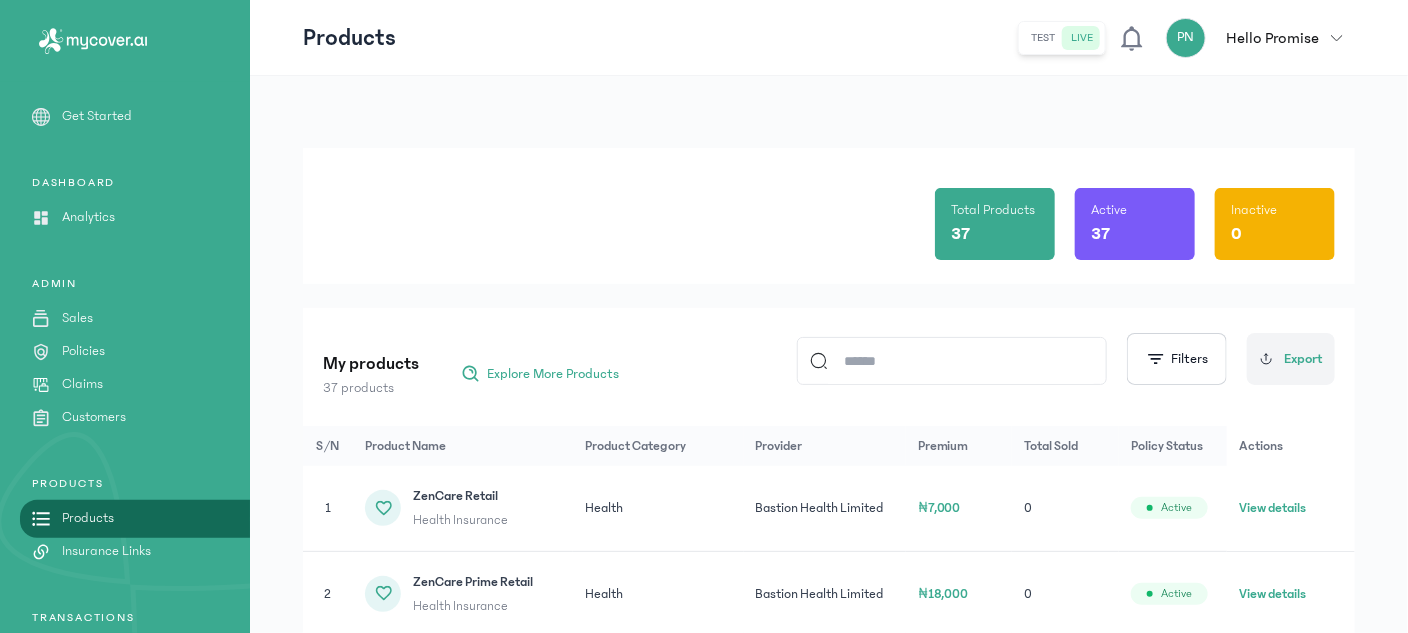 click on "Get Started" at bounding box center [97, 116] 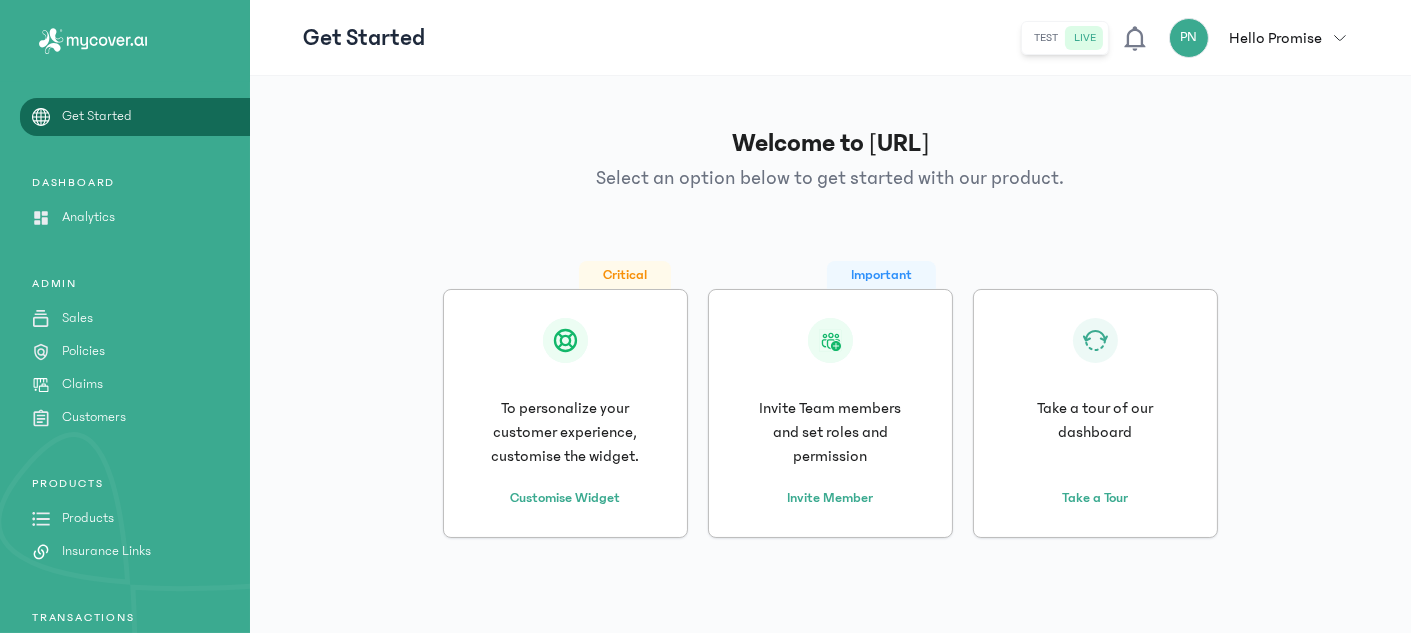 click on "Sales" at bounding box center (77, 318) 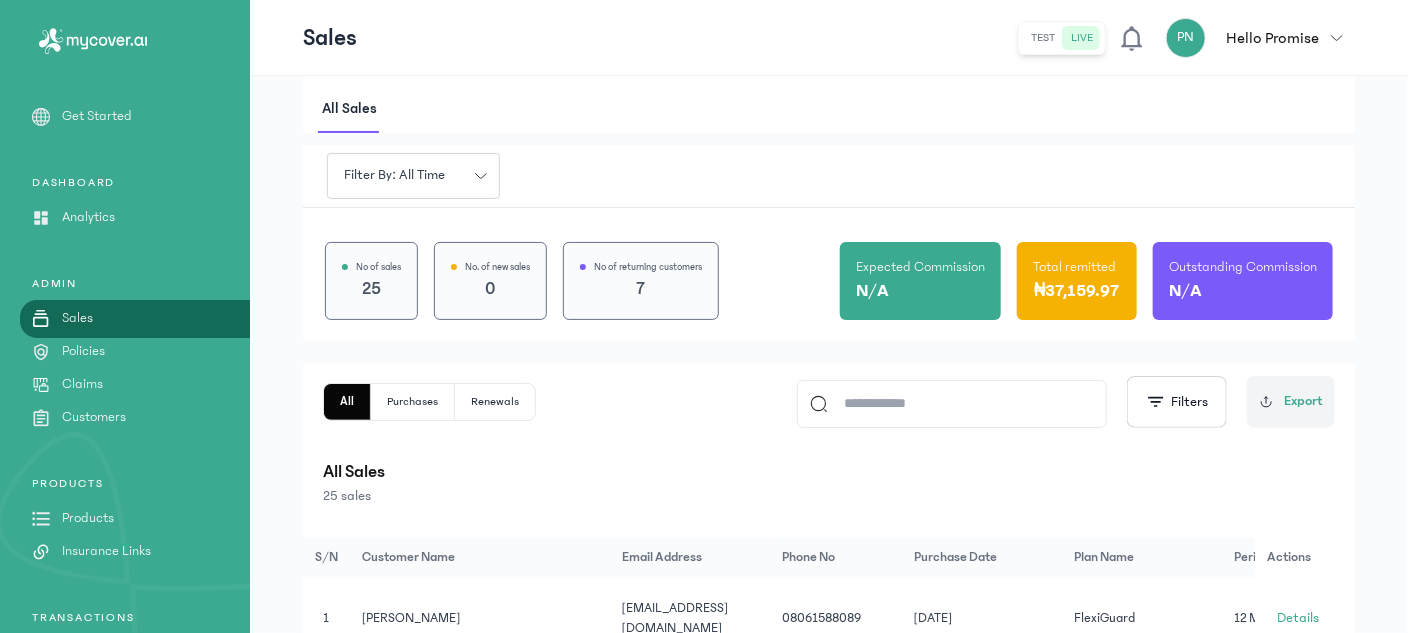 scroll, scrollTop: 0, scrollLeft: 0, axis: both 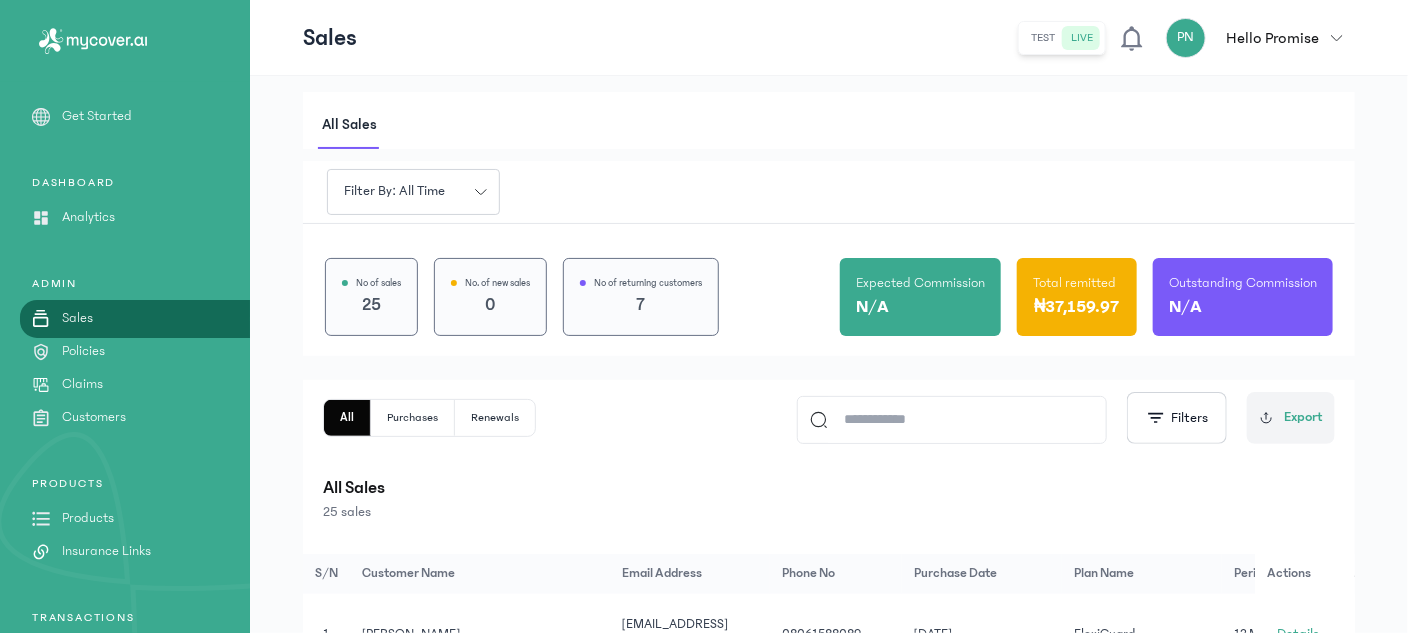 click on "Filter by: all time" 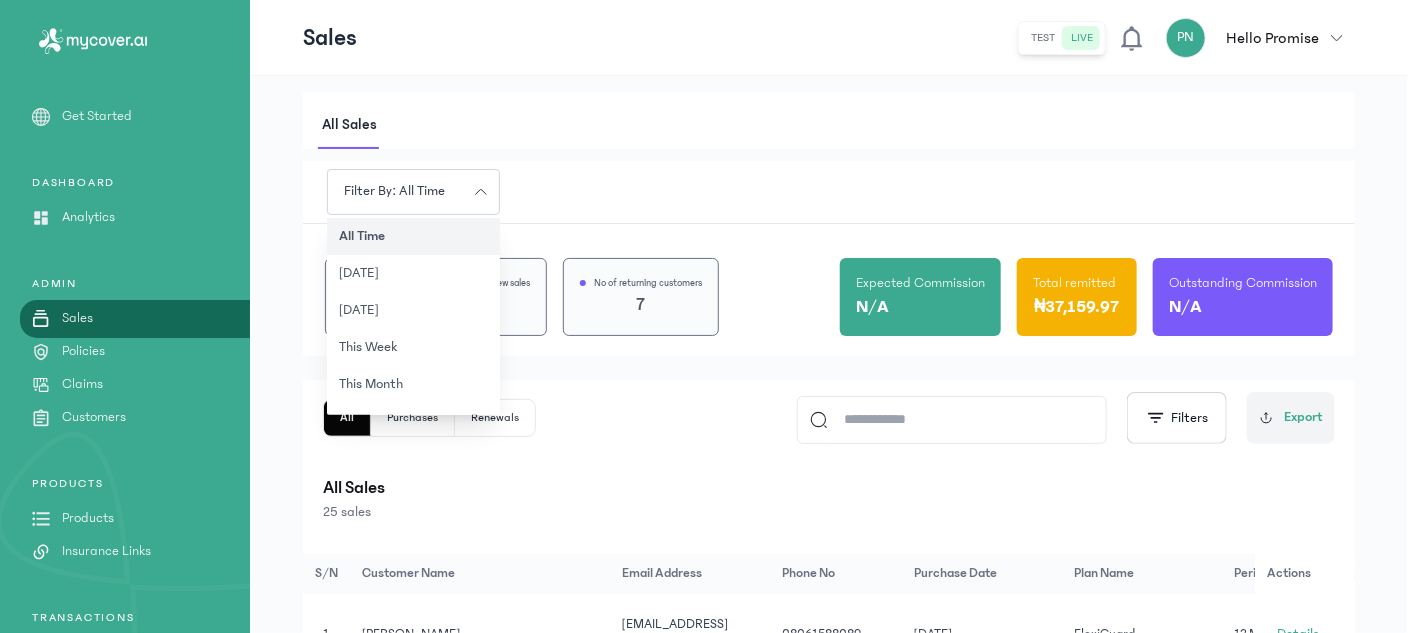 click on "Filter by: all time" 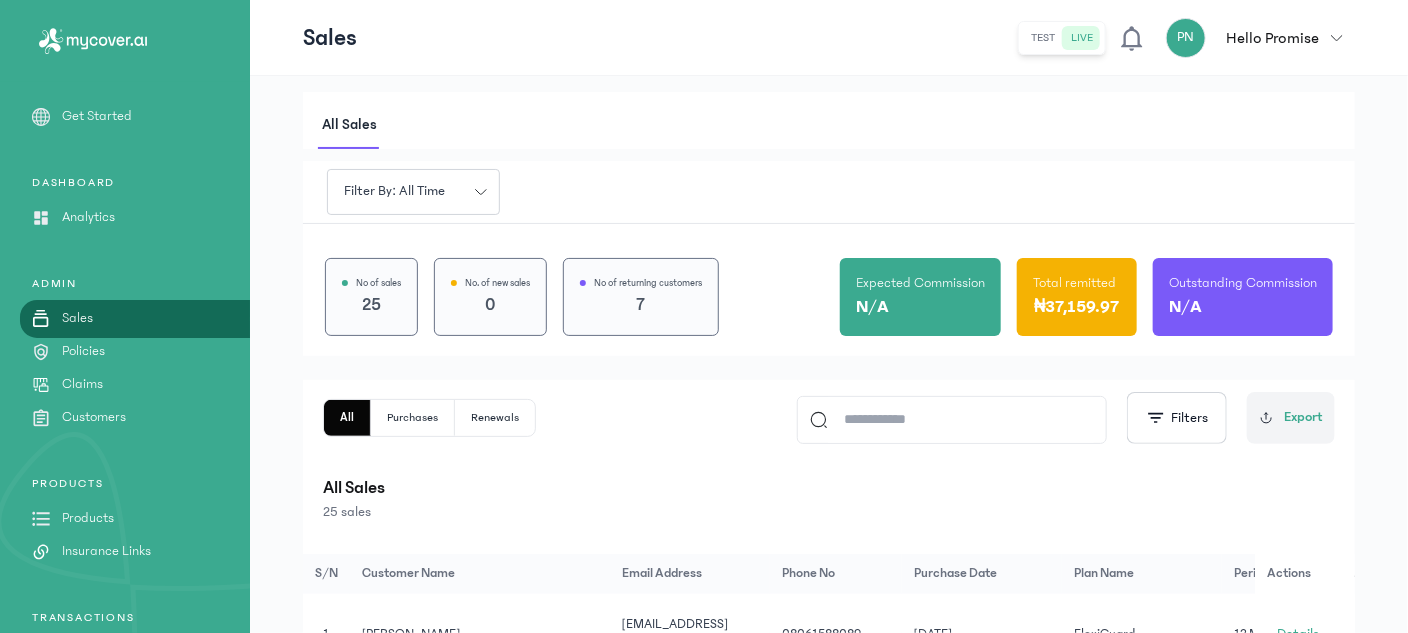 click on "Filter by: all time" 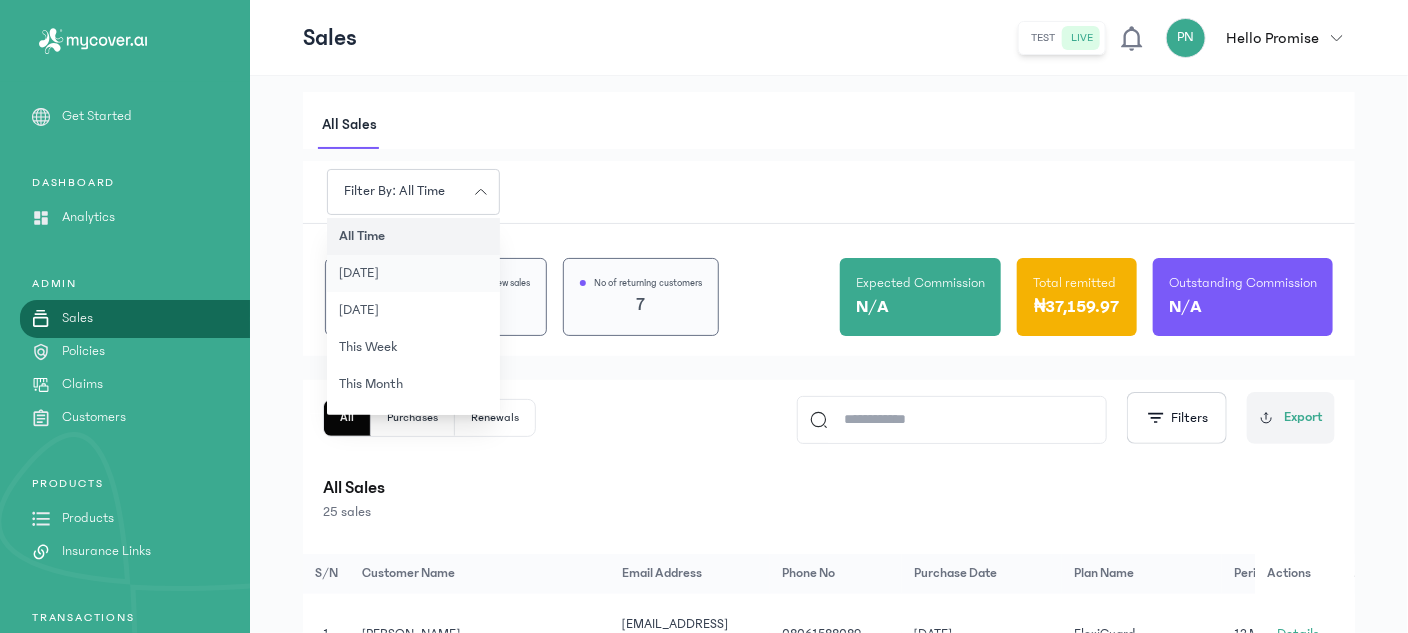 click on "today" 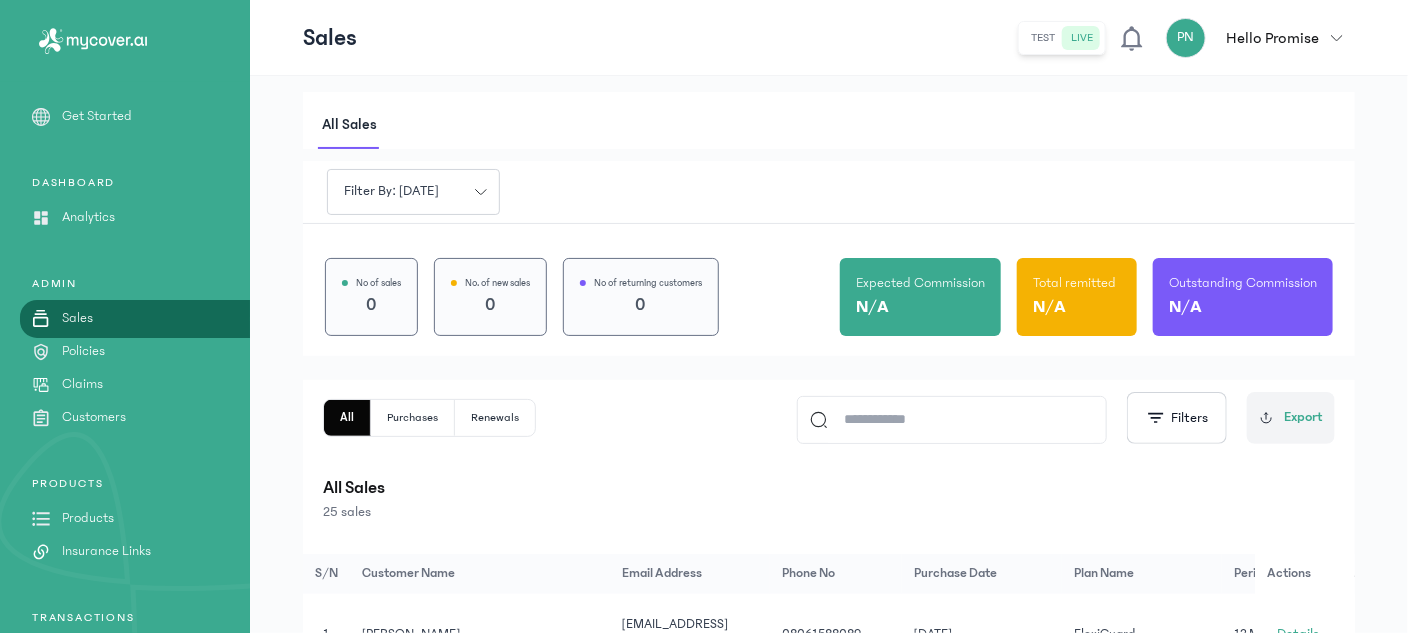 click on "Filter by: today" at bounding box center [391, 191] 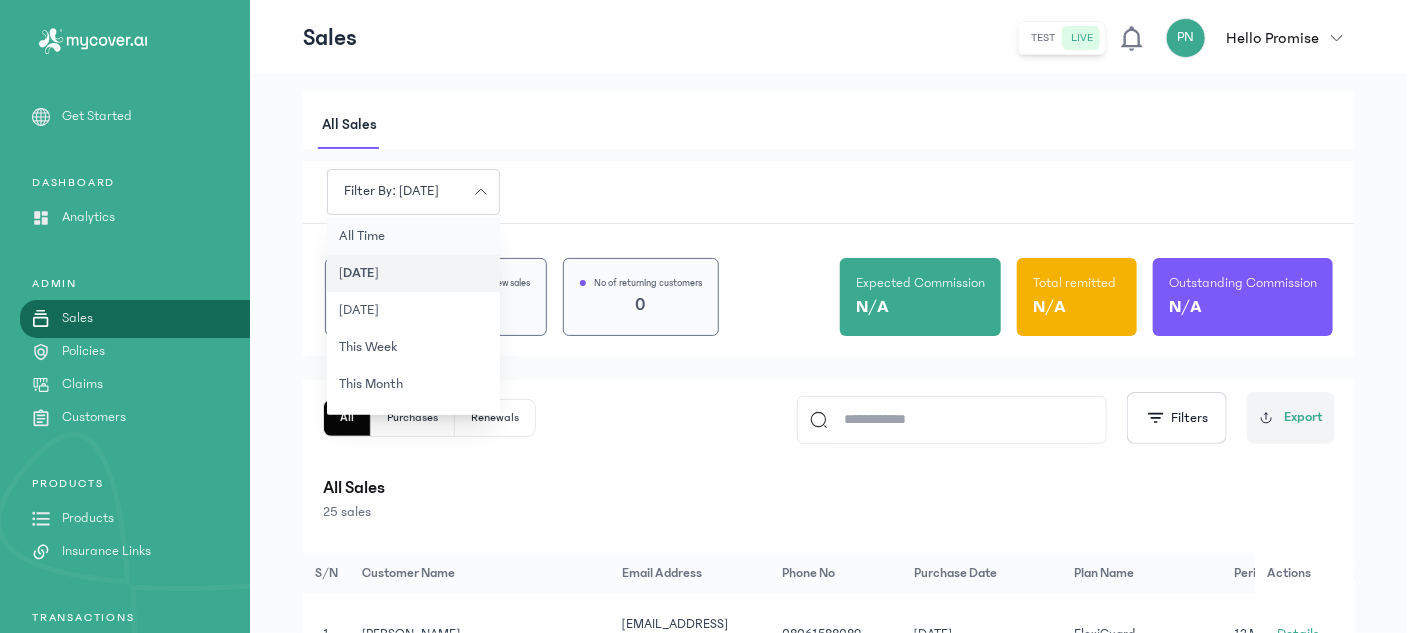 click on "all time" 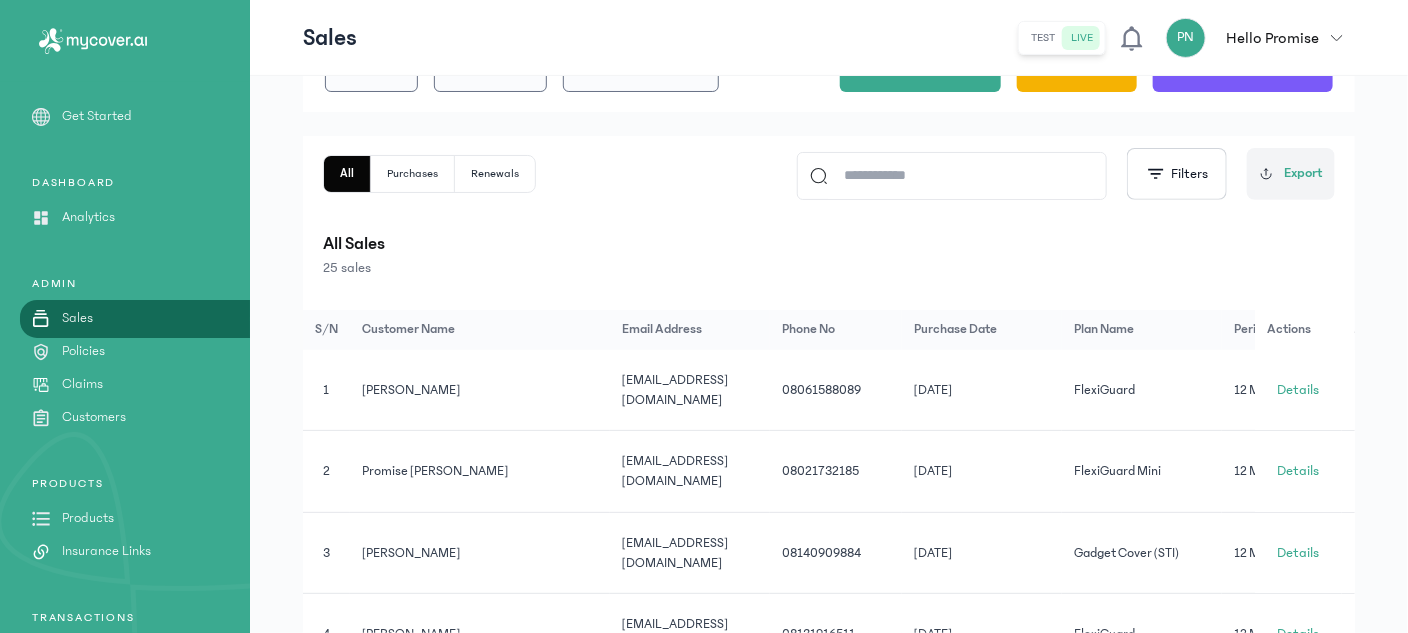 scroll, scrollTop: 252, scrollLeft: 0, axis: vertical 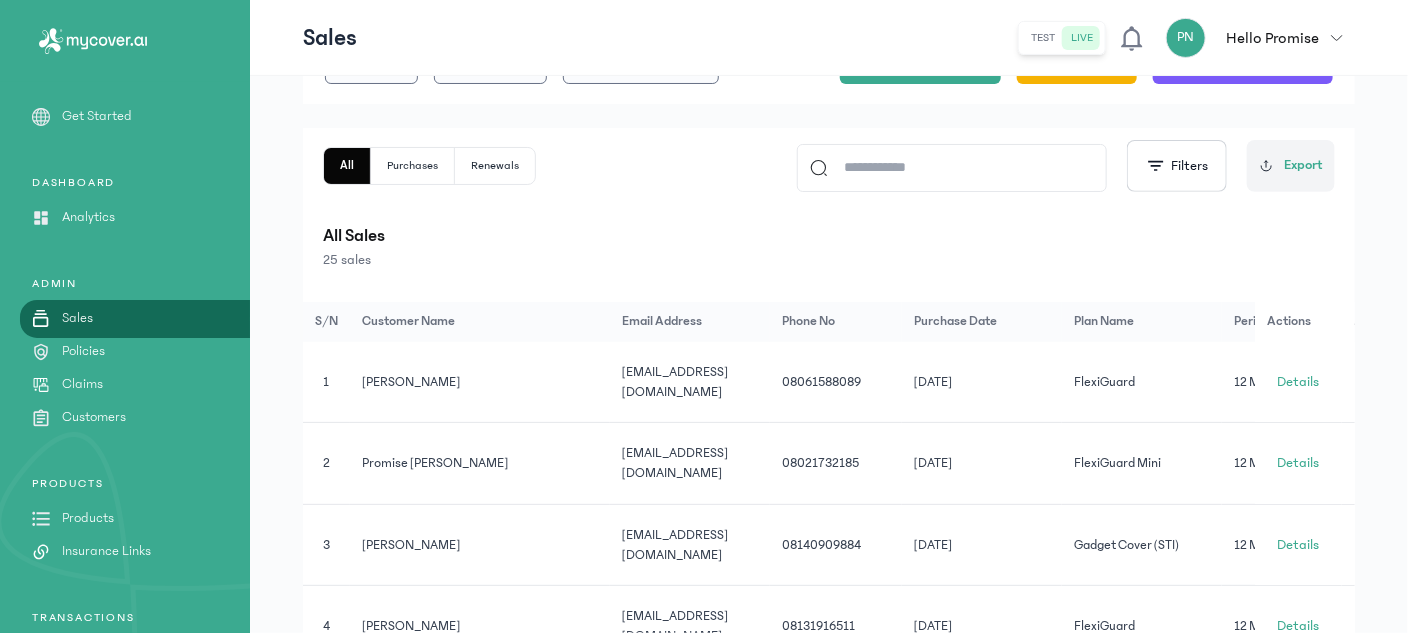 click on "Renewals" 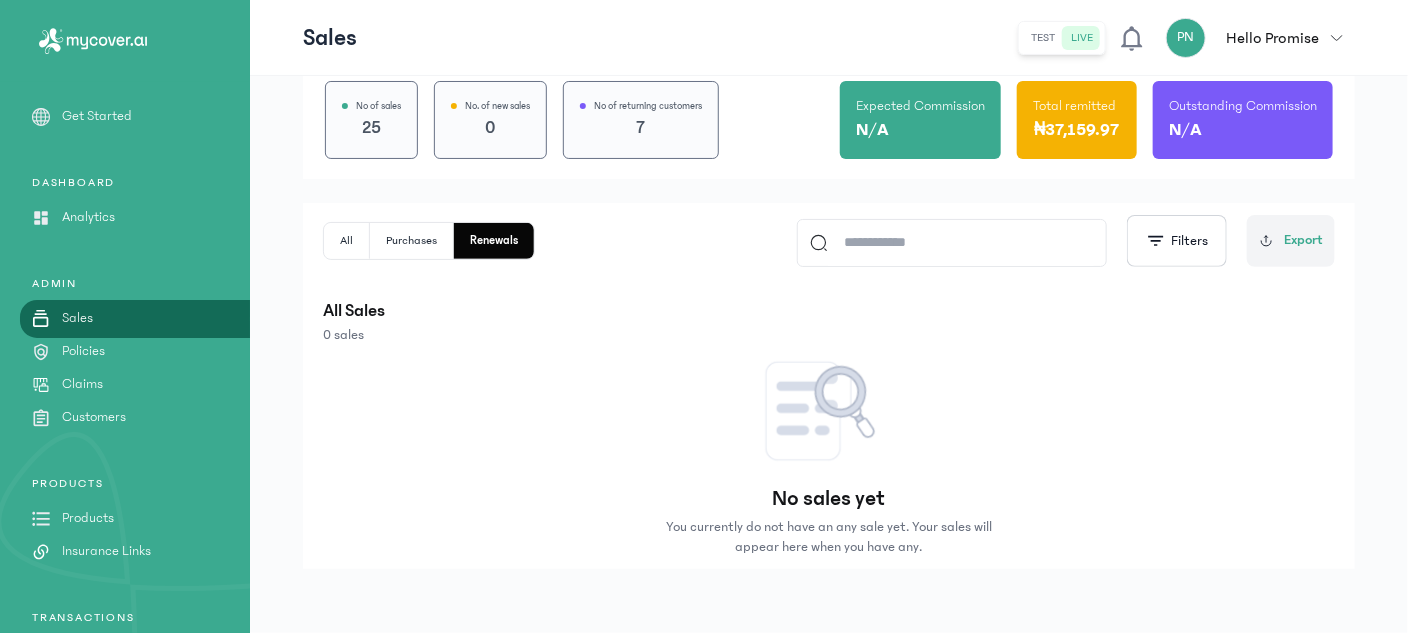 scroll, scrollTop: 175, scrollLeft: 0, axis: vertical 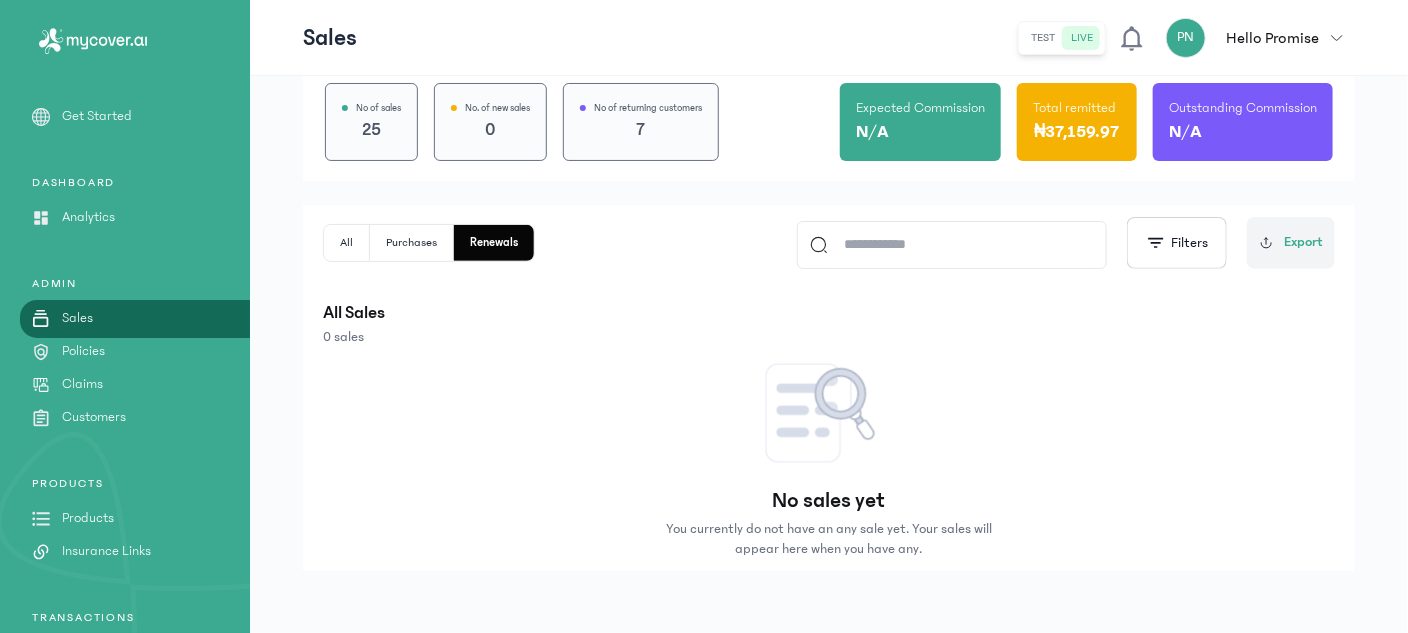 click on "No of sales 25 No. of new sales 0 No of returning customers 7 Expected Commission N/A Total remitted ₦37,159.97 Outstanding Commission N/A" at bounding box center [829, 115] 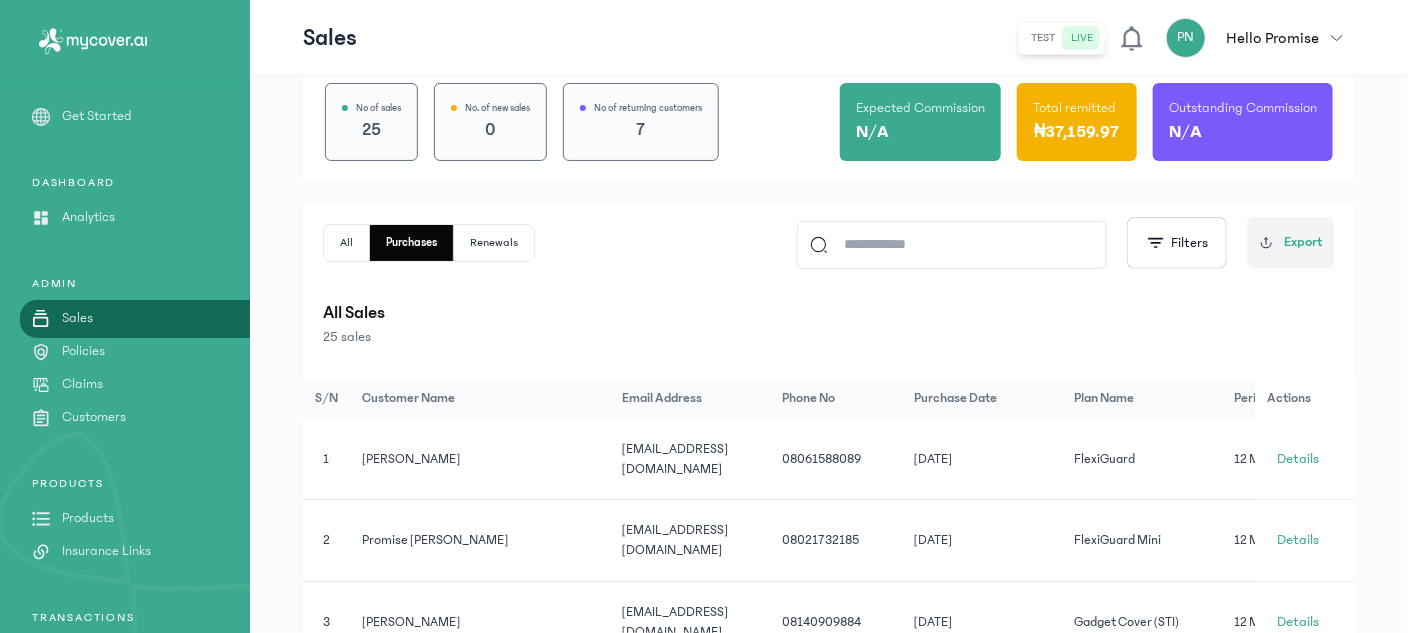 click on "All" 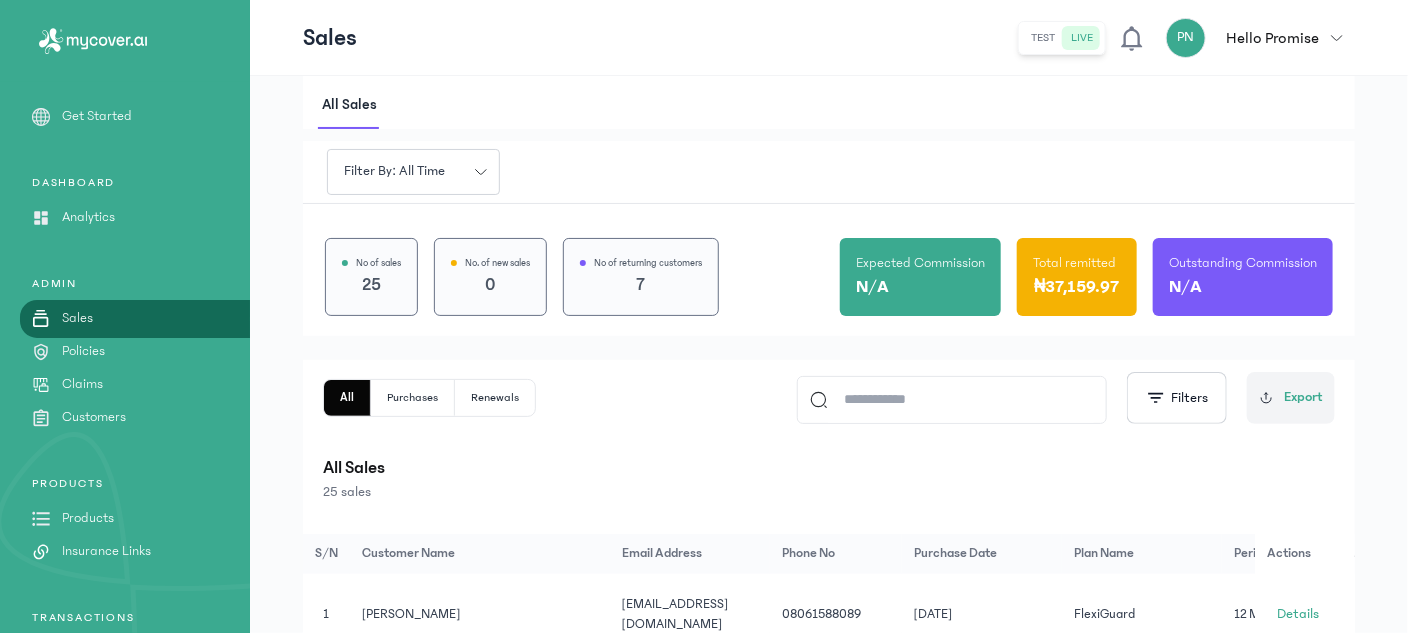 scroll, scrollTop: 0, scrollLeft: 0, axis: both 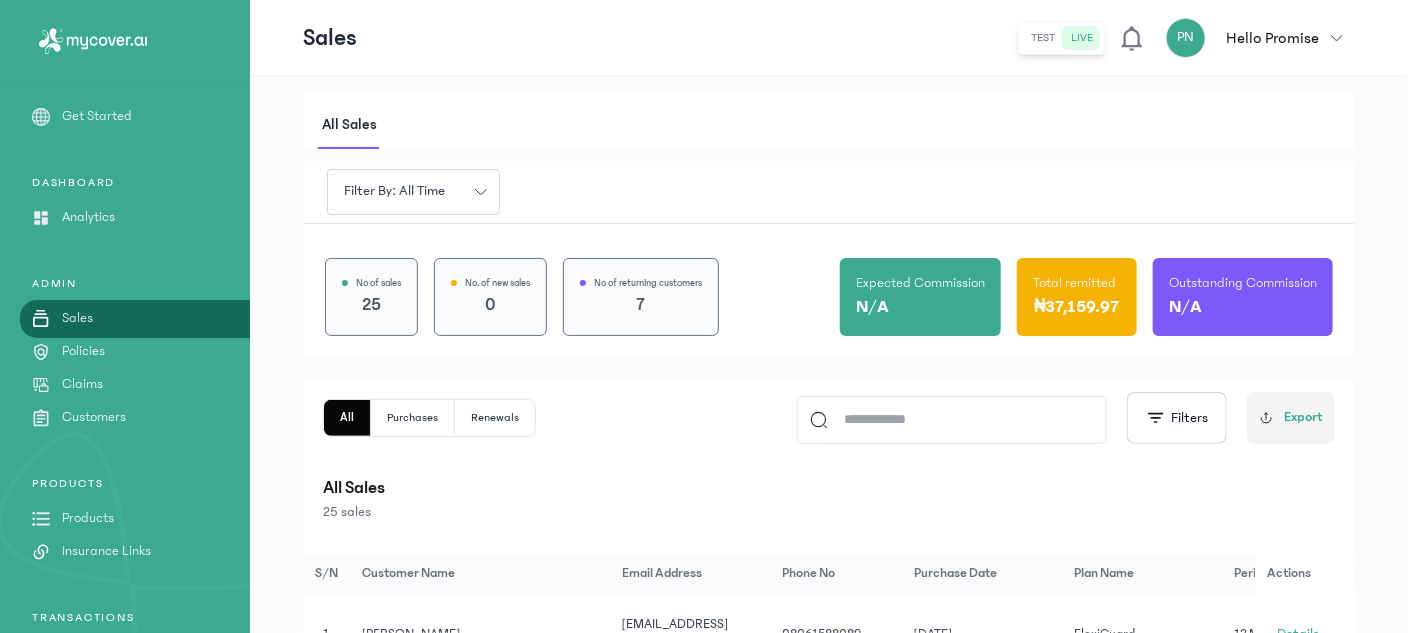 click on "Customers" at bounding box center [94, 417] 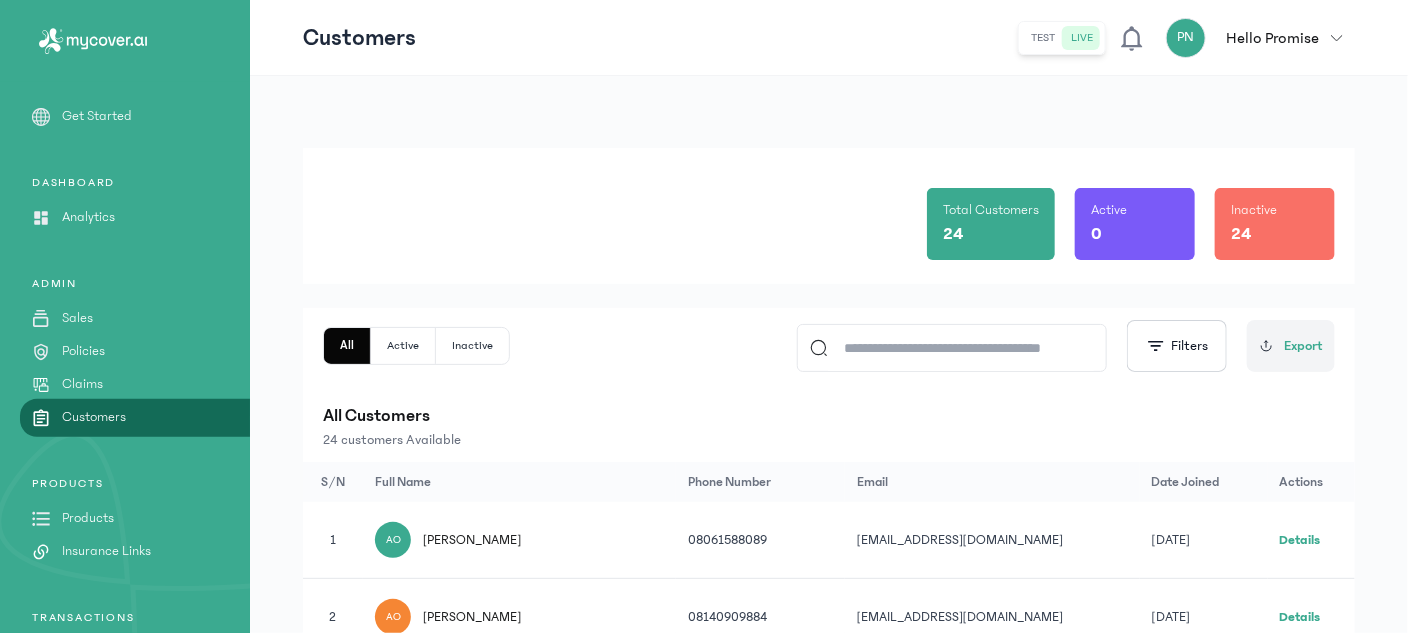 click on "Get Started" at bounding box center [97, 116] 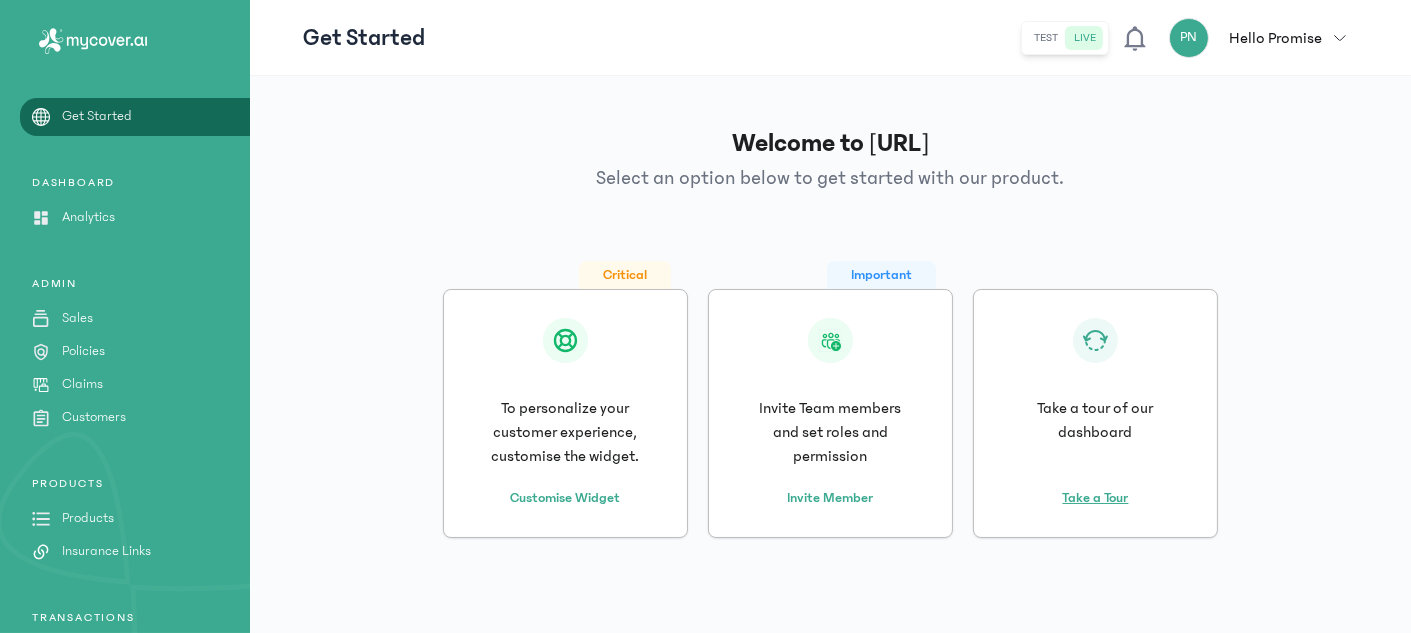 click on "Take a Tour" at bounding box center (1096, 486) 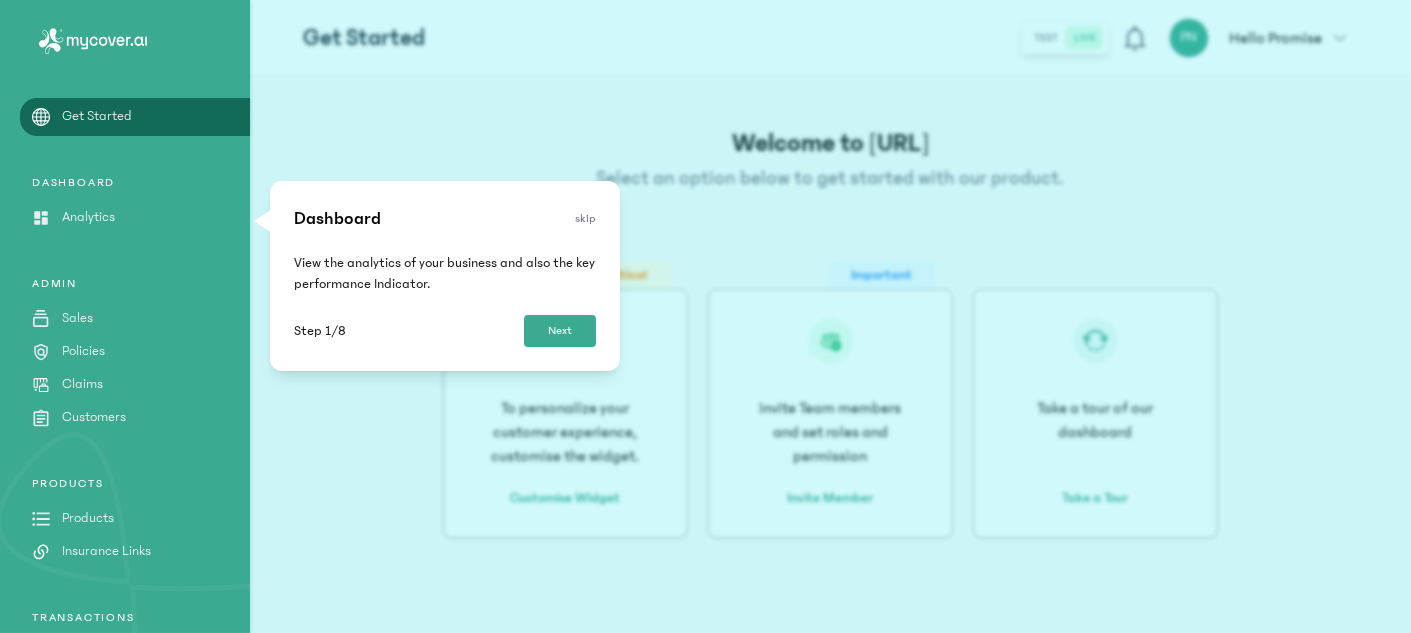 click on "Next" at bounding box center (560, 331) 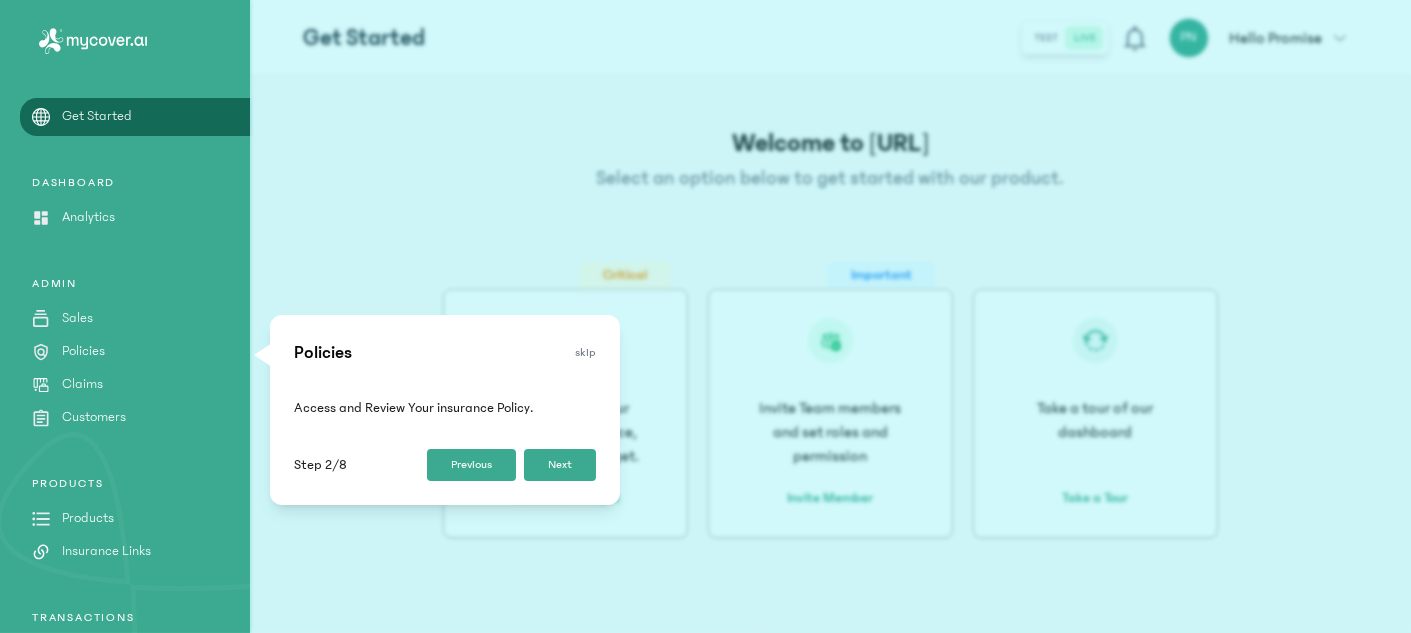 click on "Next" at bounding box center (560, 465) 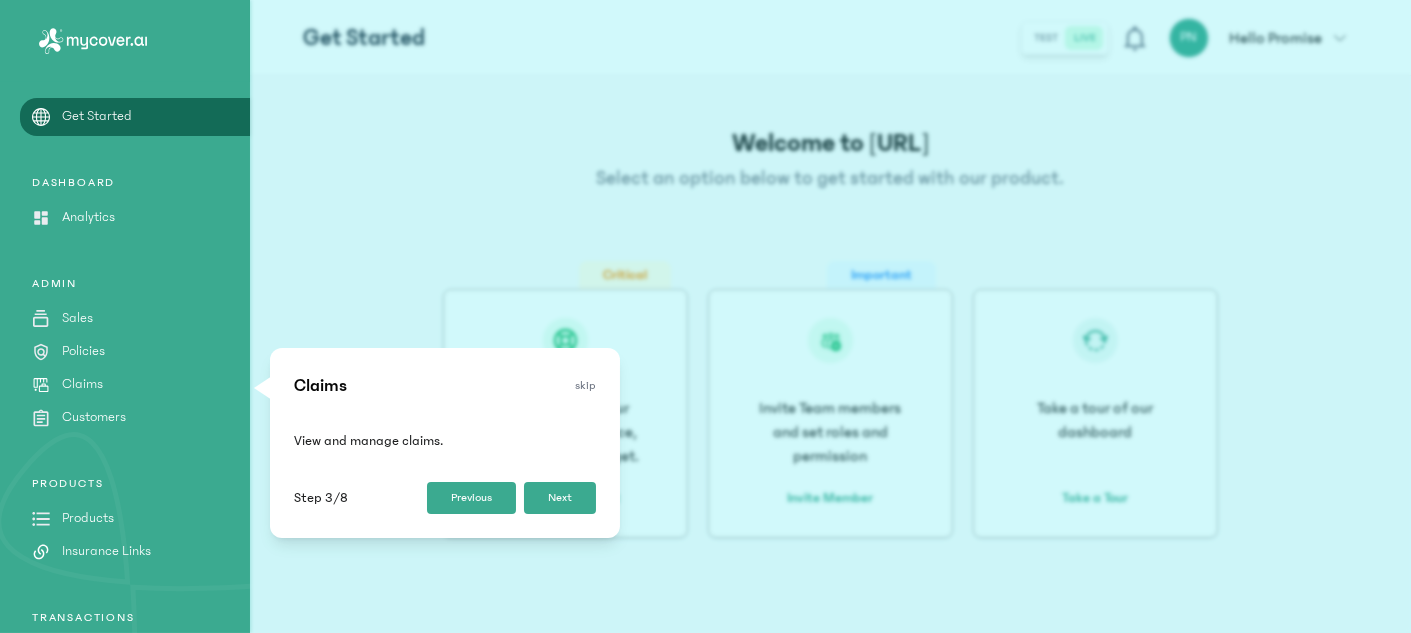 click on "Next" at bounding box center (560, 498) 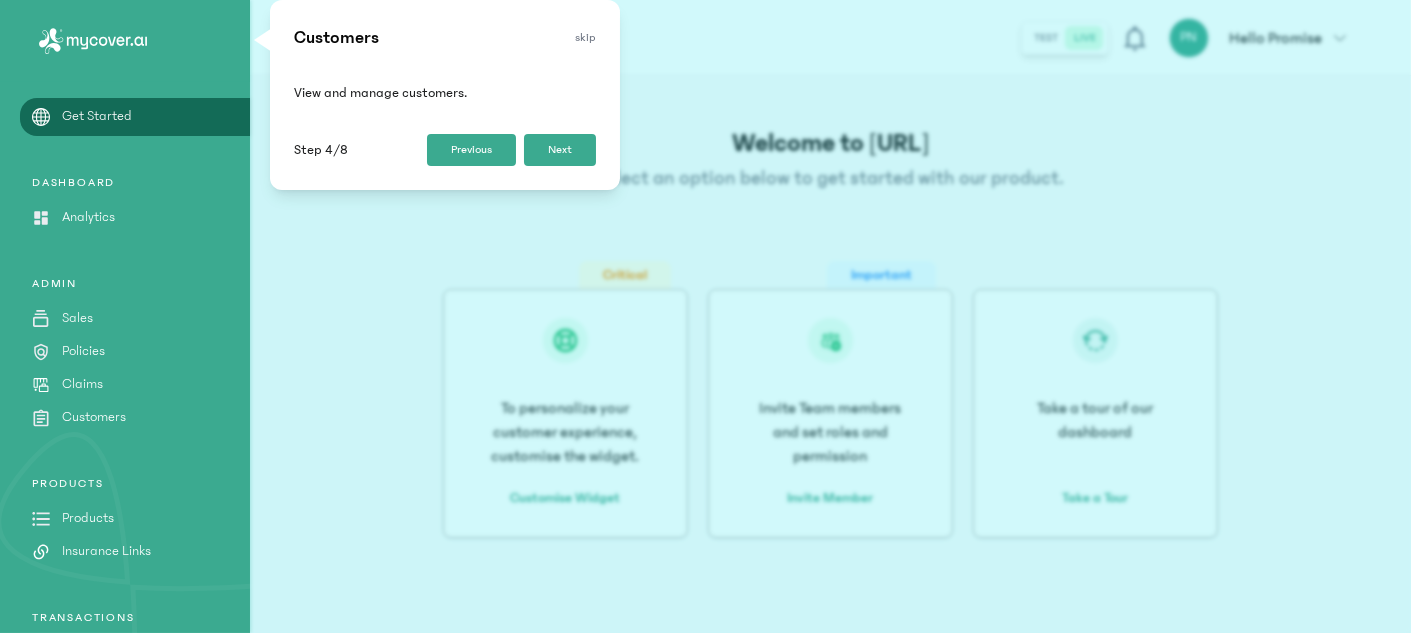 click on "Next" at bounding box center (560, 150) 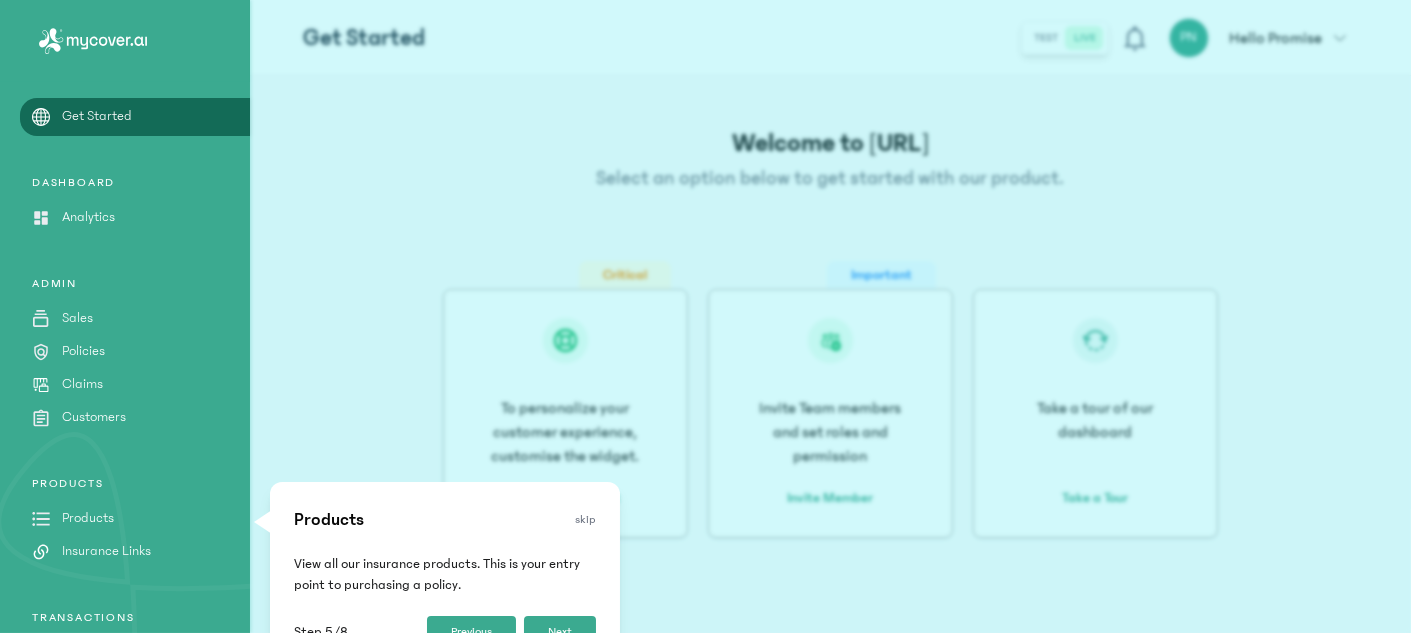 click on "skip" at bounding box center (585, 520) 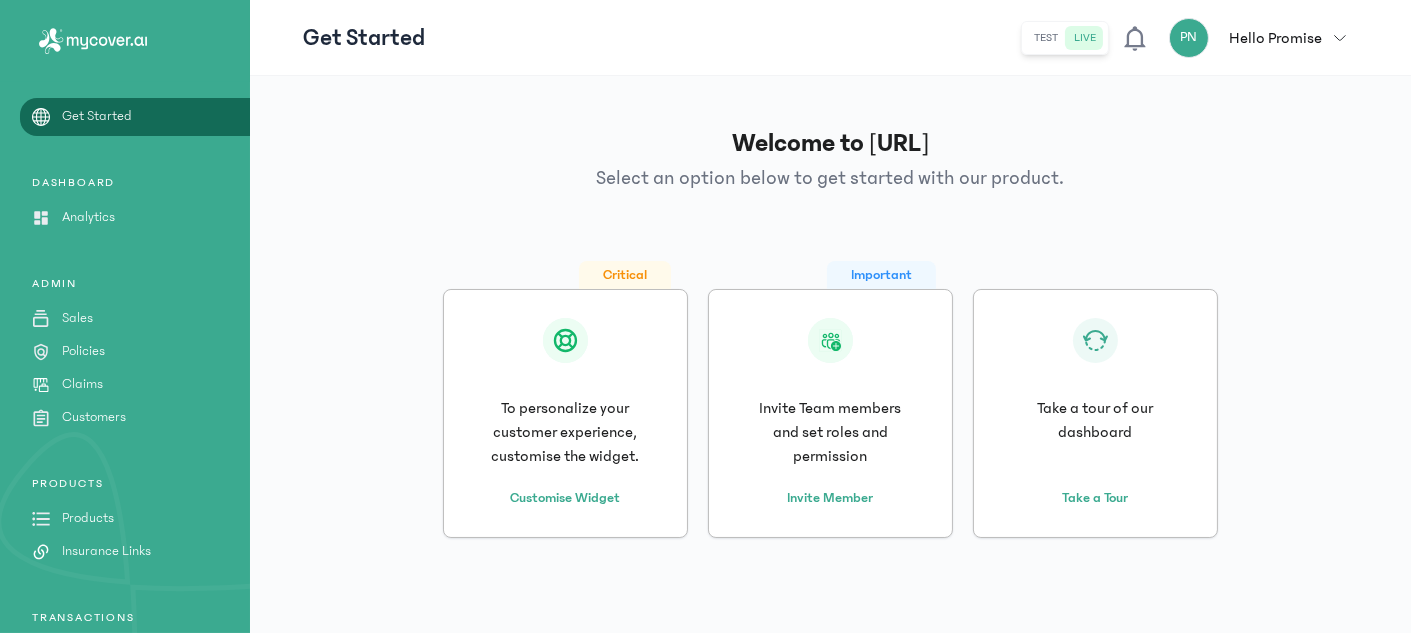click on "Important" at bounding box center (881, 275) 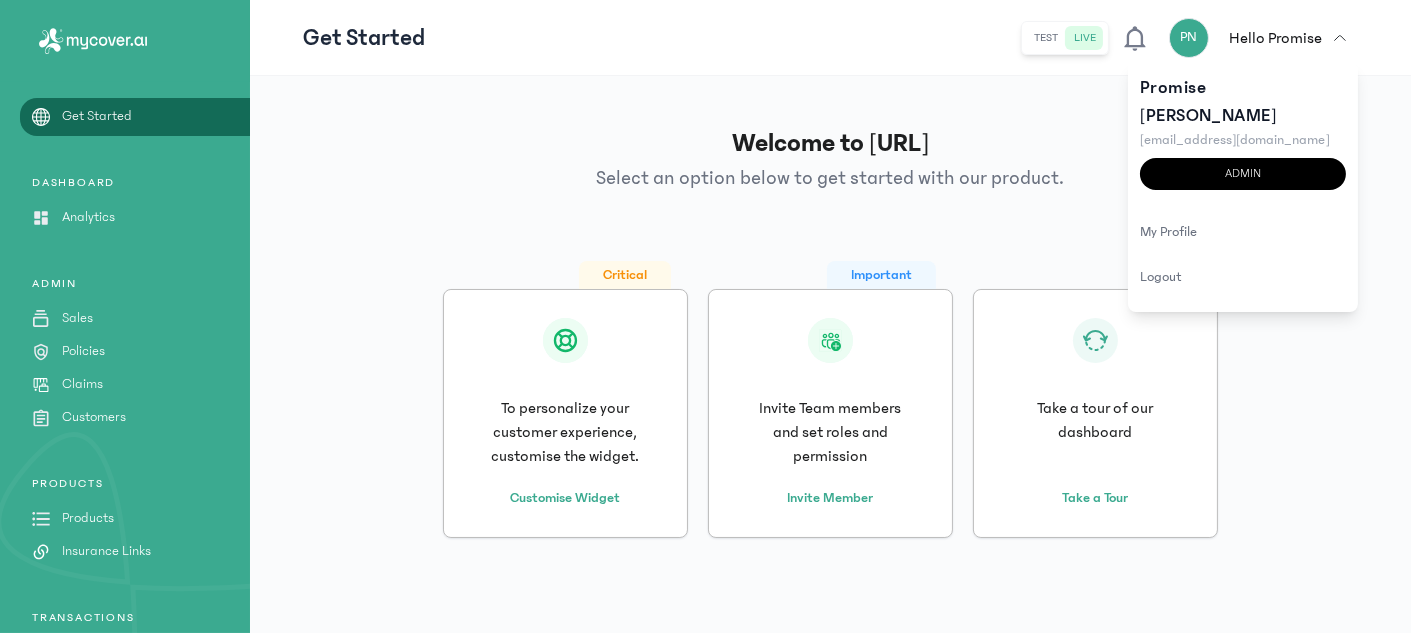click on "PN  Hello Promise" 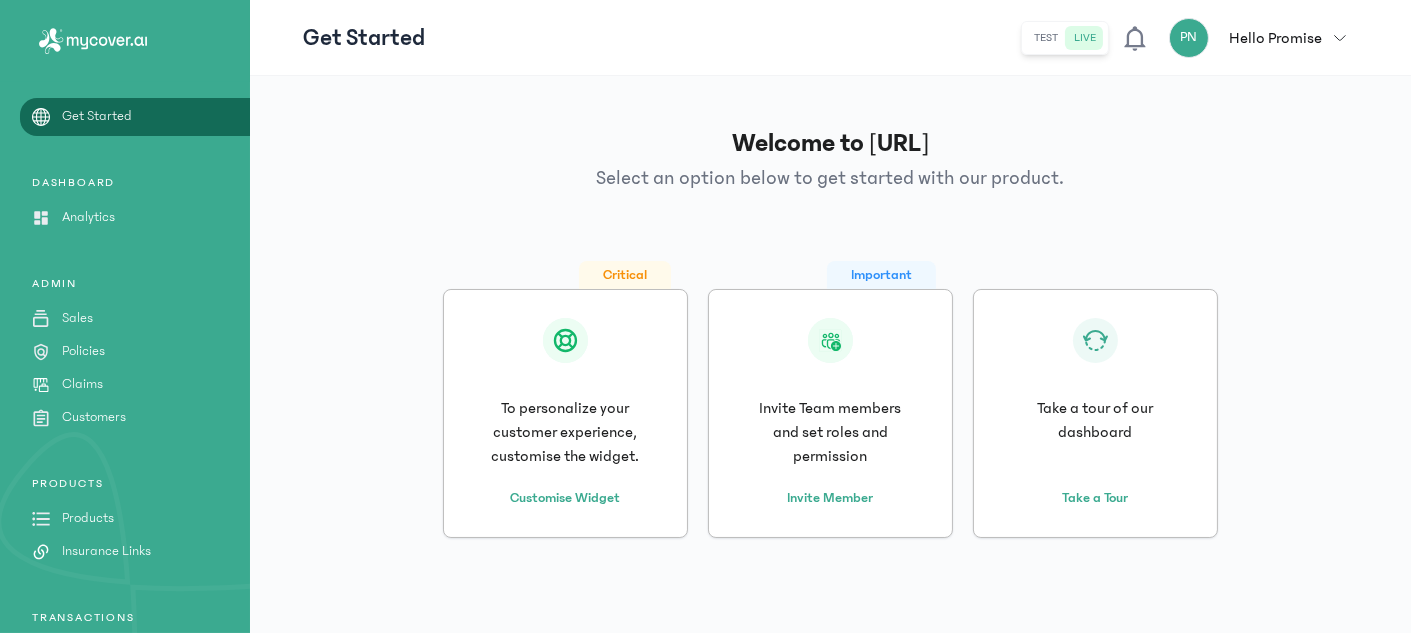 click on "Analytics" 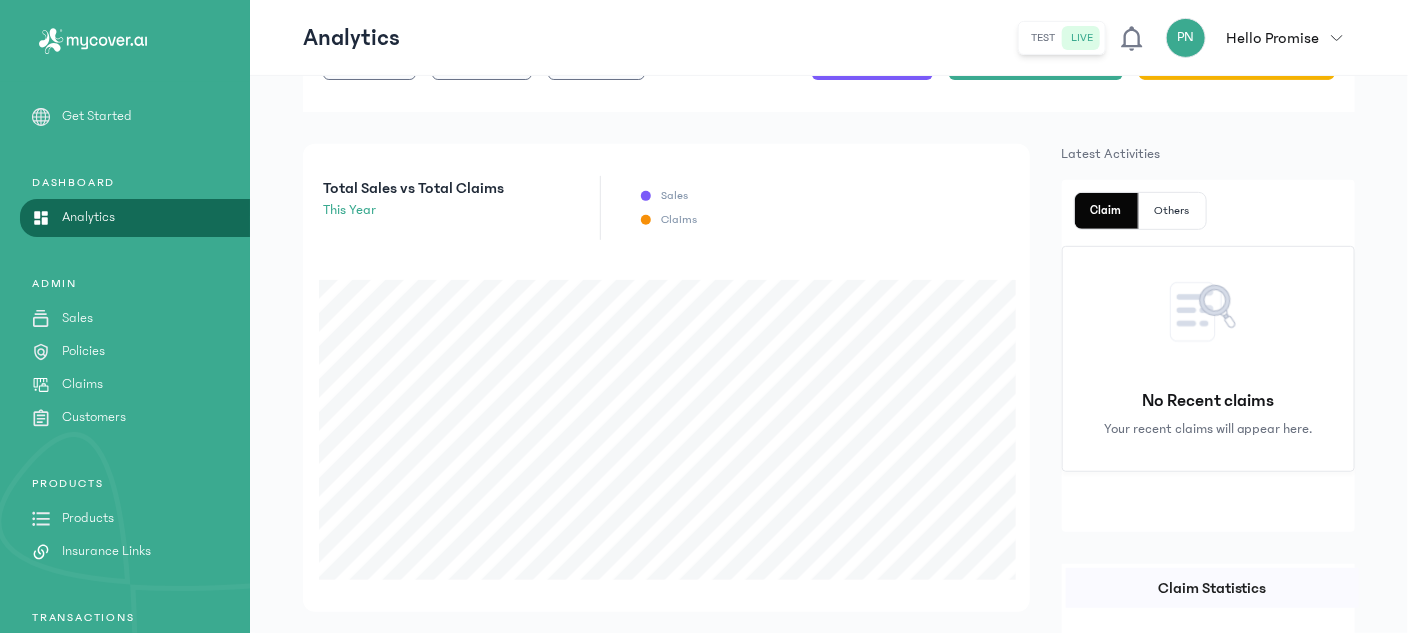 scroll, scrollTop: 302, scrollLeft: 0, axis: vertical 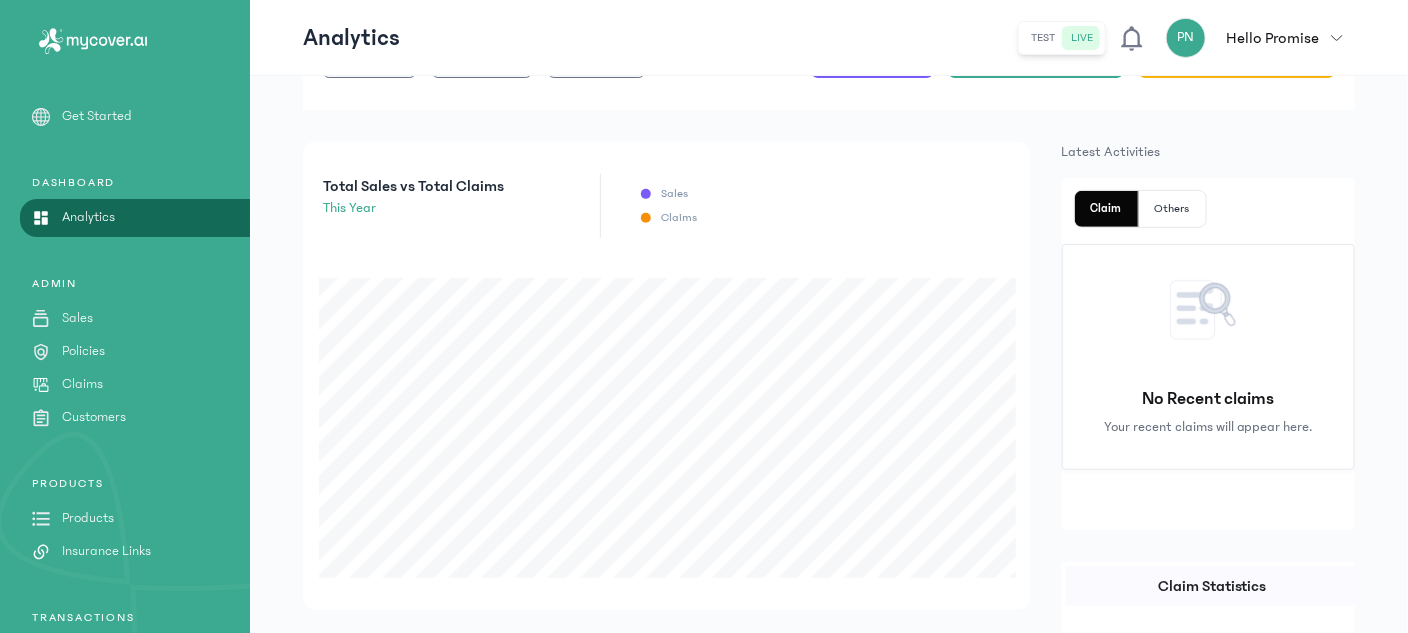 click on "Others" 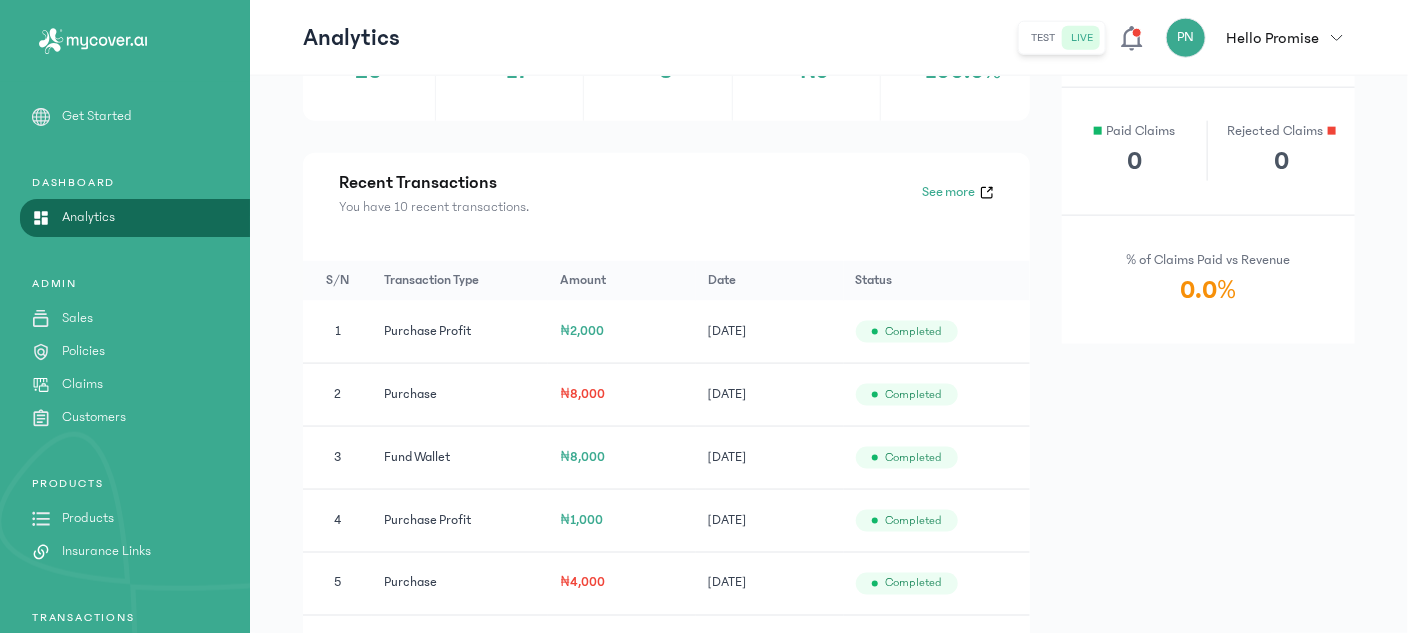 scroll, scrollTop: 1004, scrollLeft: 0, axis: vertical 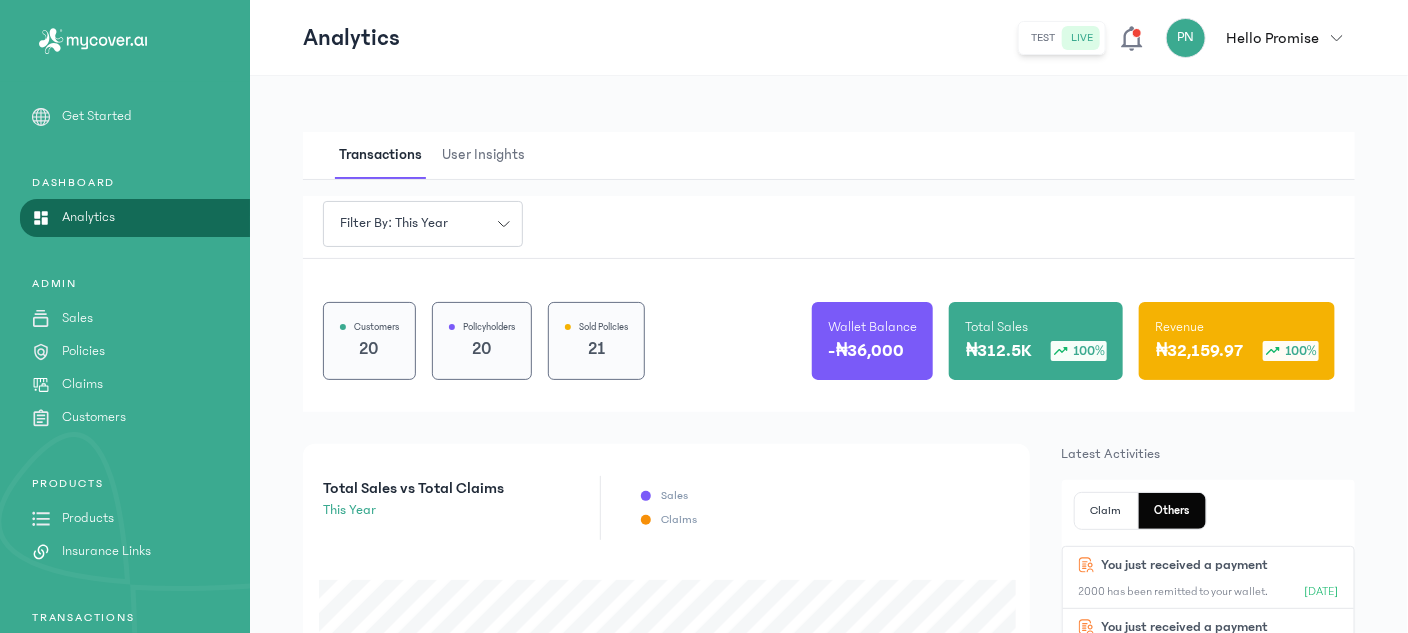 click on "User Insights" at bounding box center (483, 155) 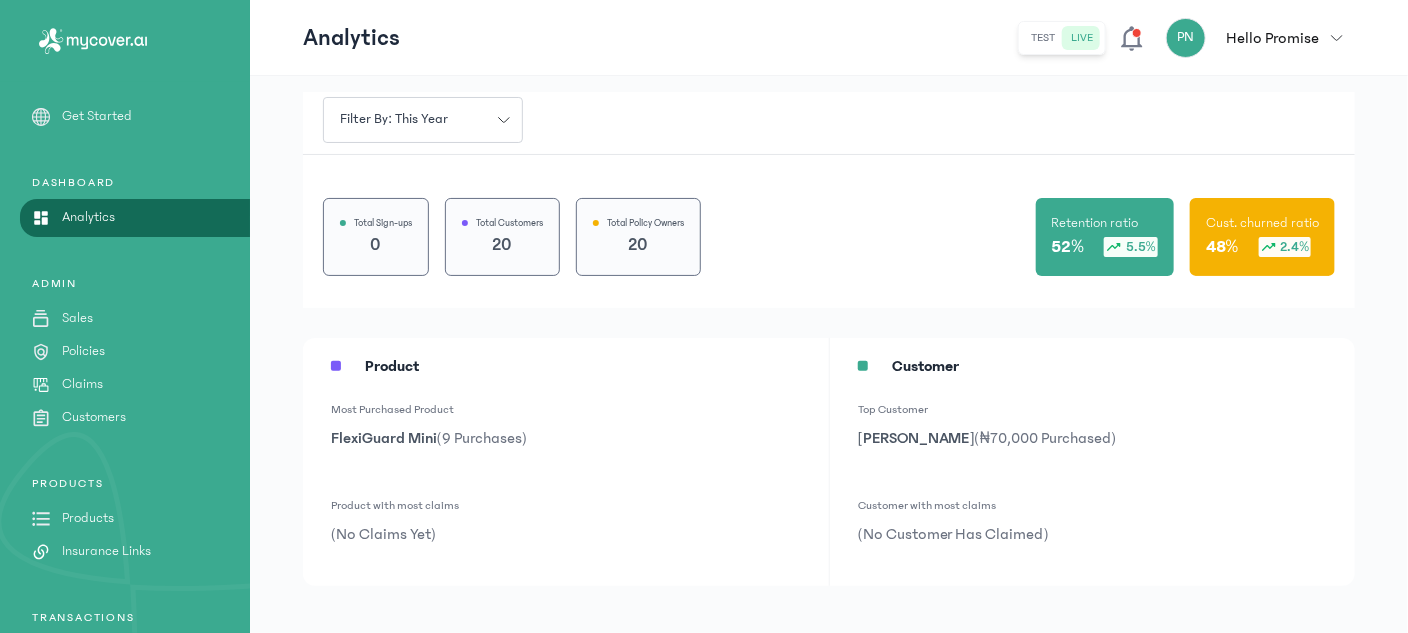 scroll, scrollTop: 118, scrollLeft: 0, axis: vertical 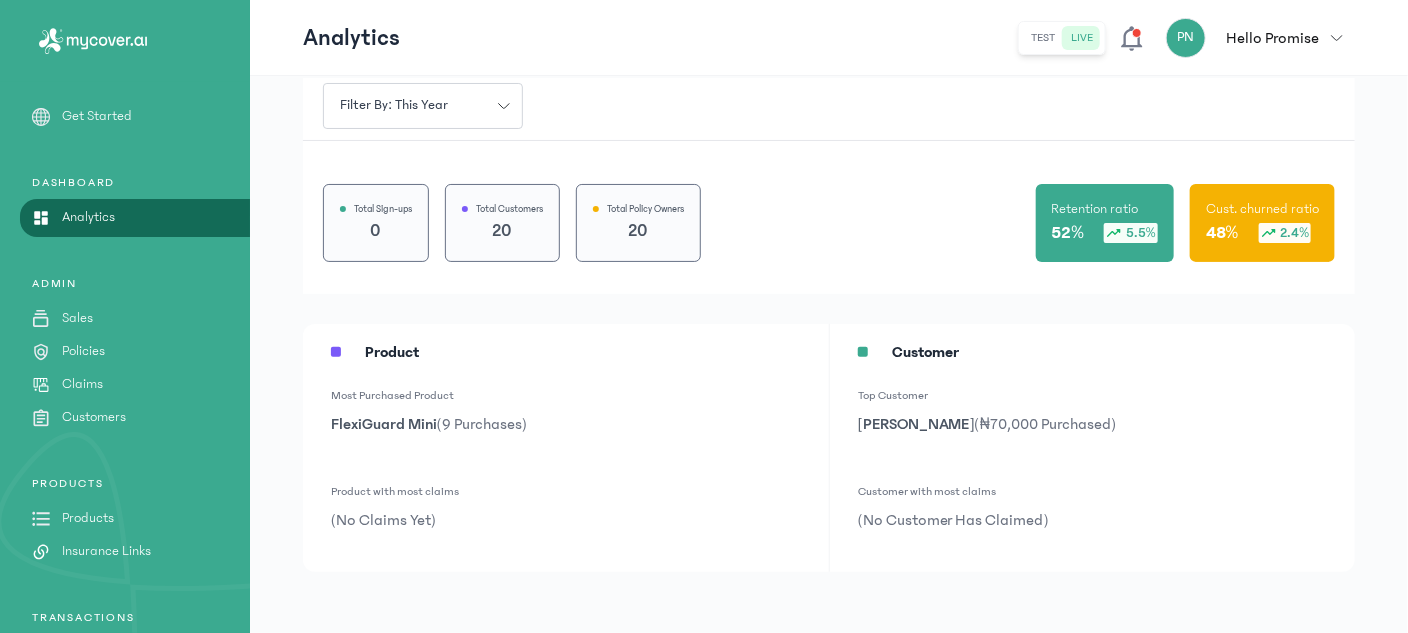 click on "Filter by: this year" at bounding box center [394, 105] 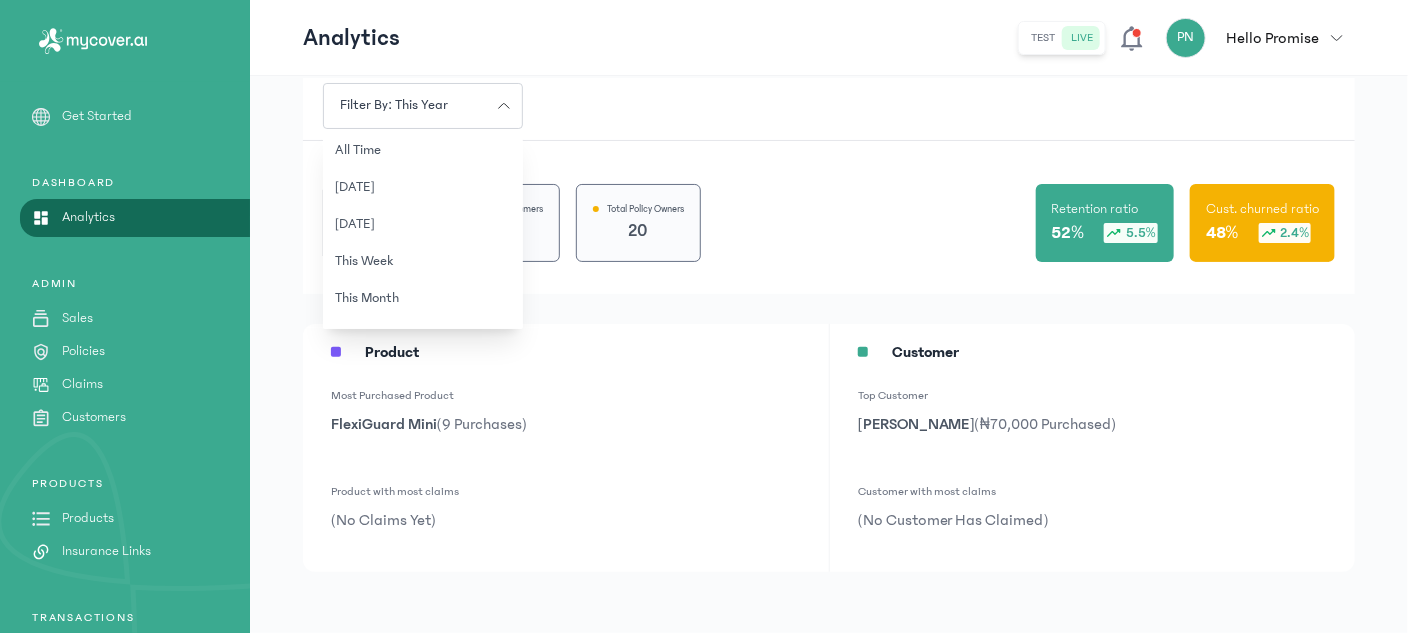 click on "Filter by: this year" 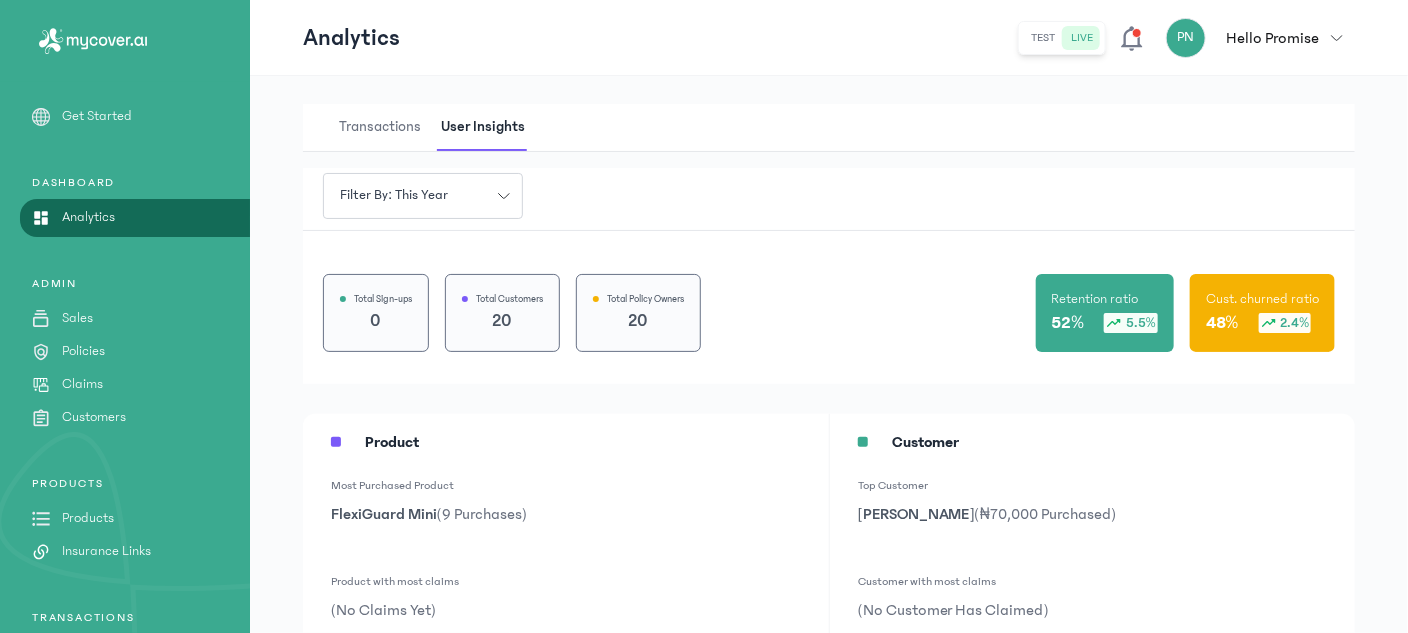 scroll, scrollTop: 0, scrollLeft: 0, axis: both 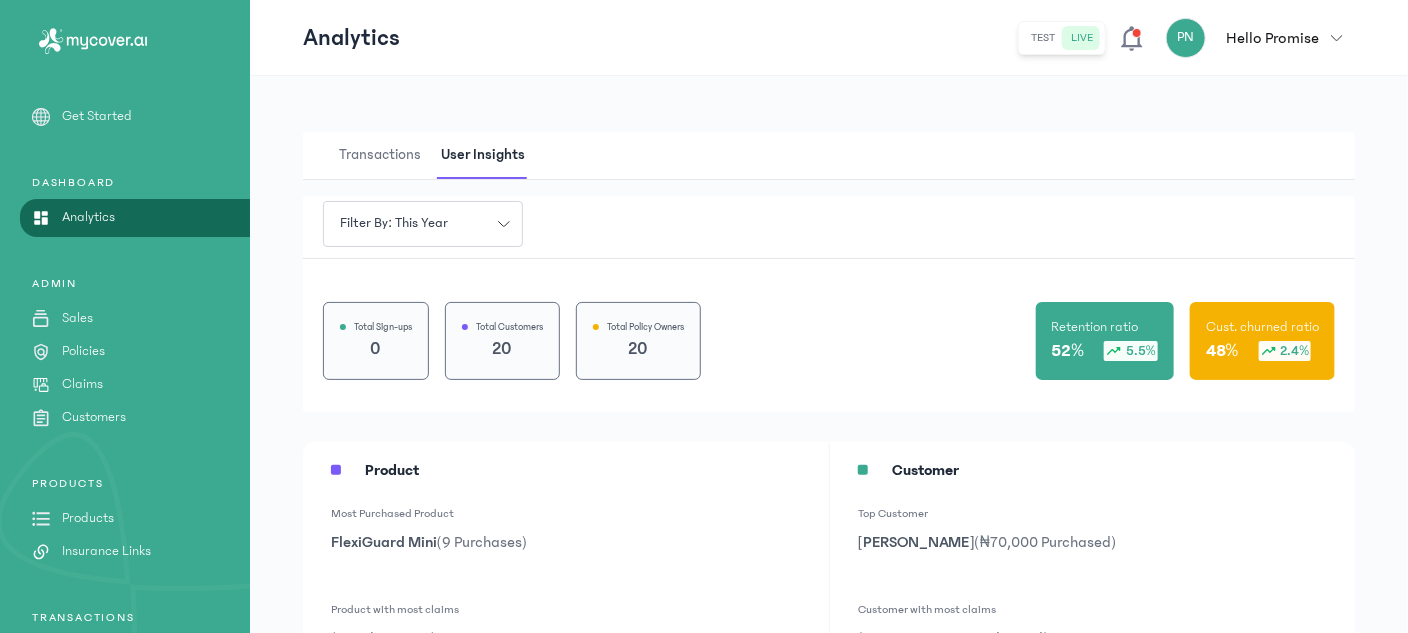 click on "Transactions" at bounding box center [380, 155] 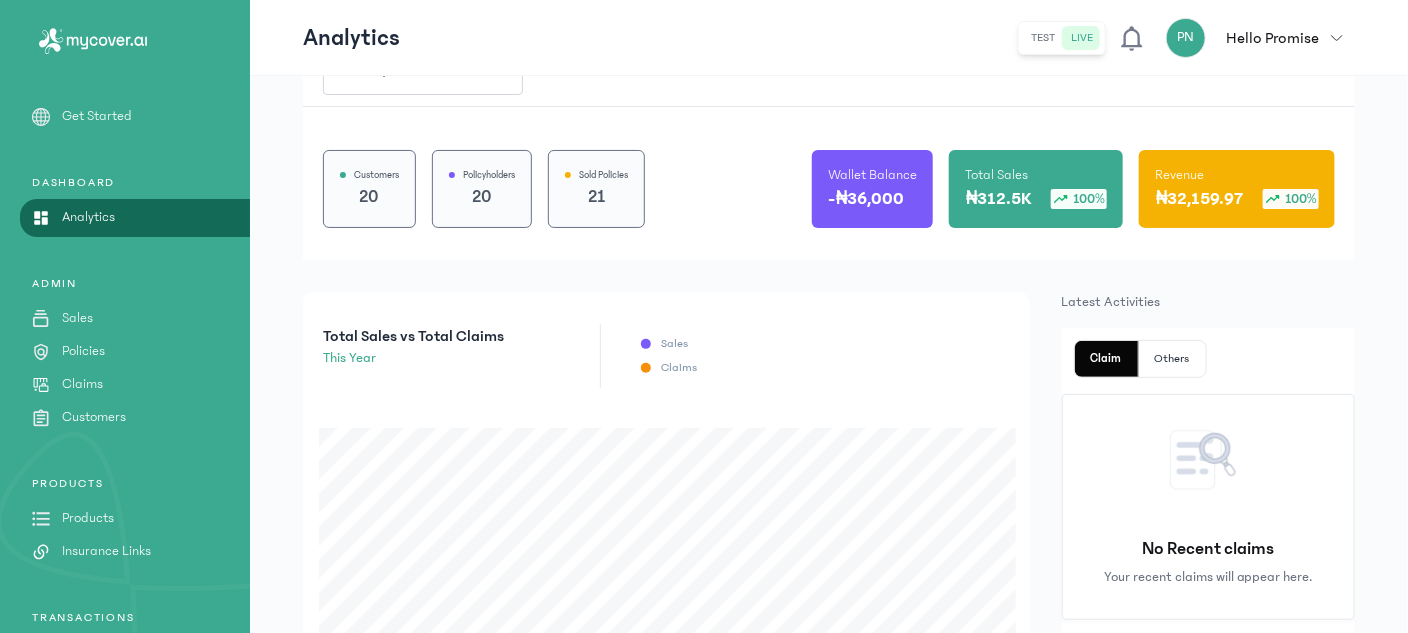 scroll, scrollTop: 0, scrollLeft: 0, axis: both 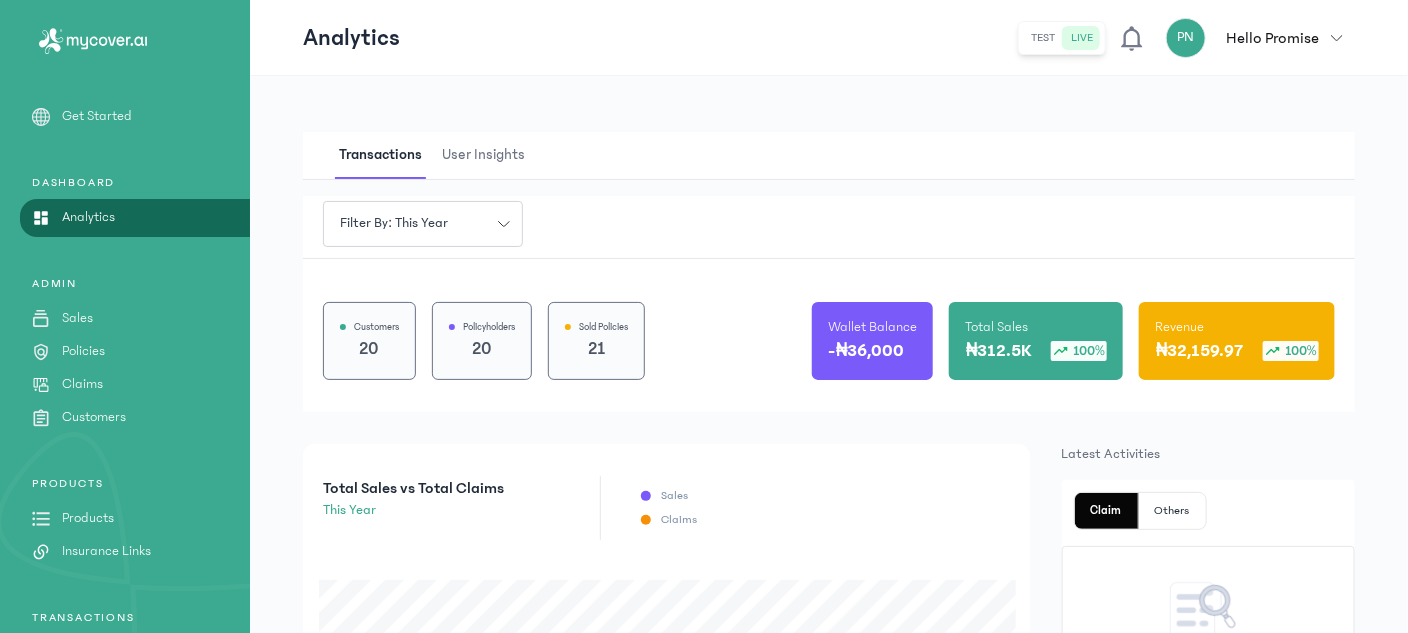 click on "Get Started" at bounding box center [97, 116] 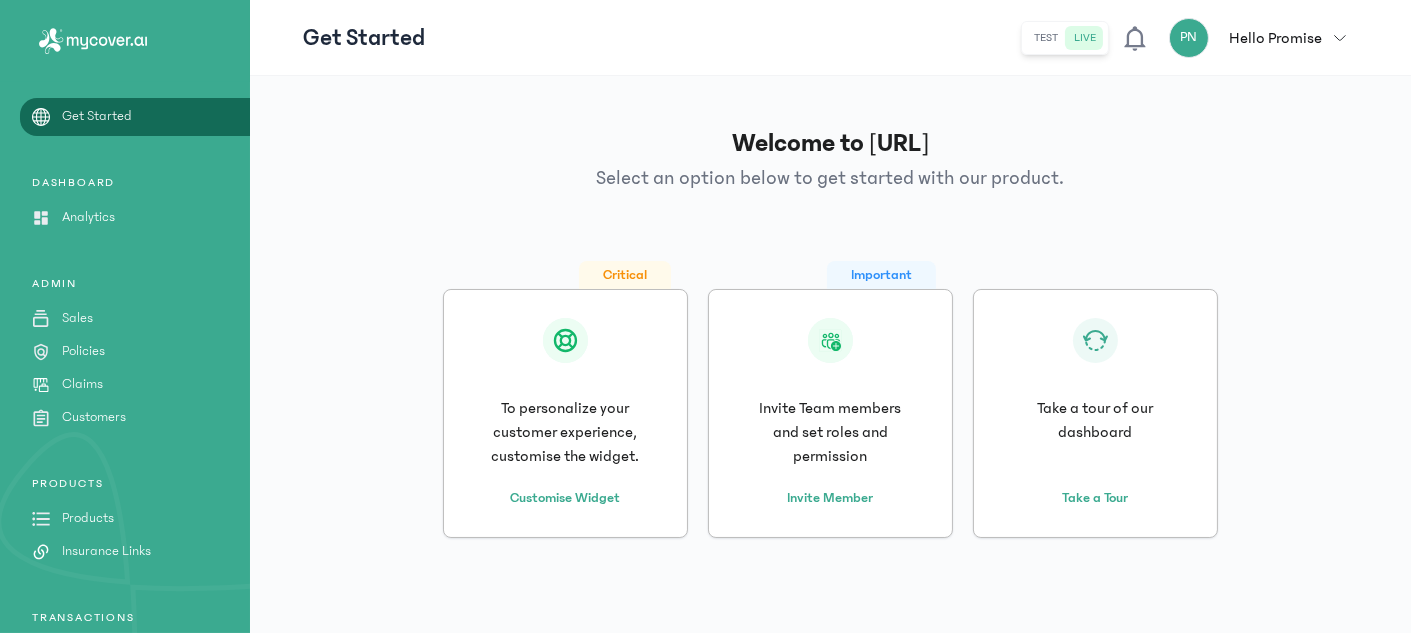 click on "Sales" at bounding box center (77, 318) 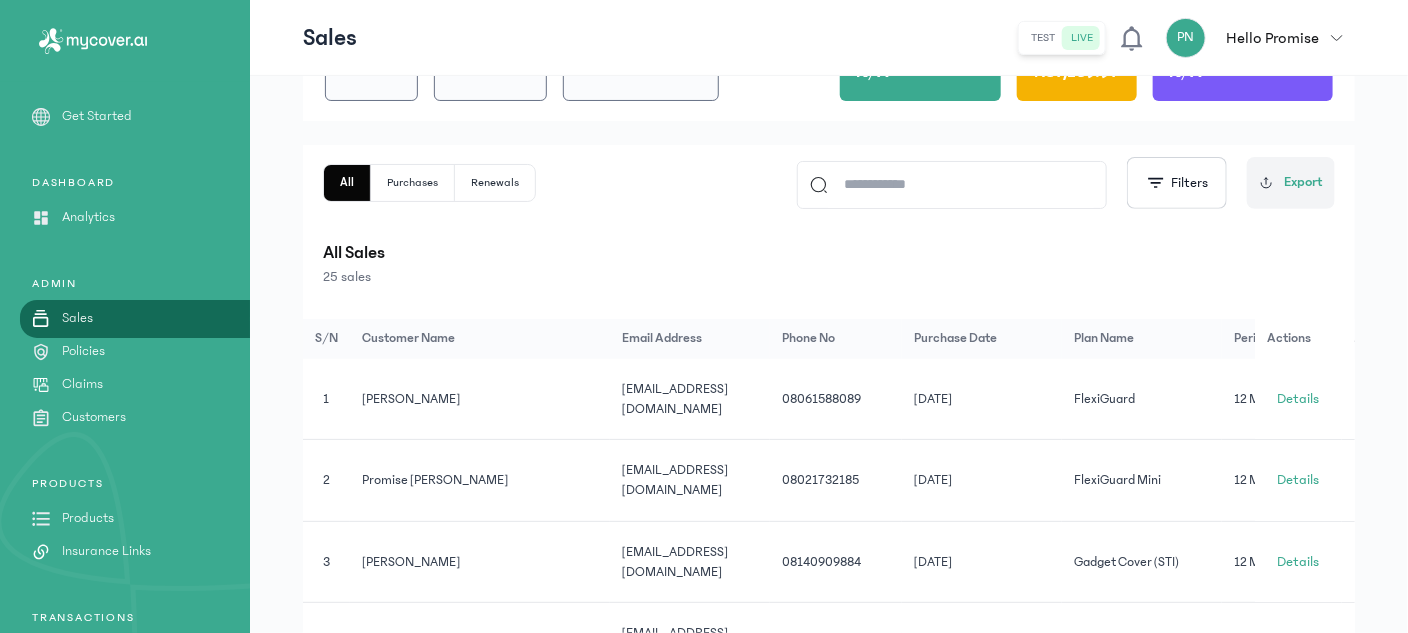 scroll, scrollTop: 236, scrollLeft: 0, axis: vertical 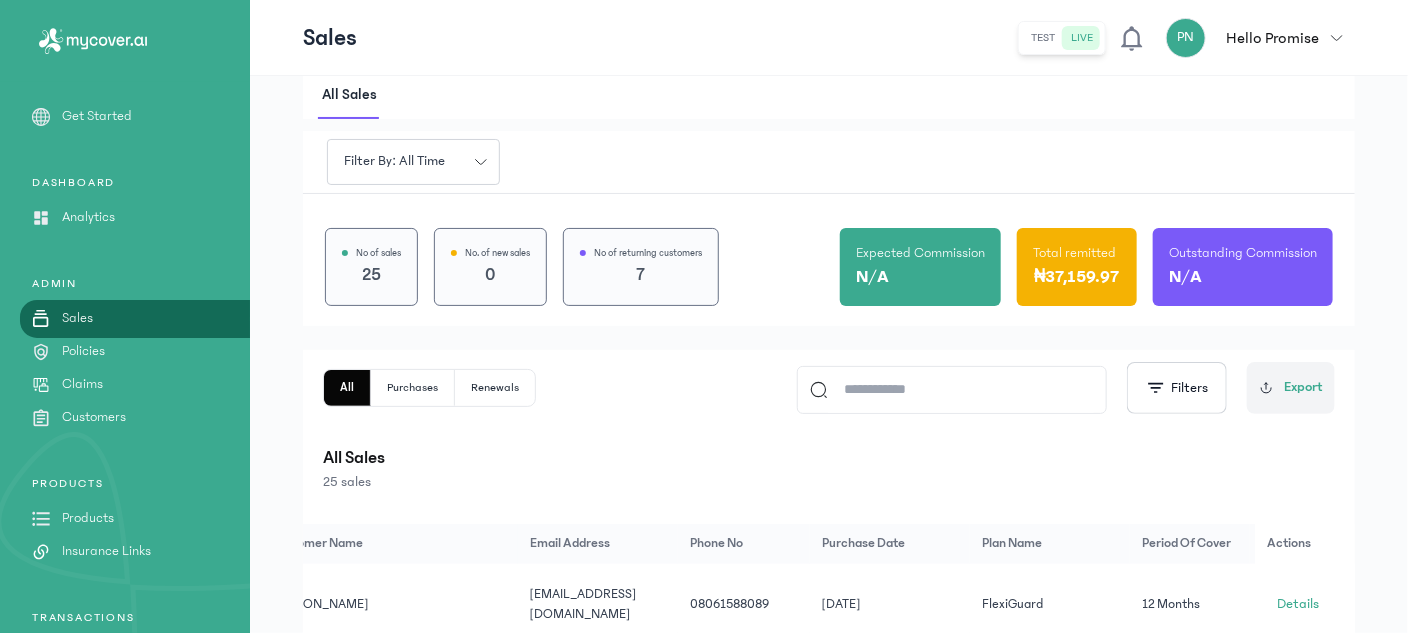 click on "Products" 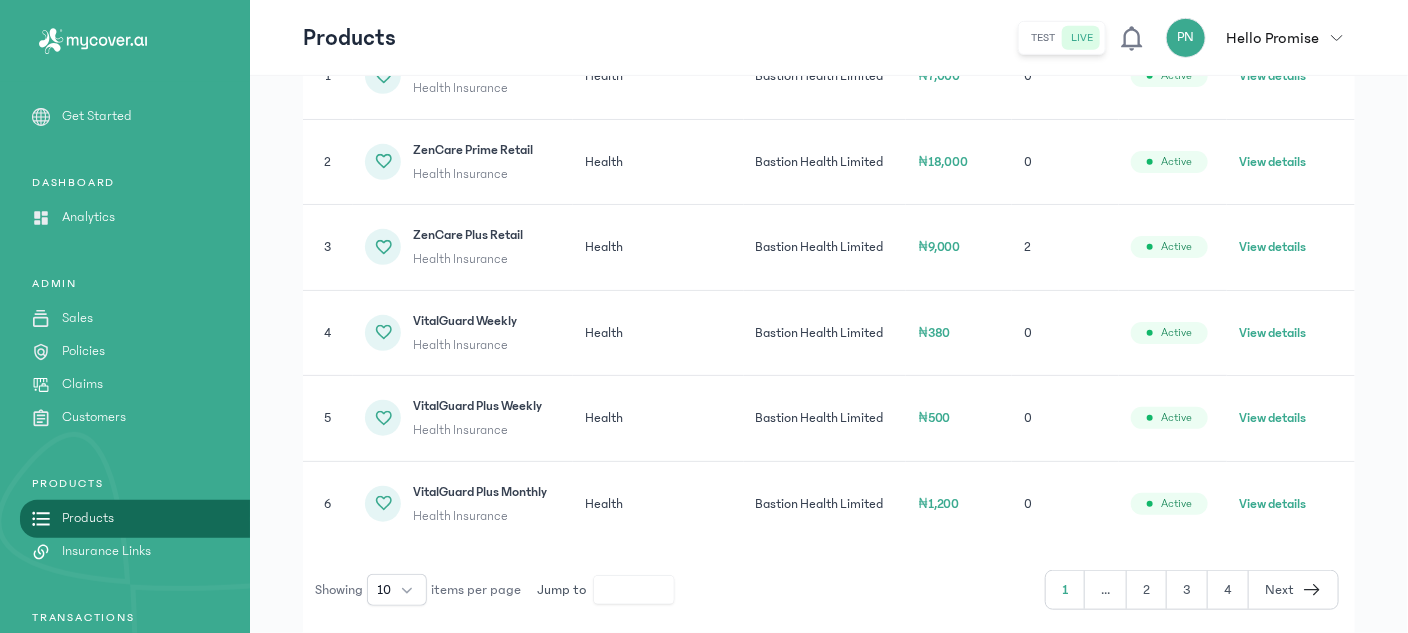 scroll, scrollTop: 434, scrollLeft: 0, axis: vertical 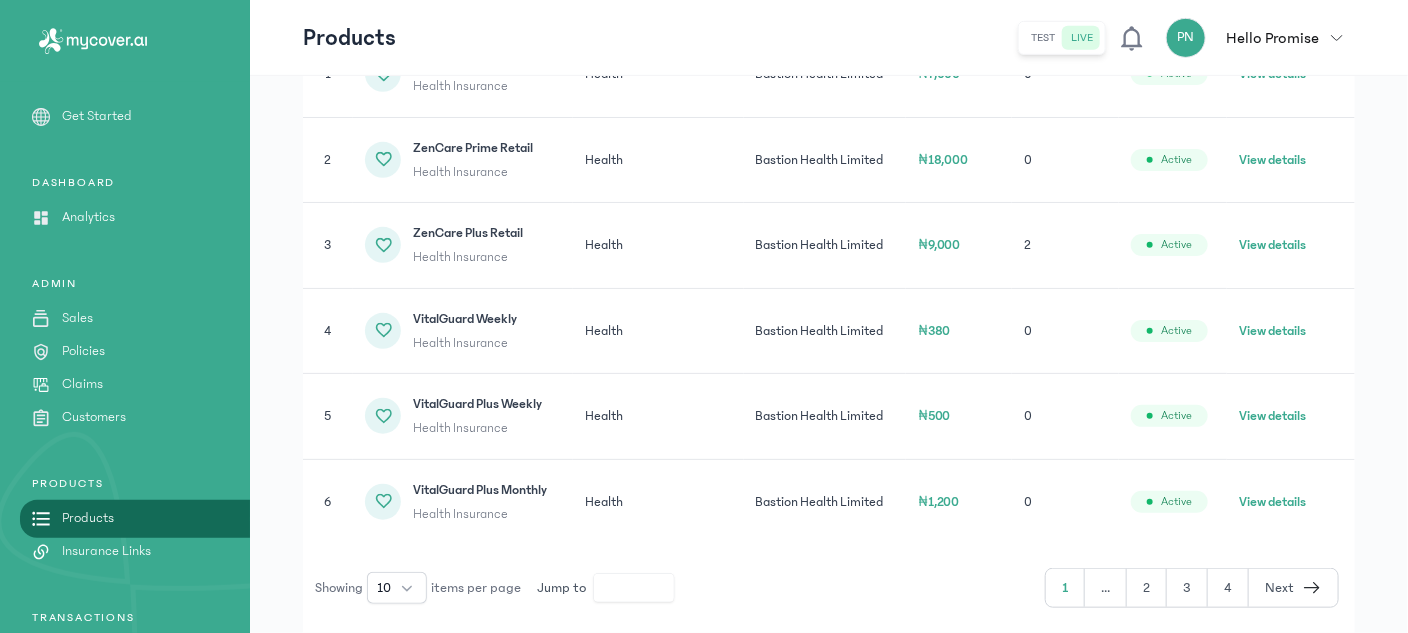 click on "View details" 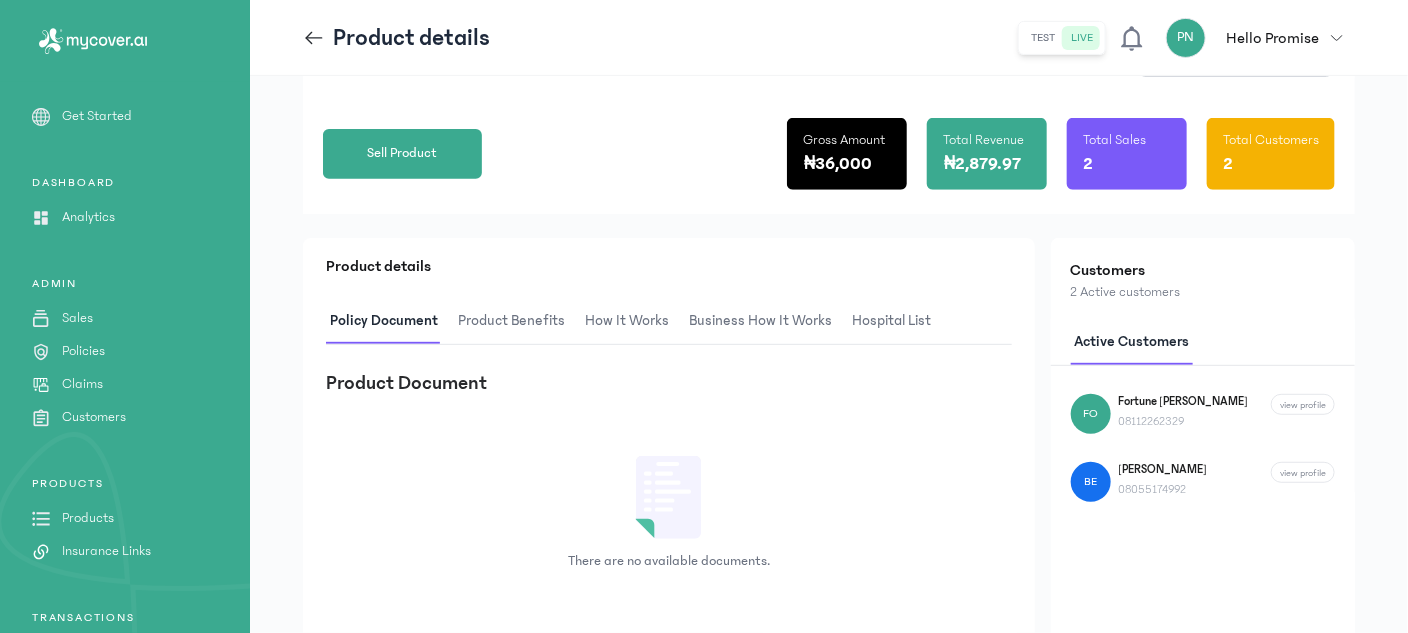 scroll, scrollTop: 240, scrollLeft: 0, axis: vertical 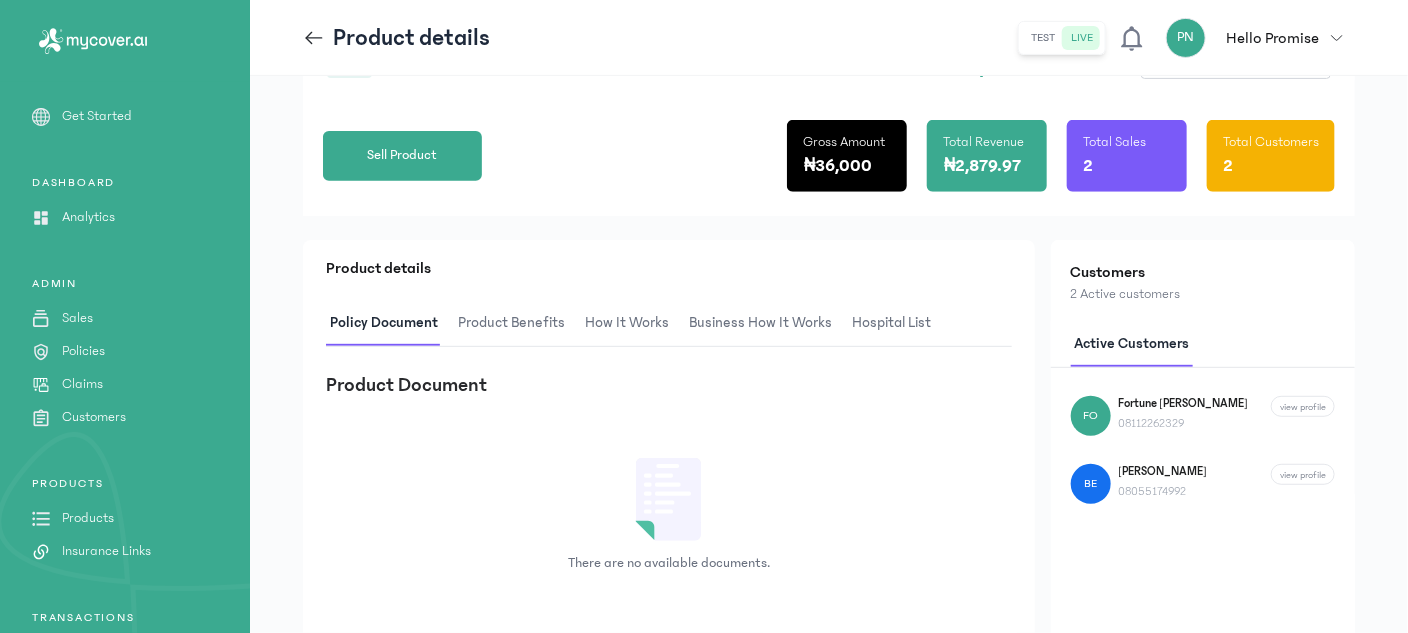 click on "Analytics" 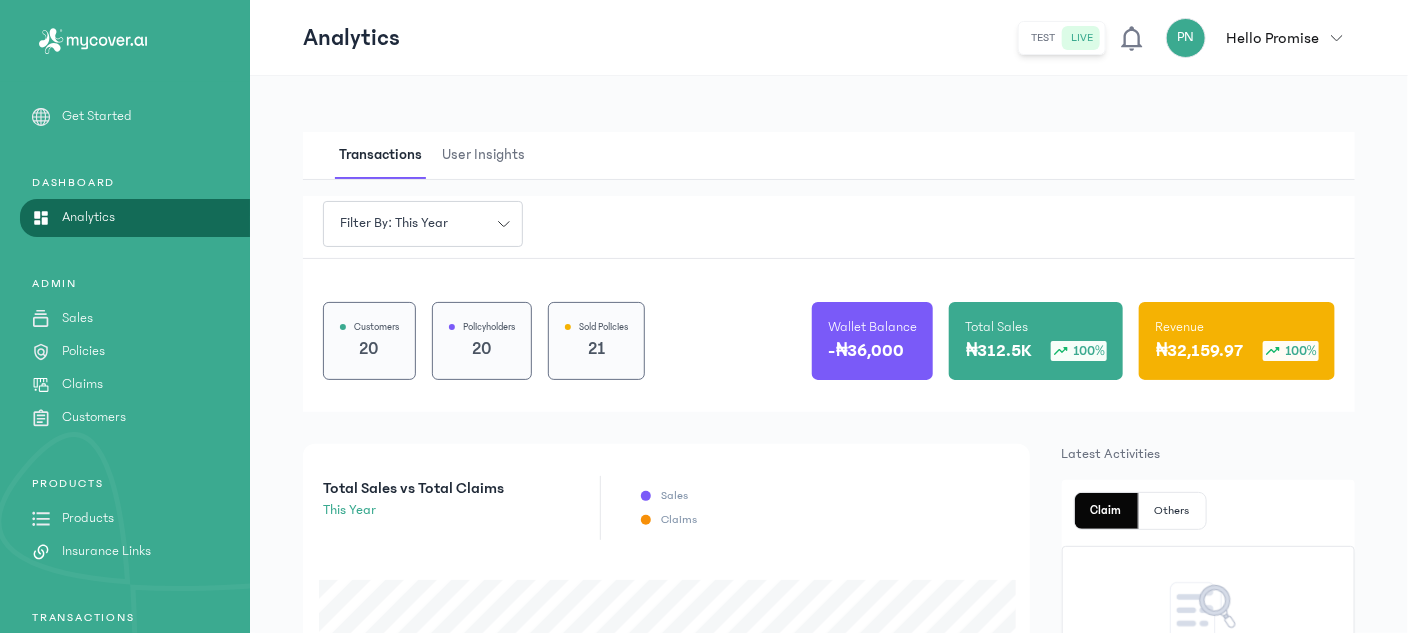 click on "Wallet Balance" at bounding box center (872, 327) 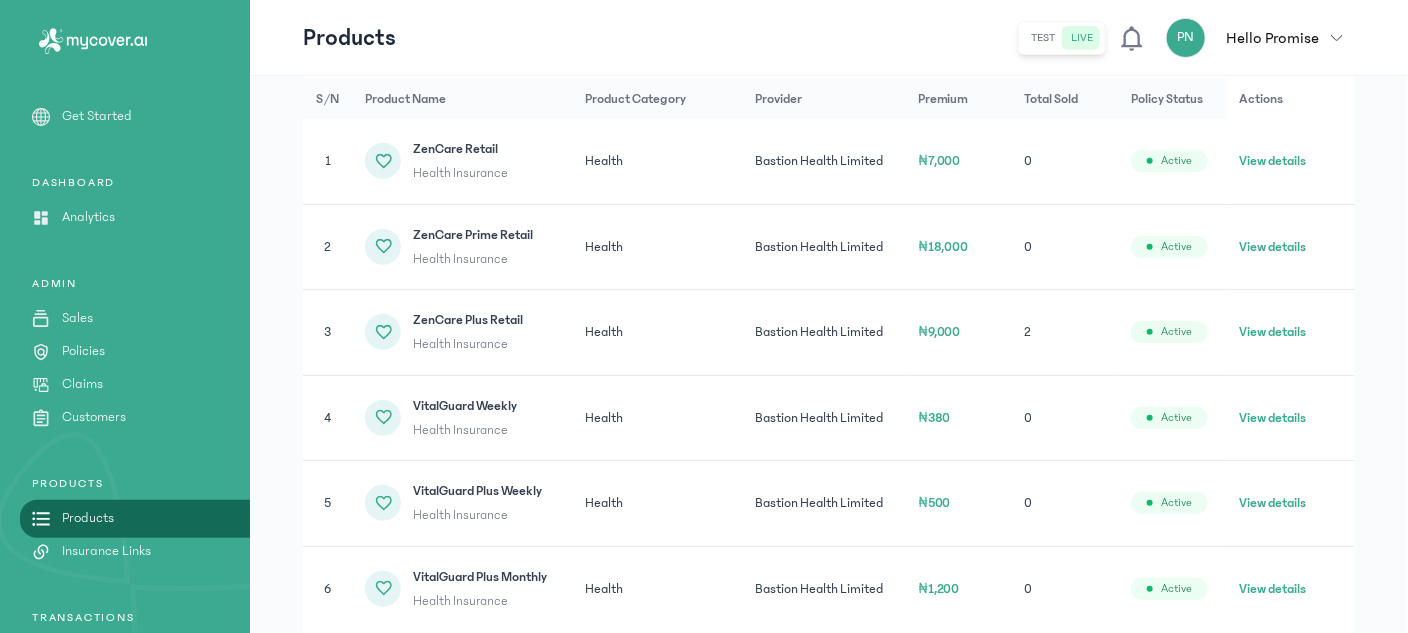scroll, scrollTop: 348, scrollLeft: 0, axis: vertical 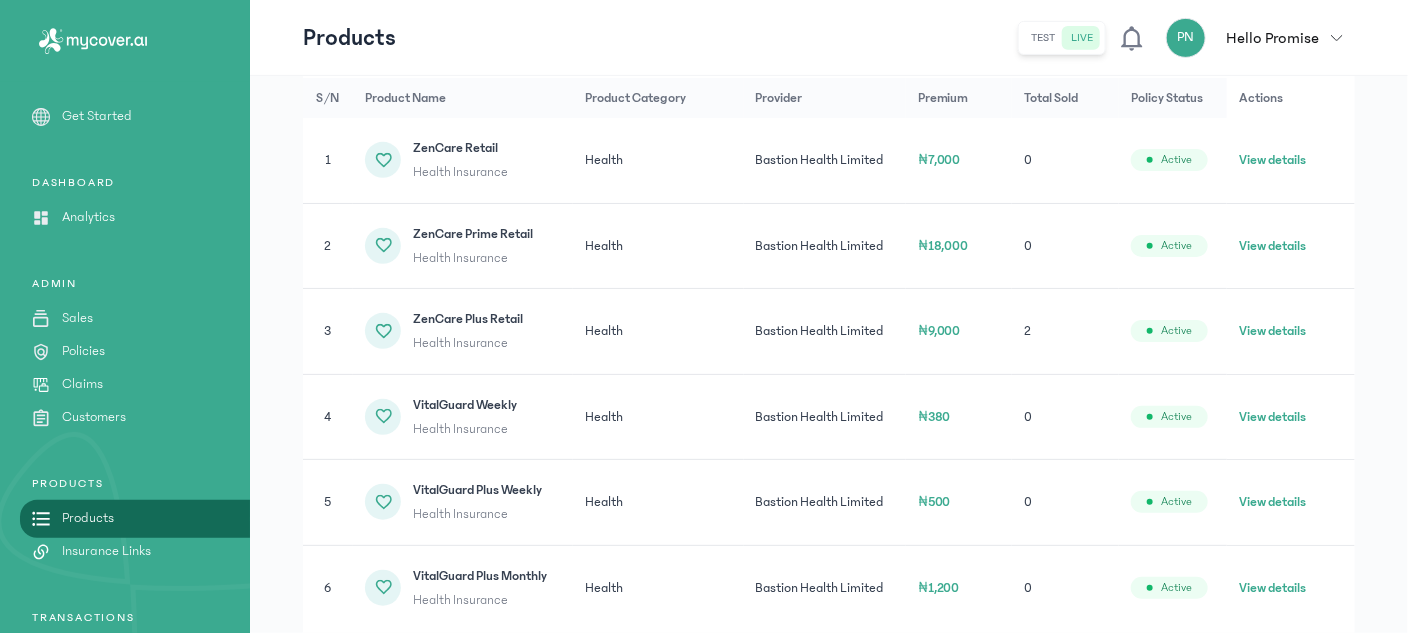 click on "View details" 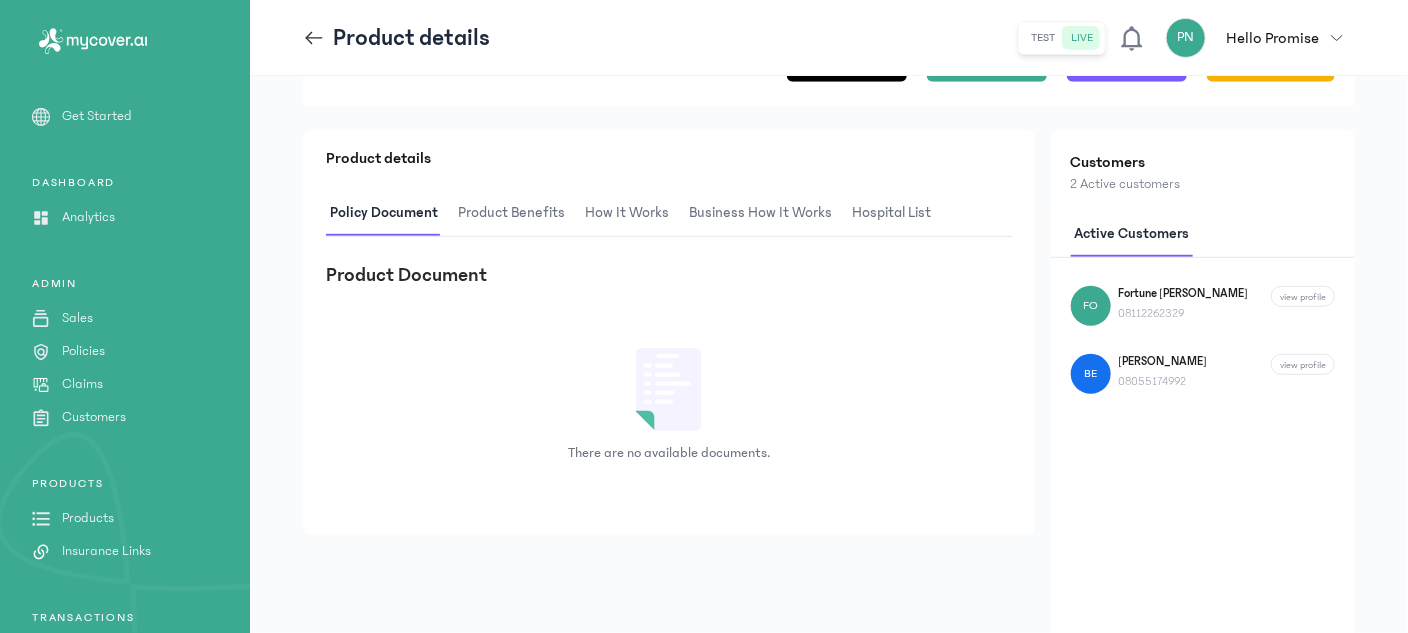 scroll, scrollTop: 368, scrollLeft: 0, axis: vertical 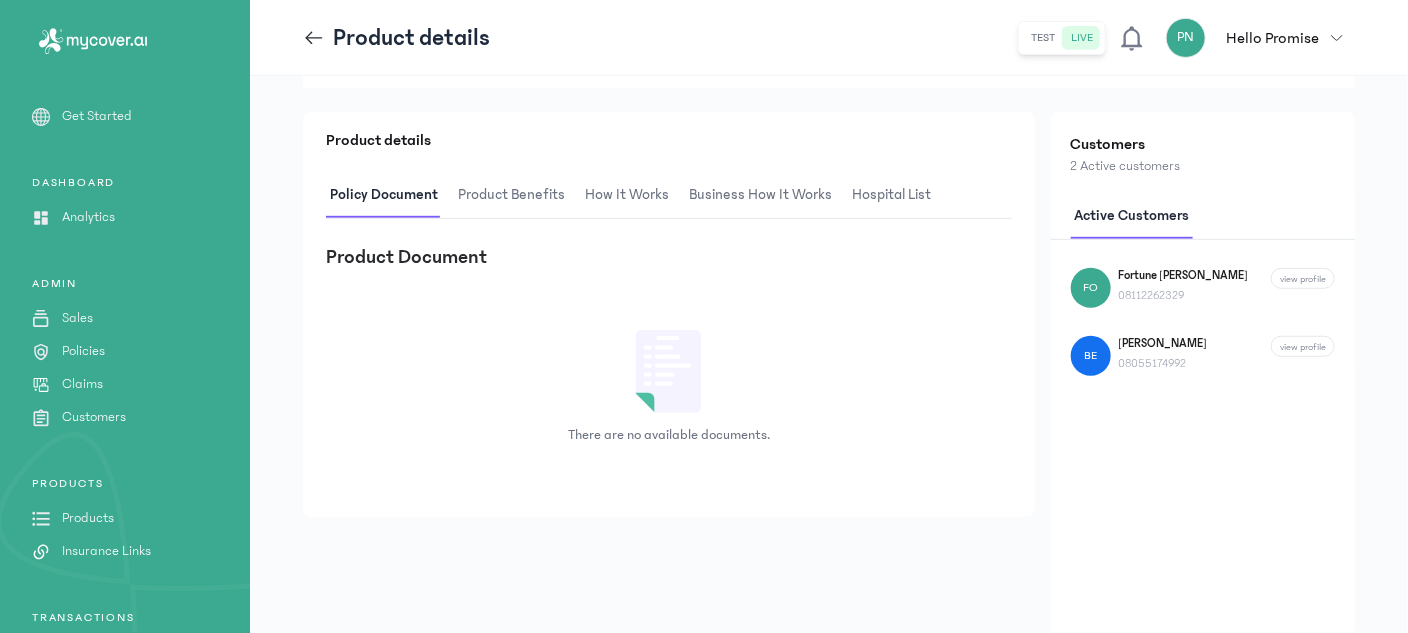 click on "Product Benefits" at bounding box center (511, 195) 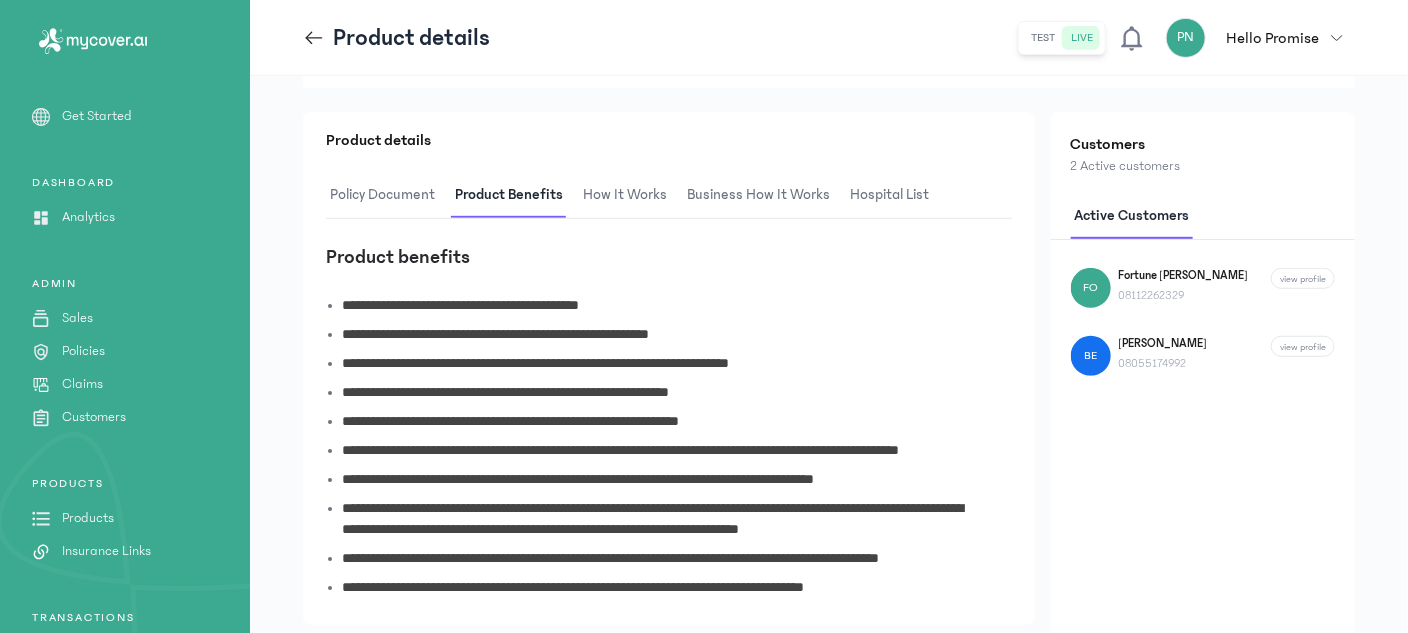 scroll, scrollTop: 0, scrollLeft: 0, axis: both 